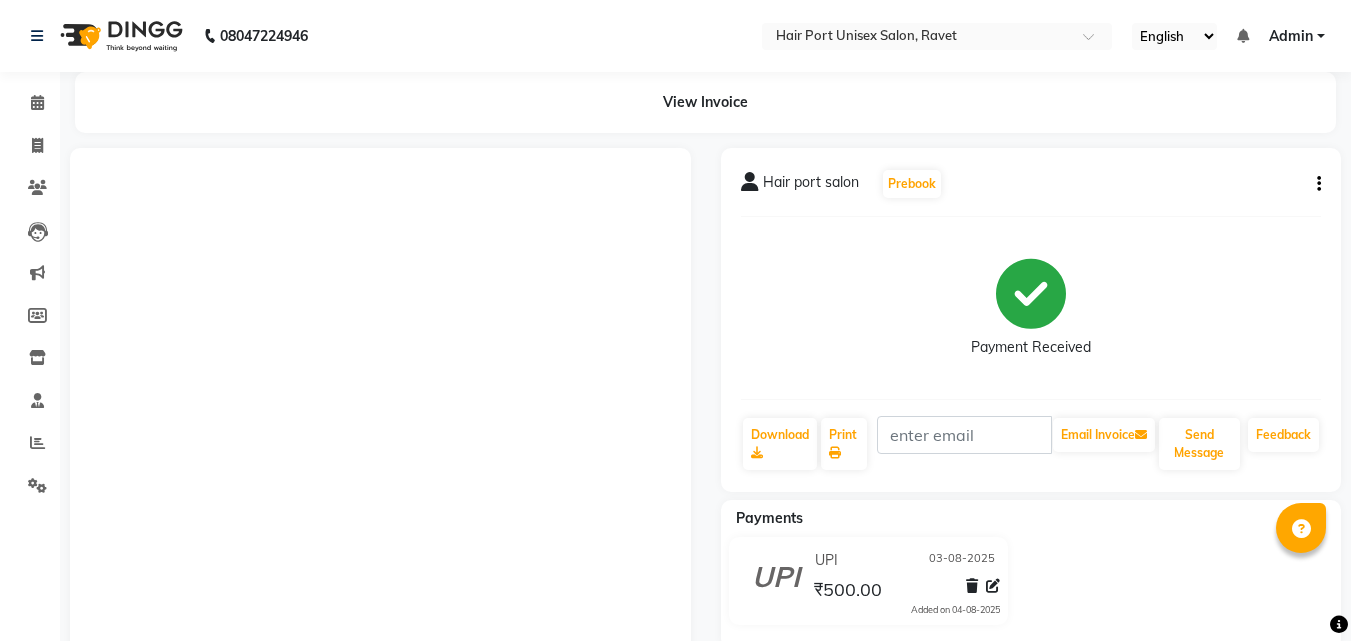 scroll, scrollTop: 0, scrollLeft: 0, axis: both 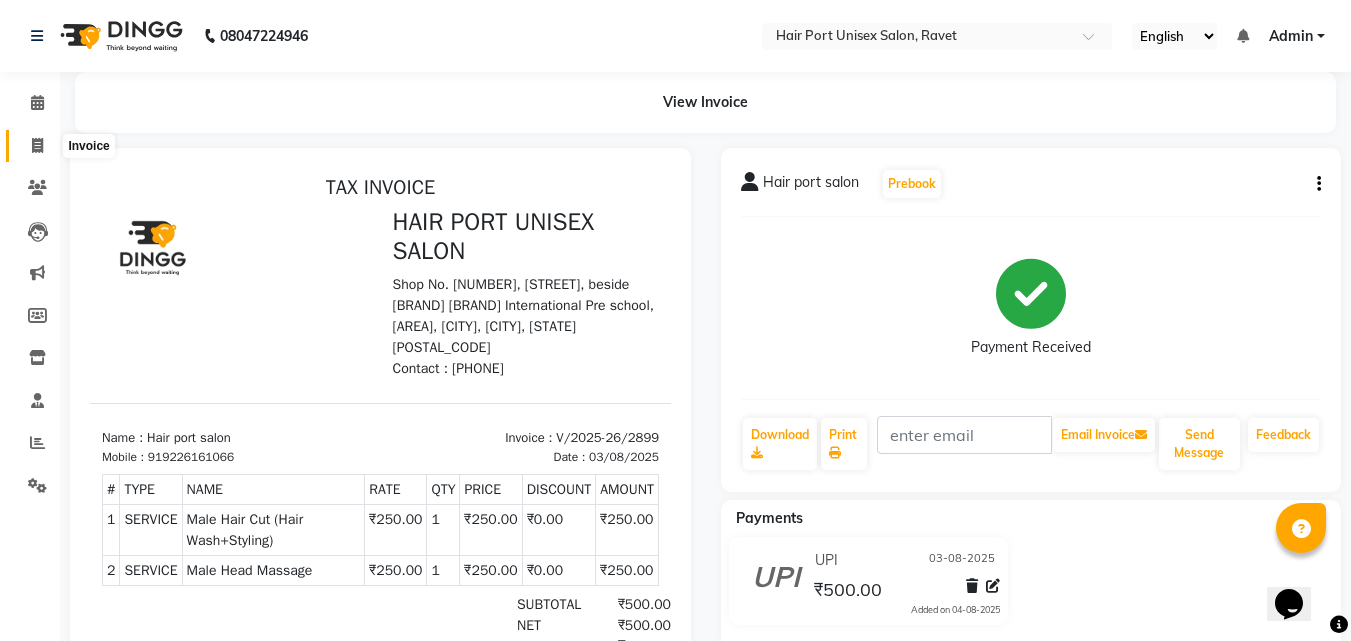 click 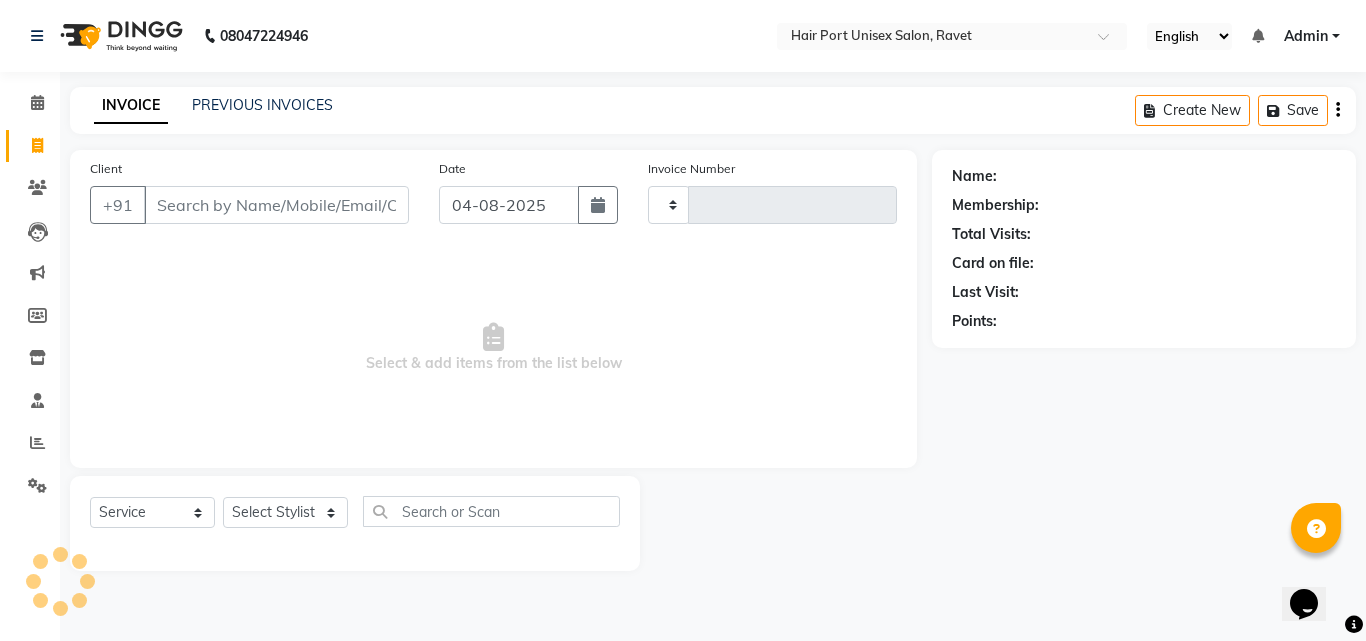 type on "2900" 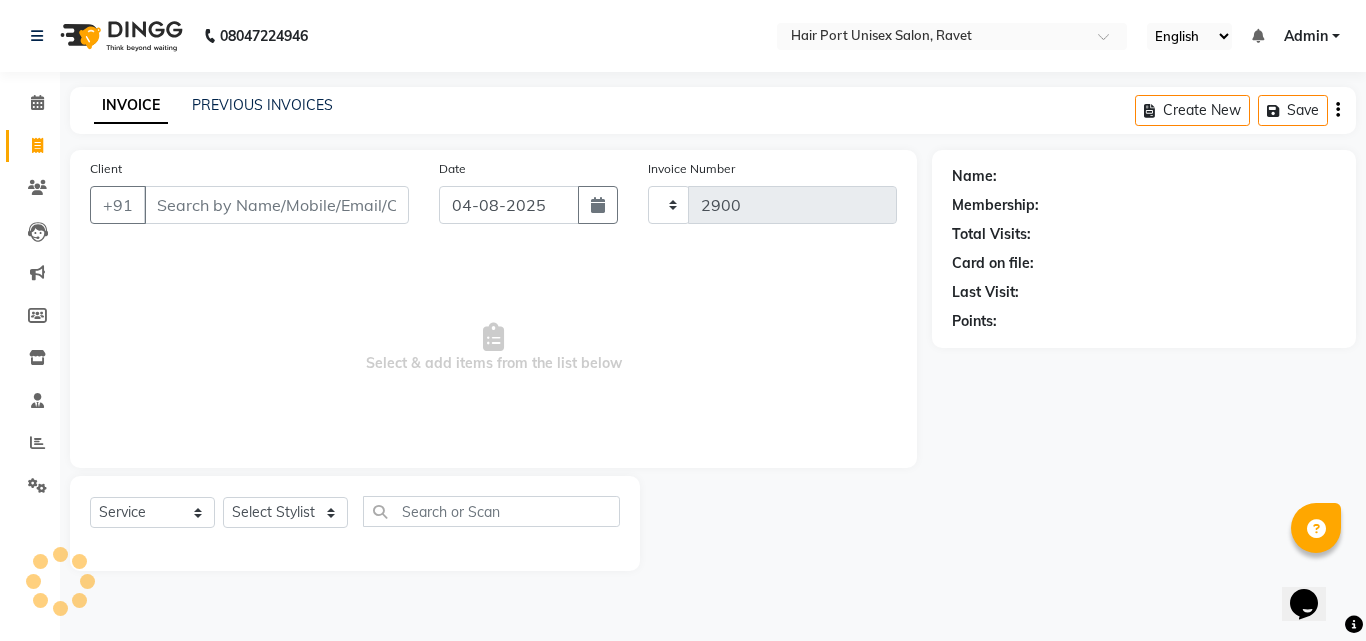 select on "7015" 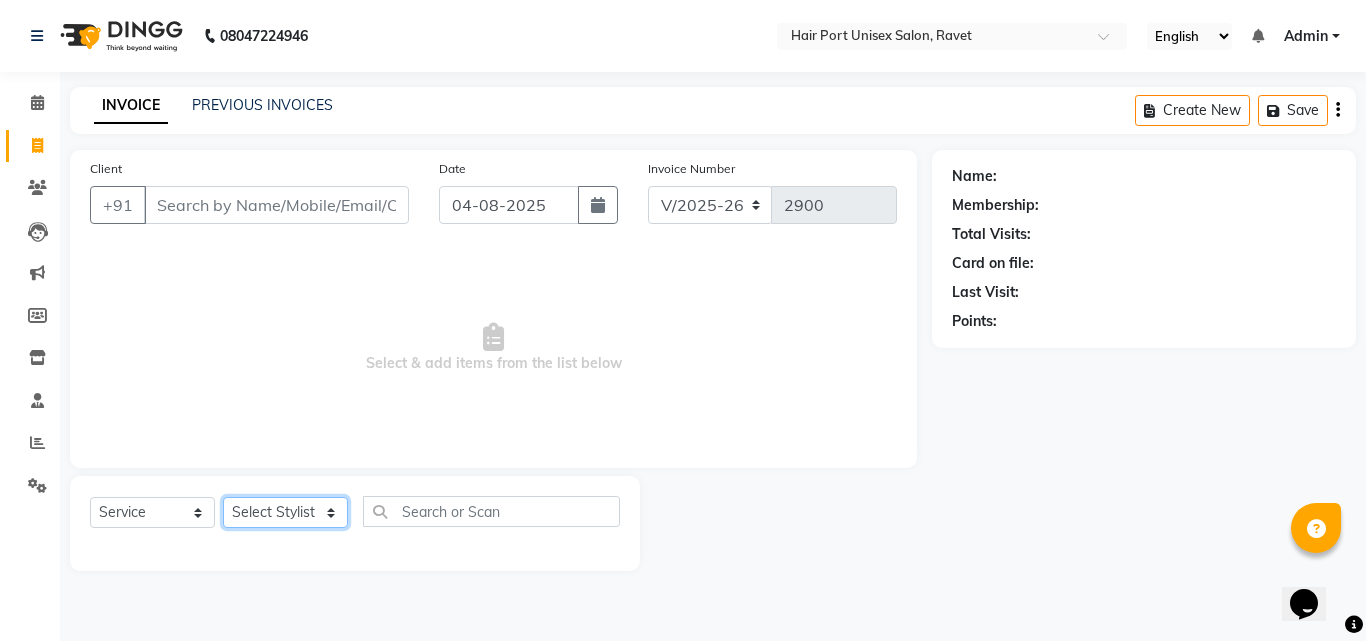 click on "Select Stylist Anushaka Parihar  Esmail Gufran Jyoti Disale Netaji Vishwanath Suryavanshi Rupali  Tanaji Vishwanath Suryavanshi Vinod Mane" 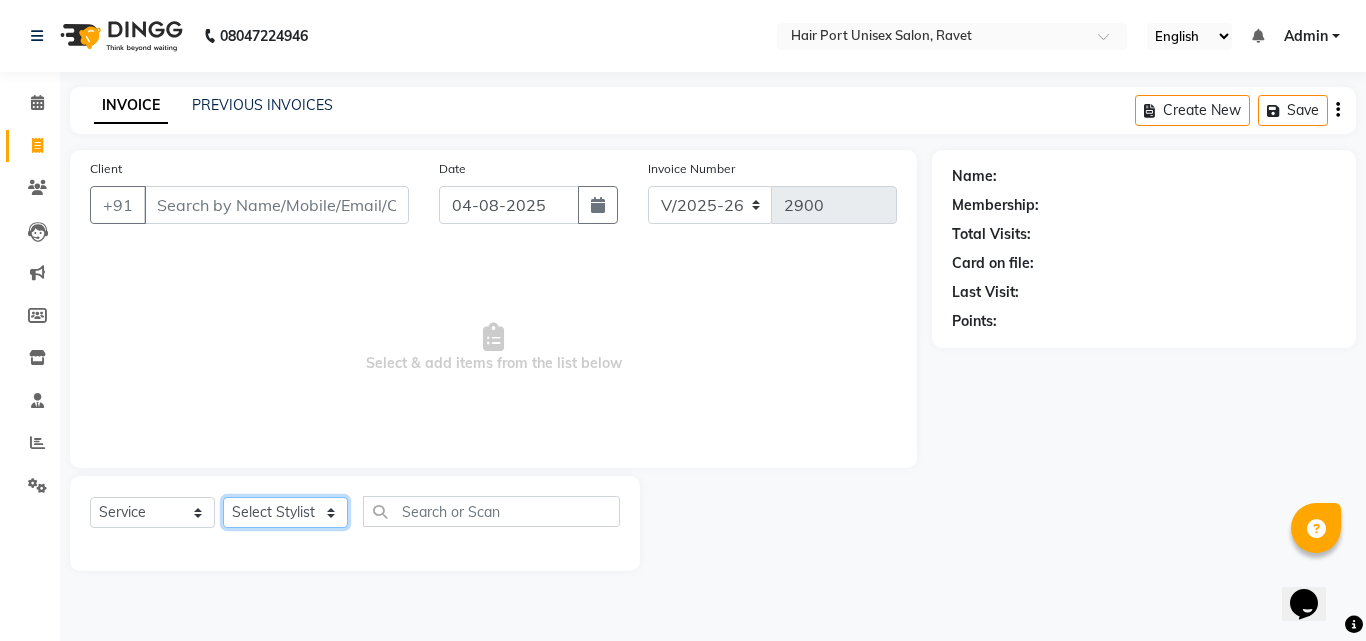 select on "66342" 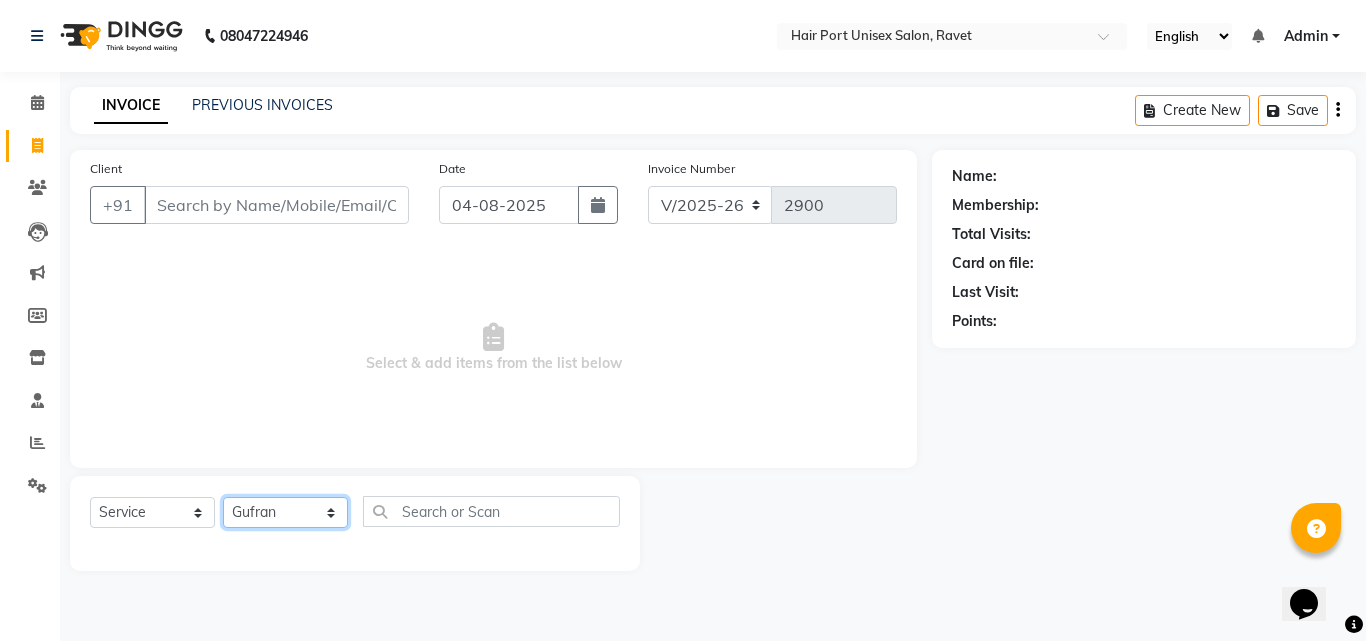 click on "Select Stylist Anushaka Parihar  Esmail Gufran Jyoti Disale Netaji Vishwanath Suryavanshi Rupali  Tanaji Vishwanath Suryavanshi Vinod Mane" 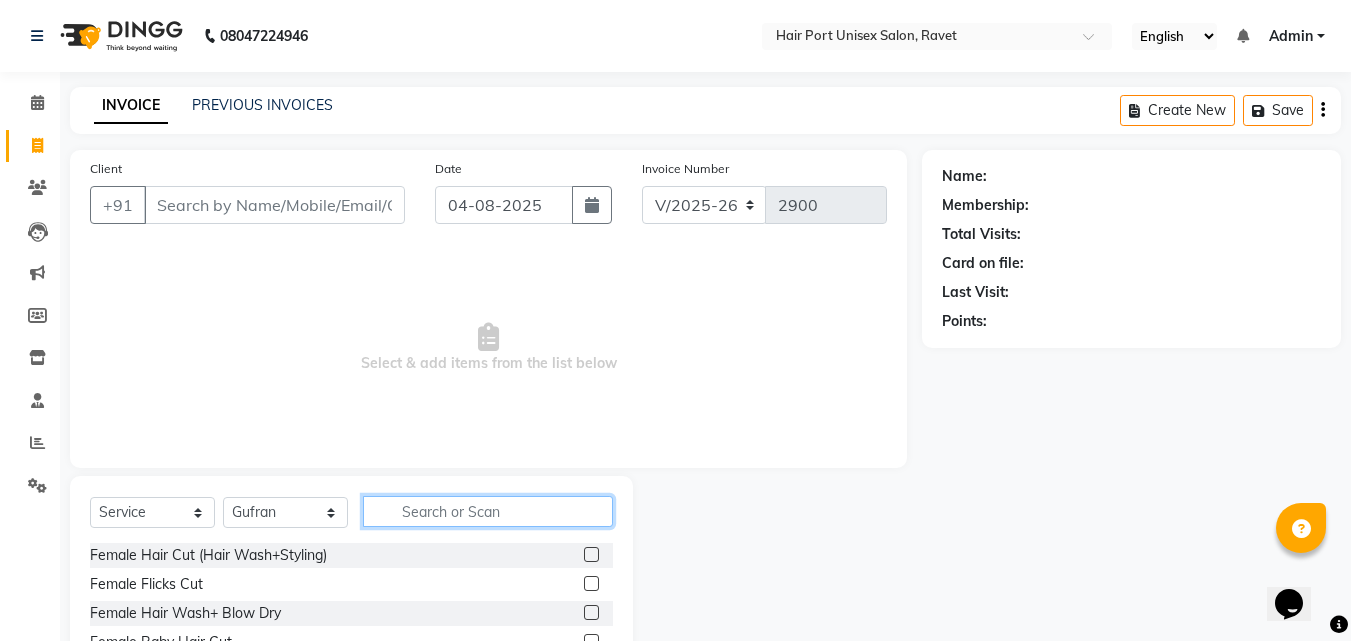 click 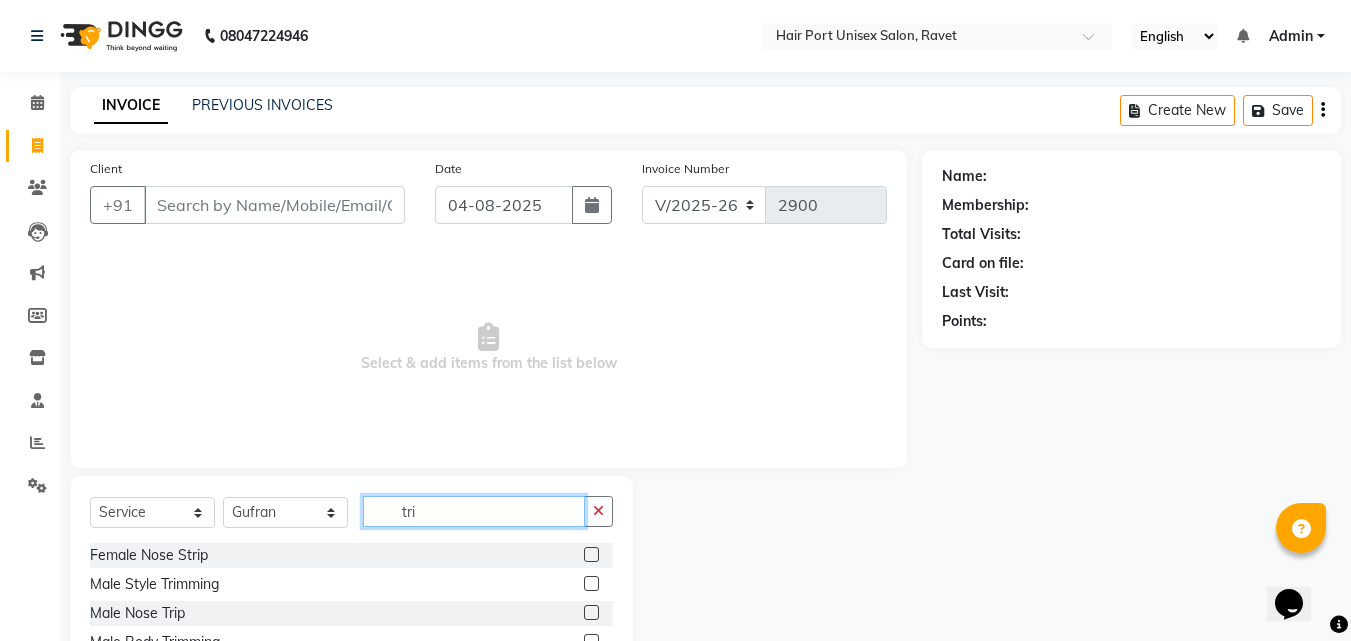 type on "tri" 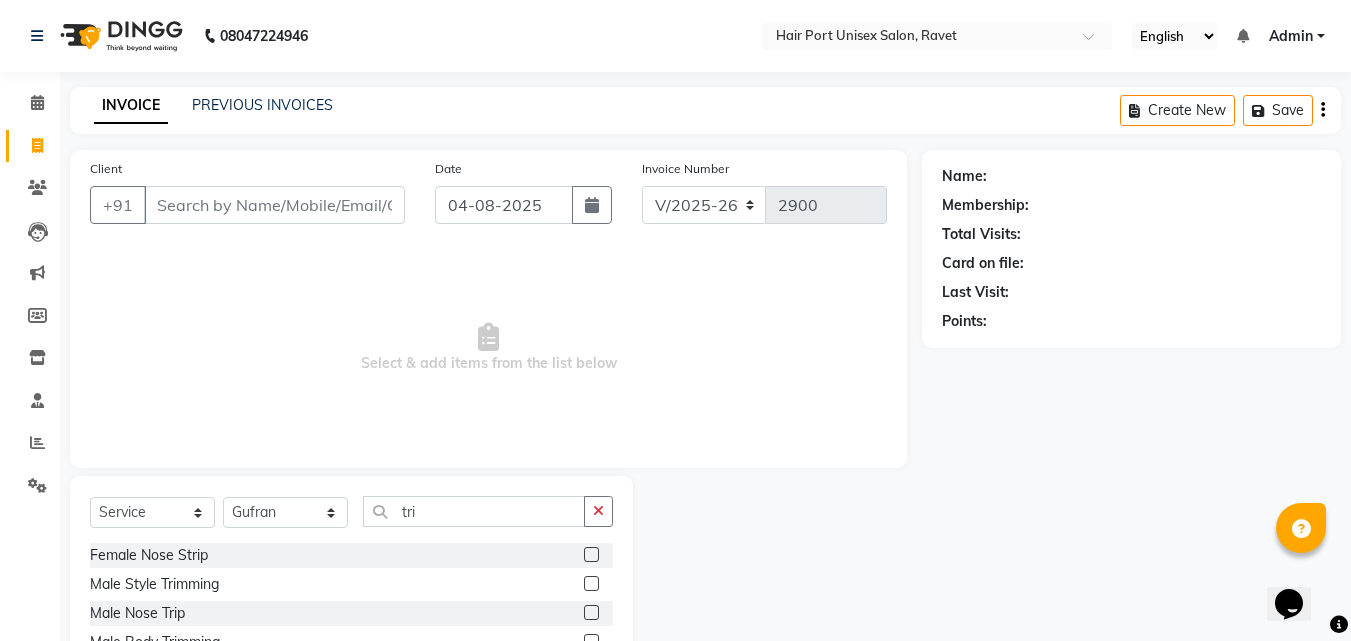 click 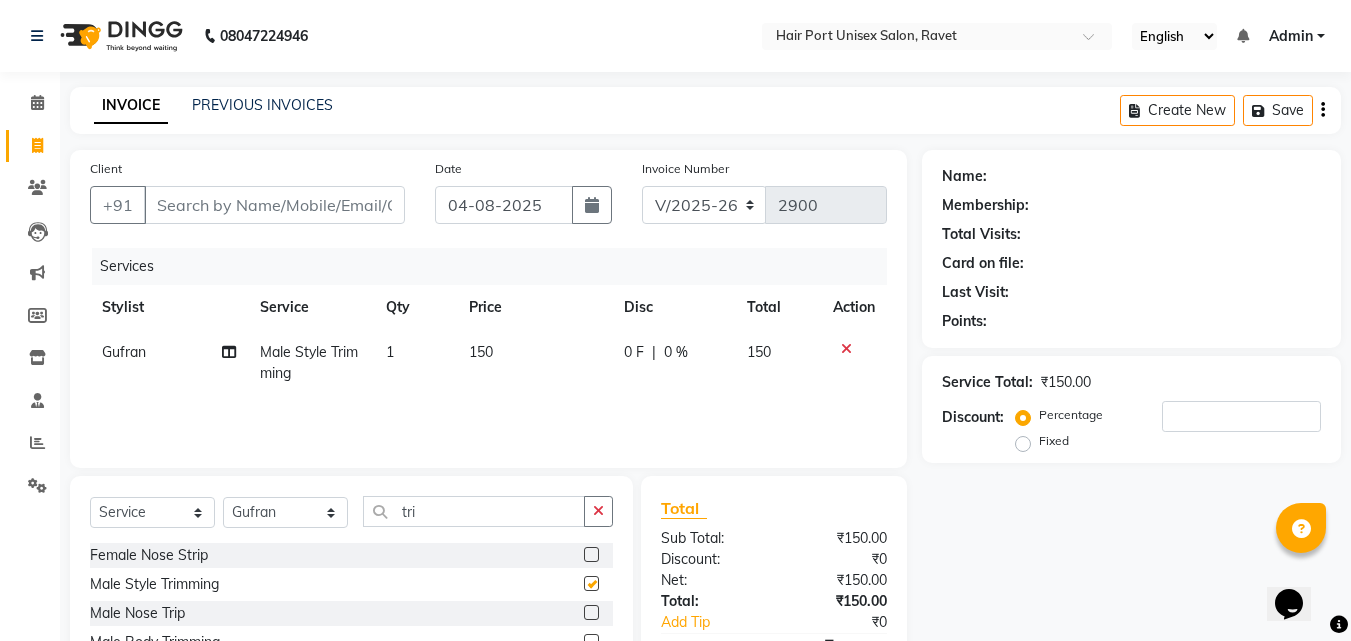 checkbox on "false" 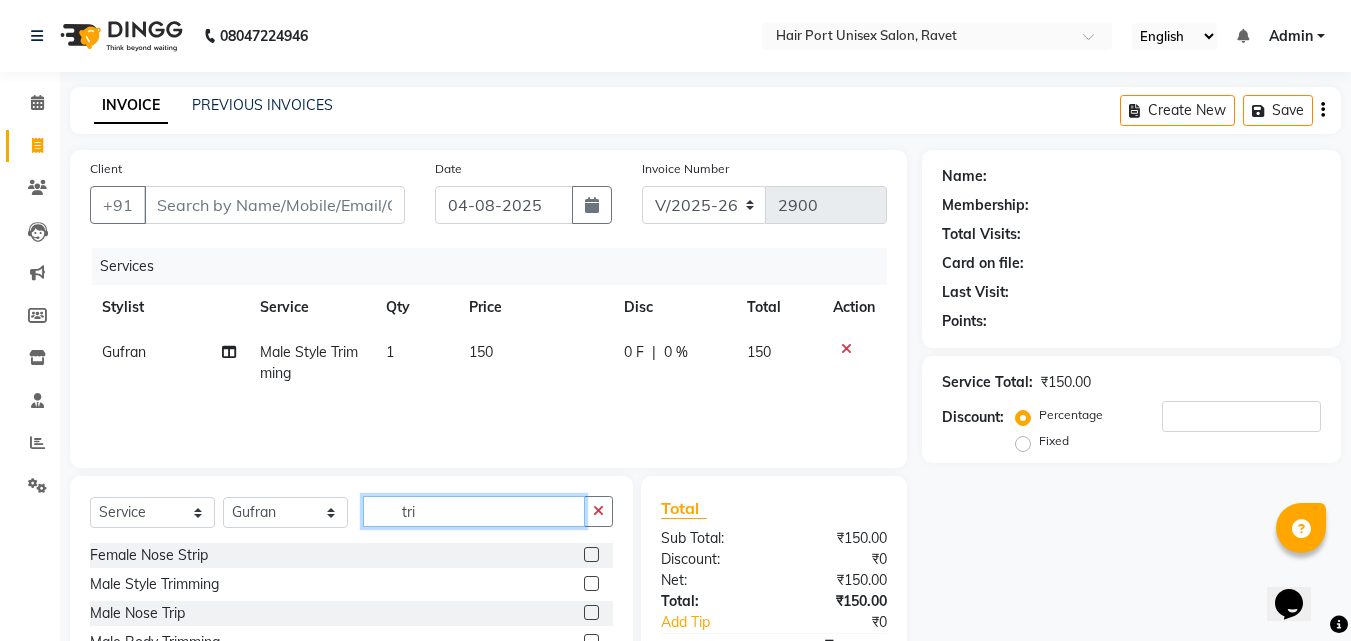 click on "tri" 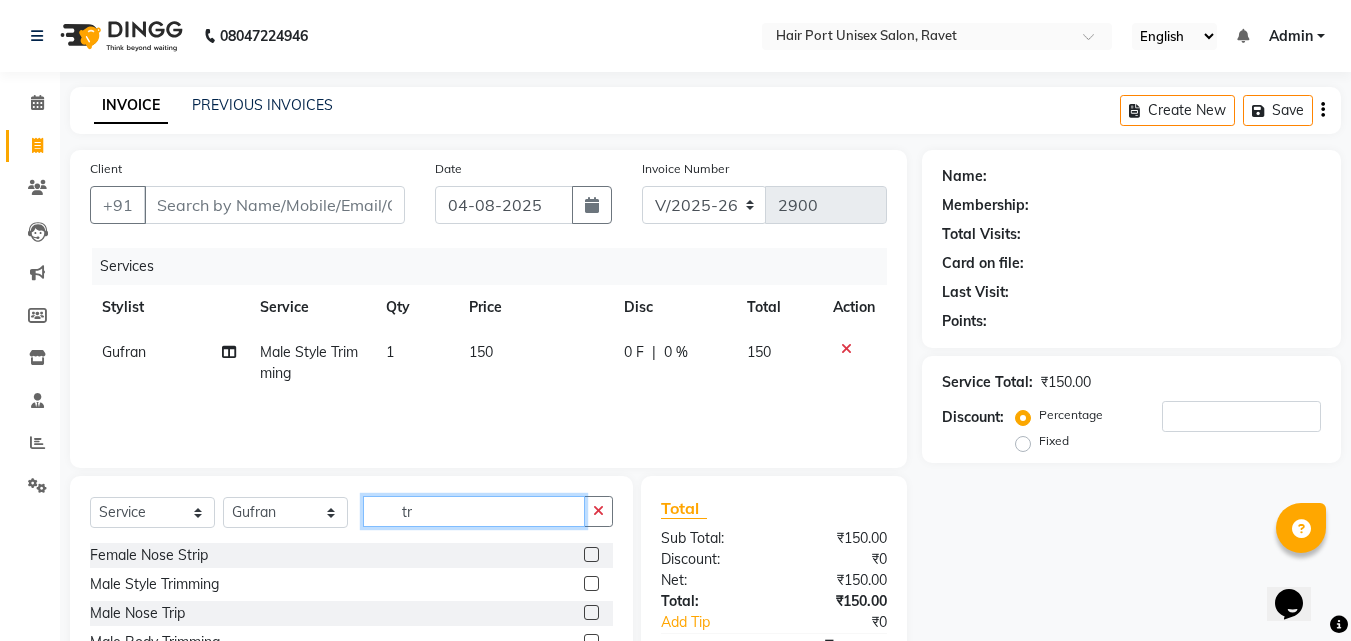 type on "t" 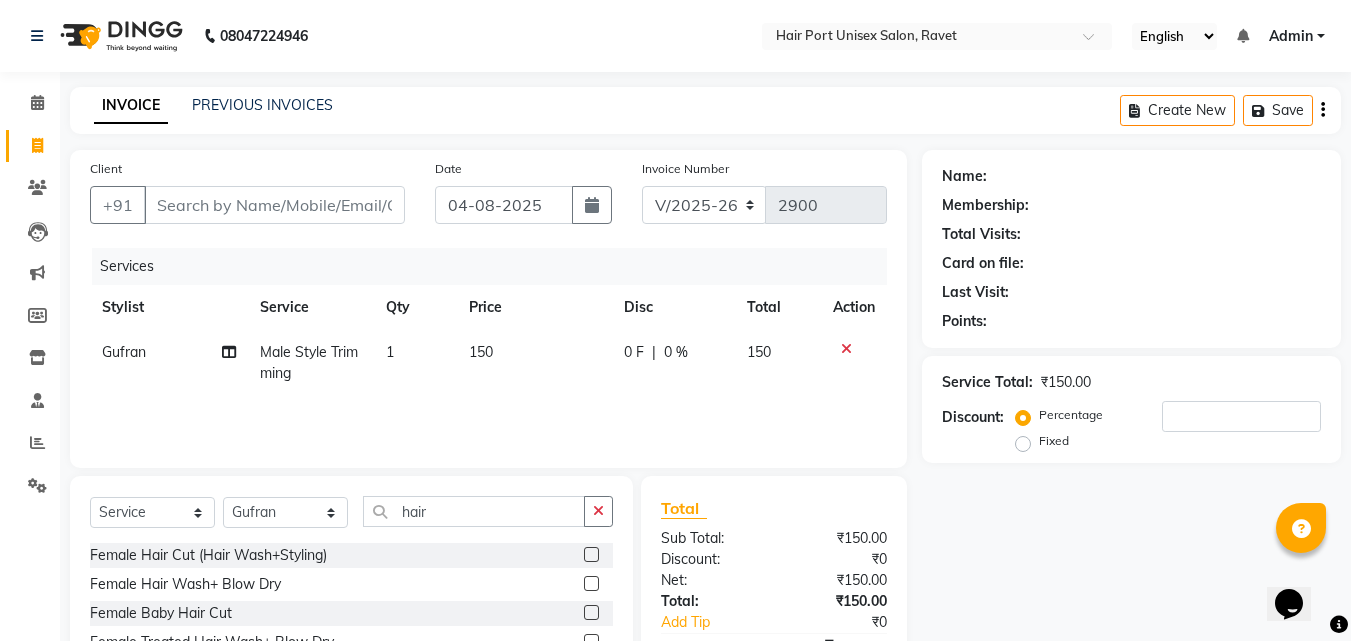 click on "Select  Service  Product  Membership  Package Voucher Prepaid Gift Card  Select Stylist Anushaka Parihar  Esmail Gufran Jyoti Disale Netaji Vishwanath Suryavanshi Rupali  Tanaji Vishwanath Suryavanshi Vinod Mane hair" 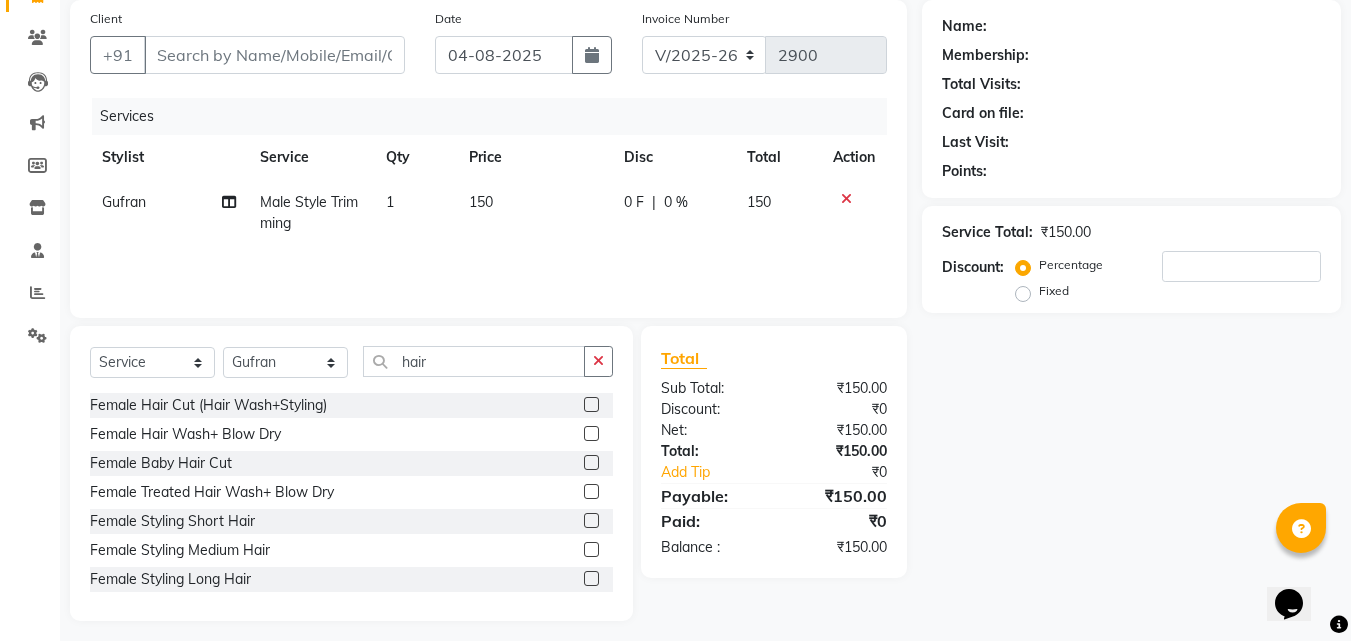 scroll, scrollTop: 160, scrollLeft: 0, axis: vertical 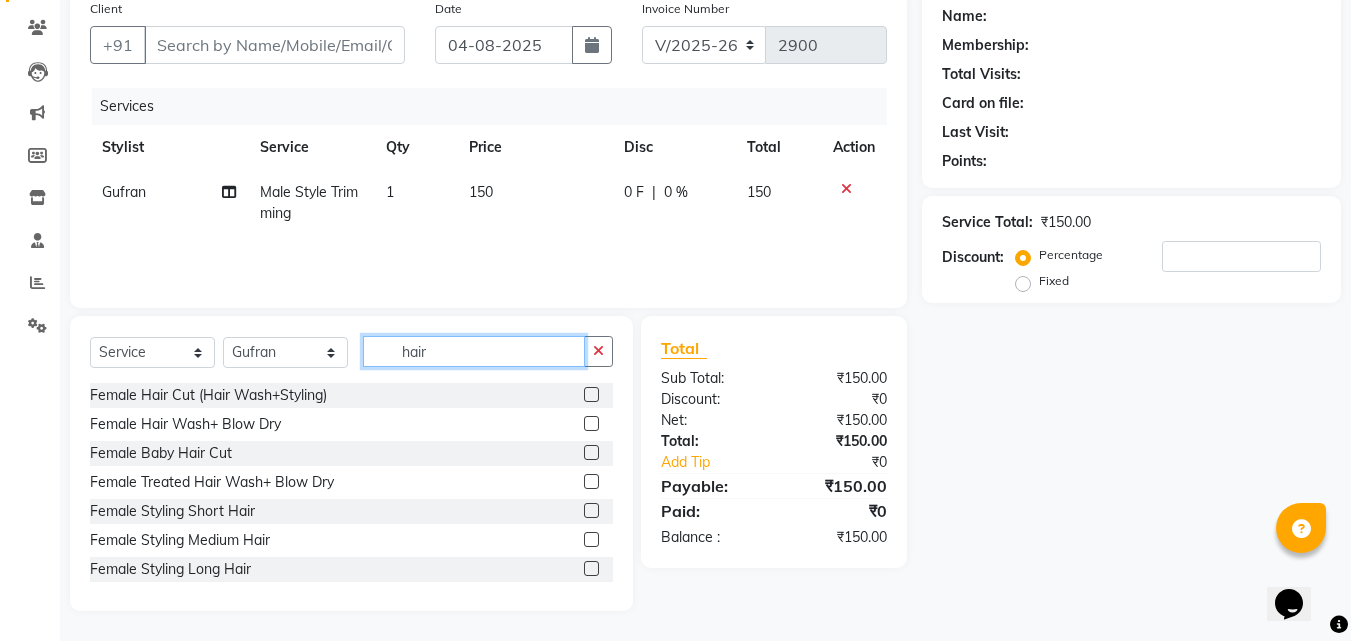 click on "hair" 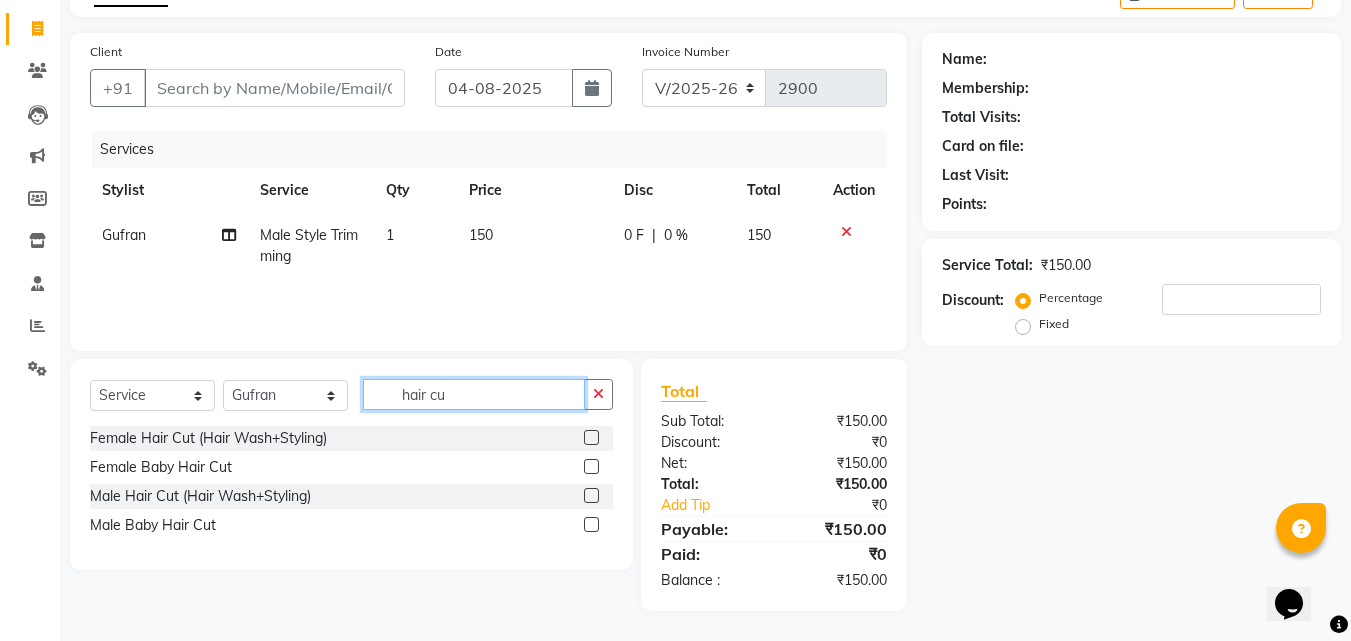 scroll, scrollTop: 117, scrollLeft: 0, axis: vertical 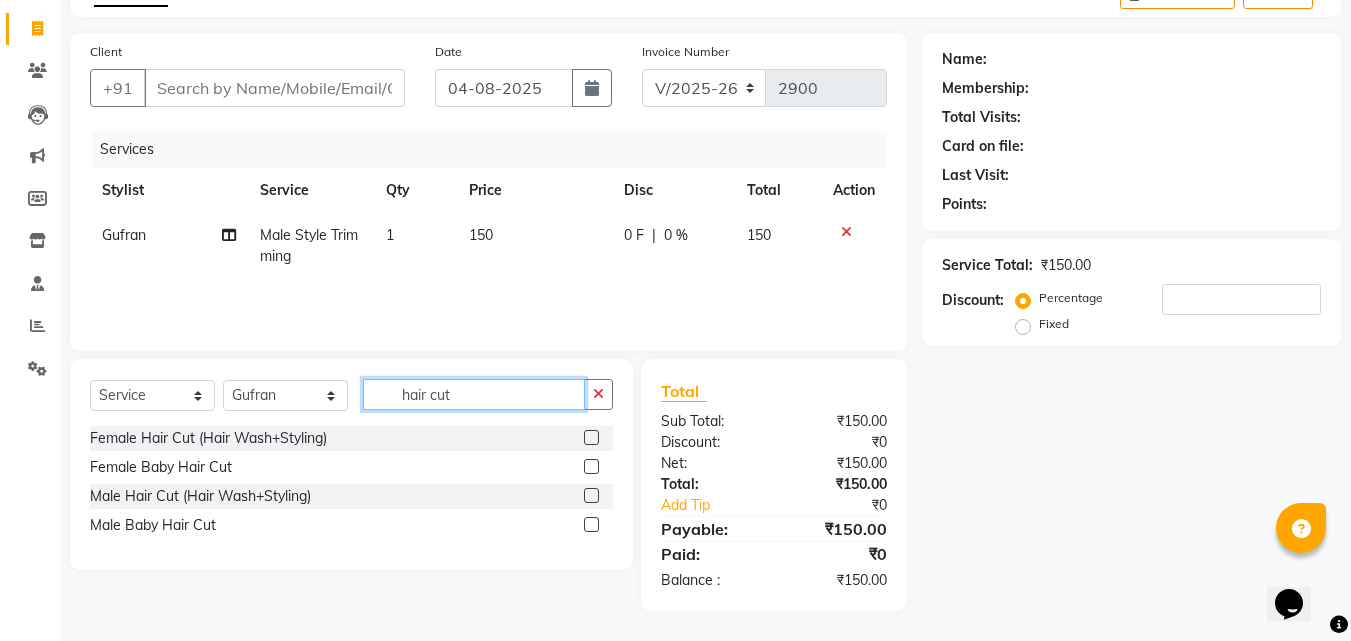 type on "hair cut" 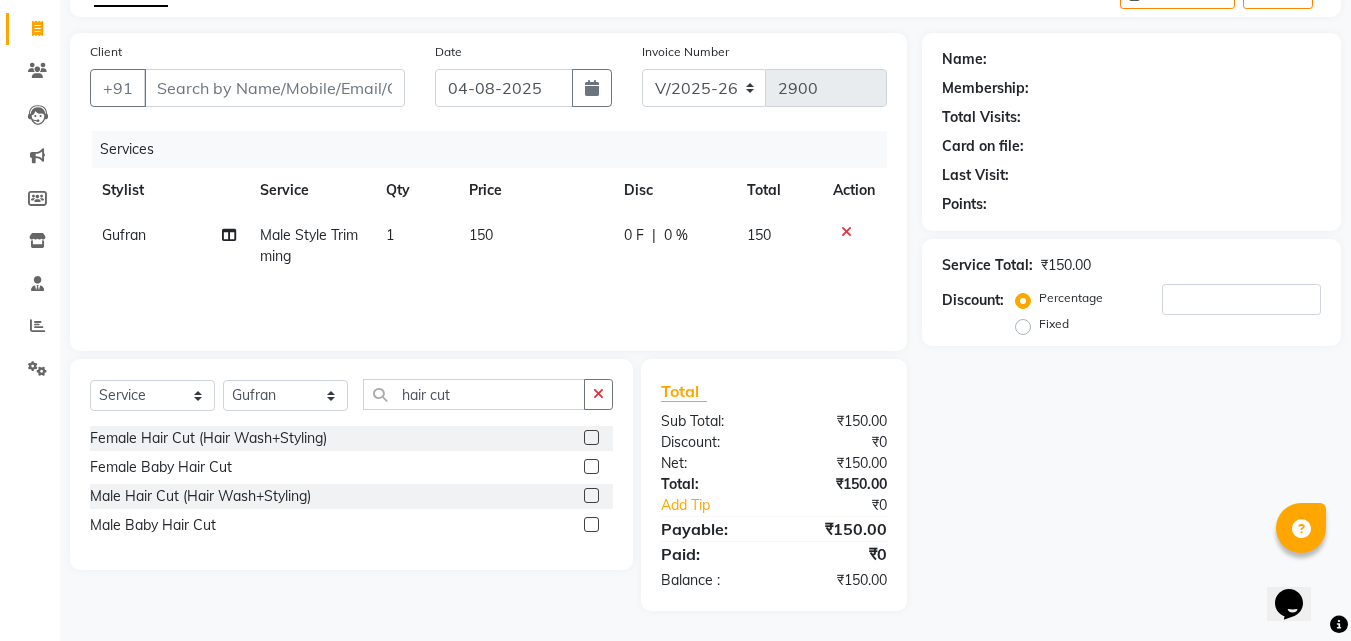 click 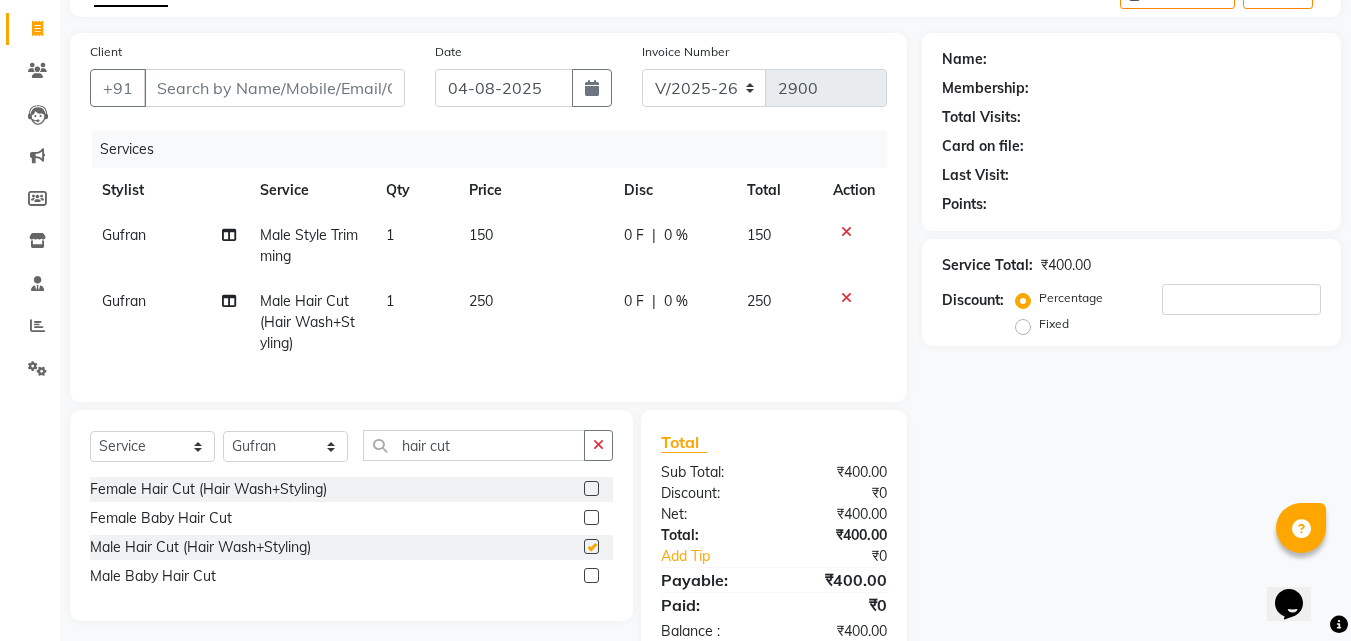 checkbox on "false" 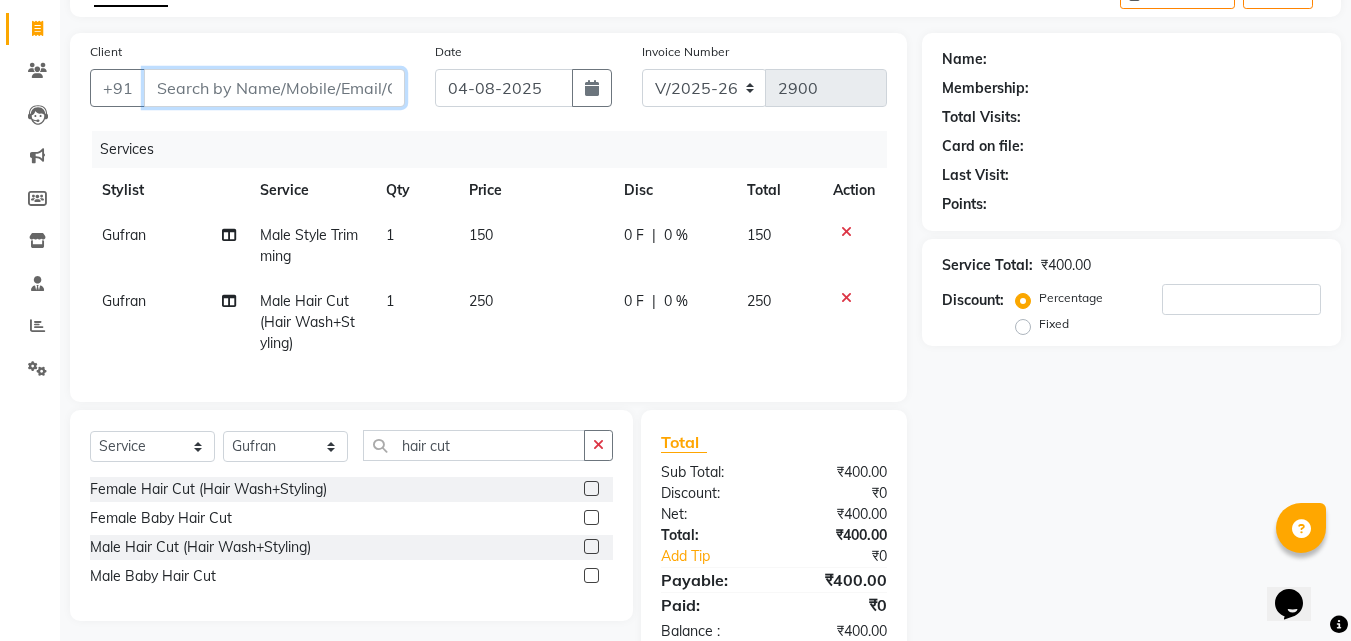 click on "Client" at bounding box center (274, 88) 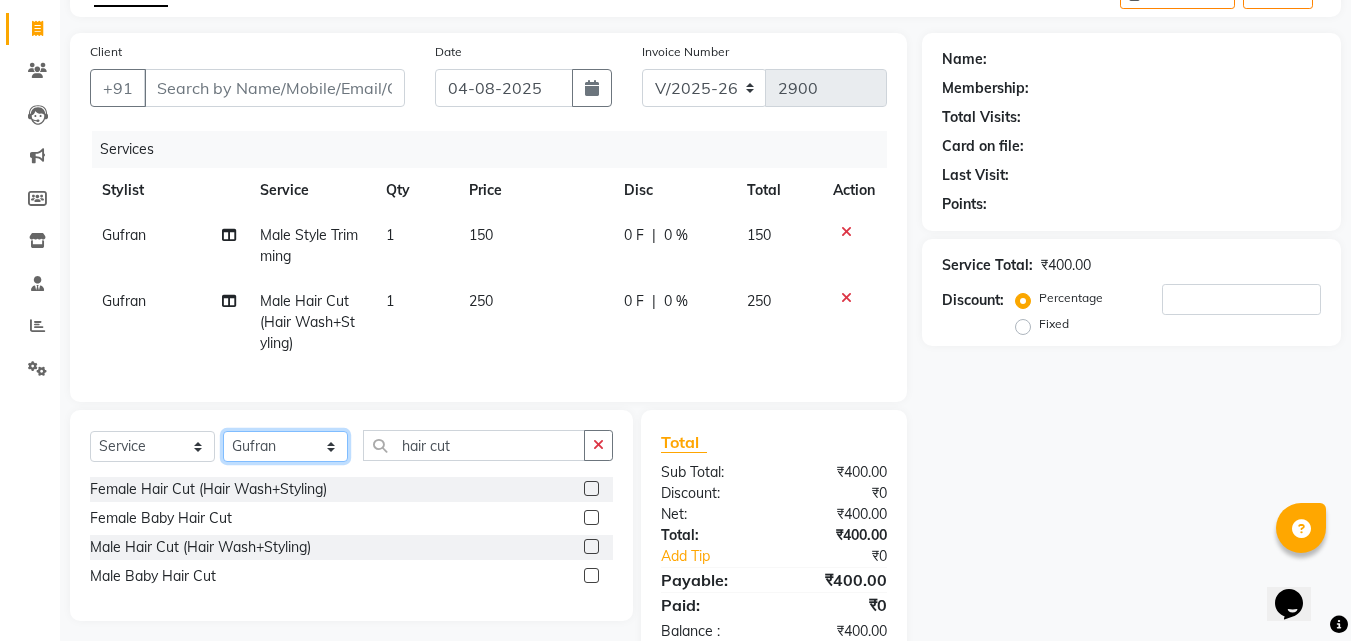 click on "Select Stylist Anushaka Parihar  Esmail Gufran Jyoti Disale Netaji Vishwanath Suryavanshi Rupali  Tanaji Vishwanath Suryavanshi Vinod Mane" 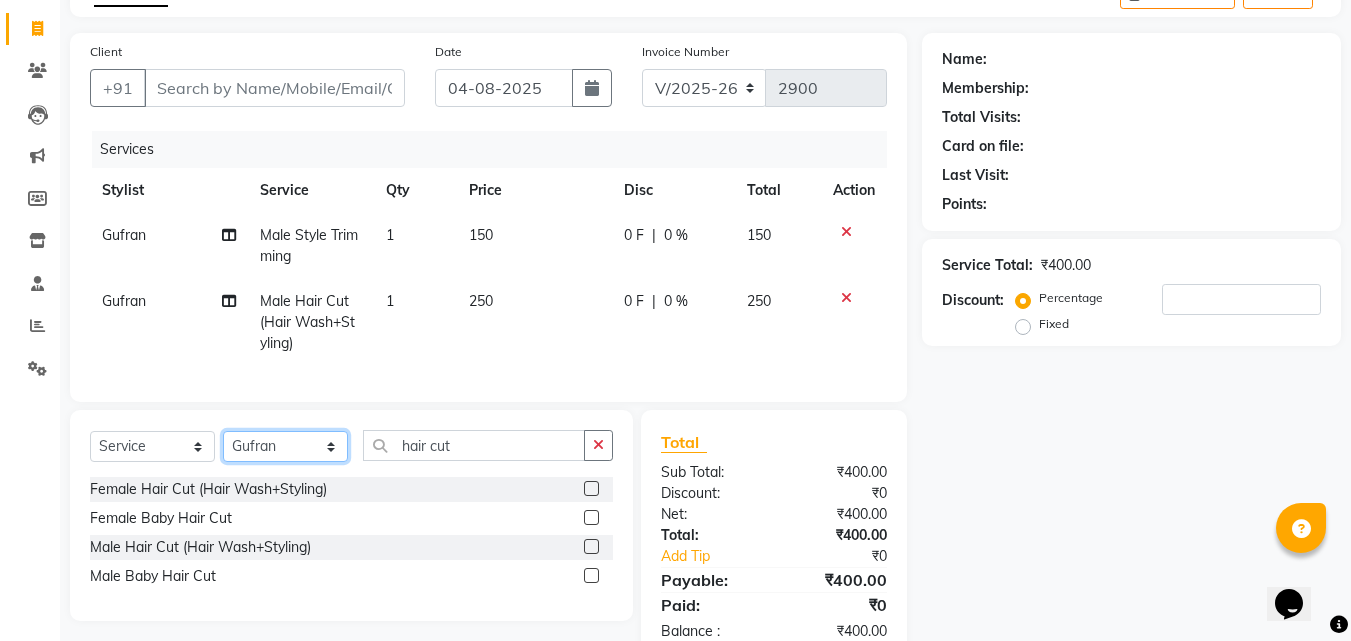 select on "58688" 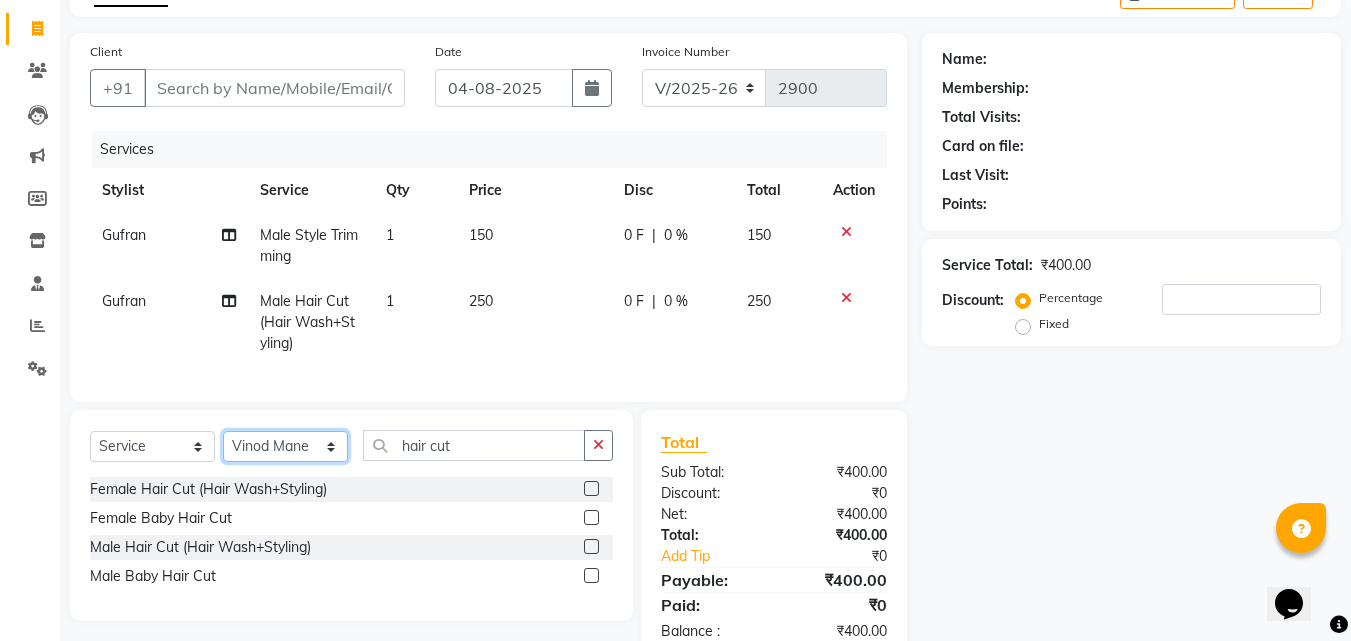 click on "Select Stylist Anushaka Parihar  Esmail Gufran Jyoti Disale Netaji Vishwanath Suryavanshi Rupali  Tanaji Vishwanath Suryavanshi Vinod Mane" 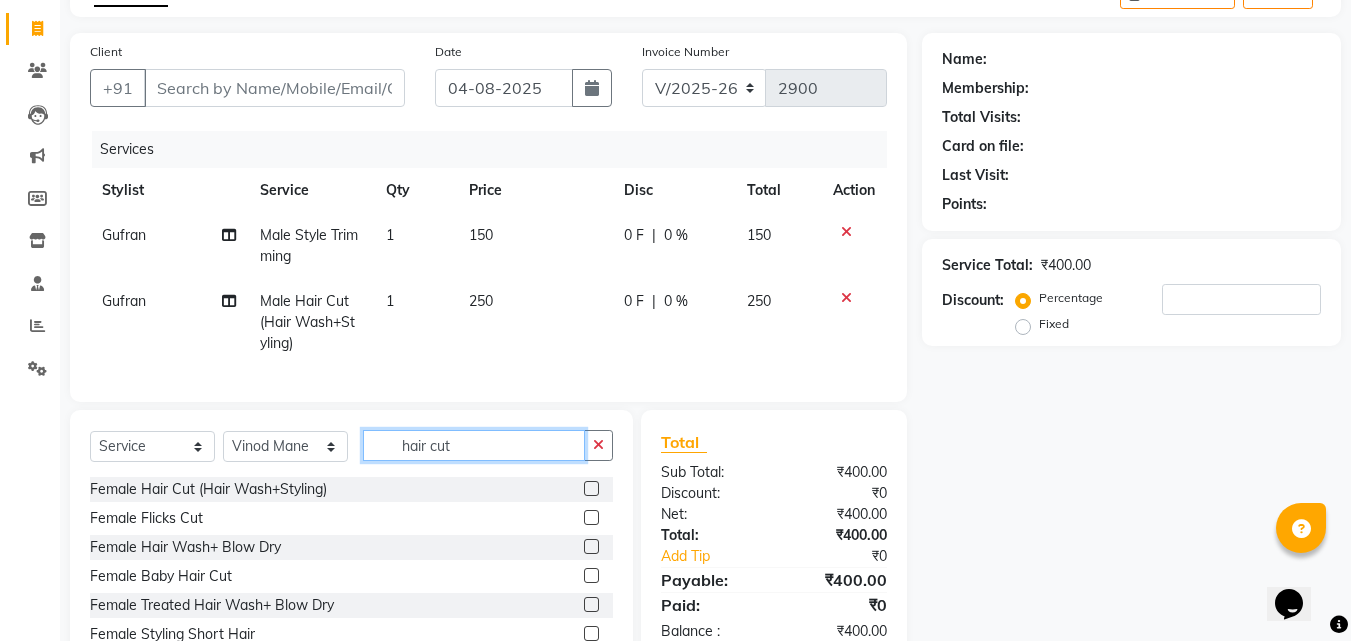 click on "hair cut" 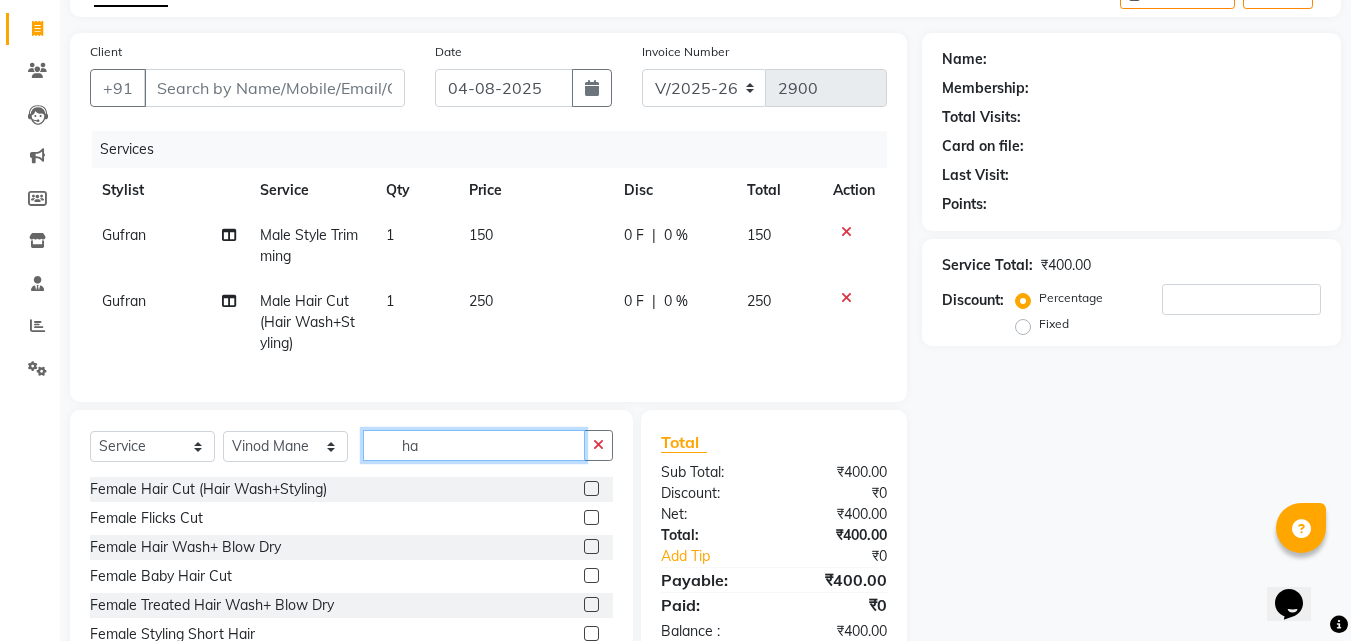 type on "h" 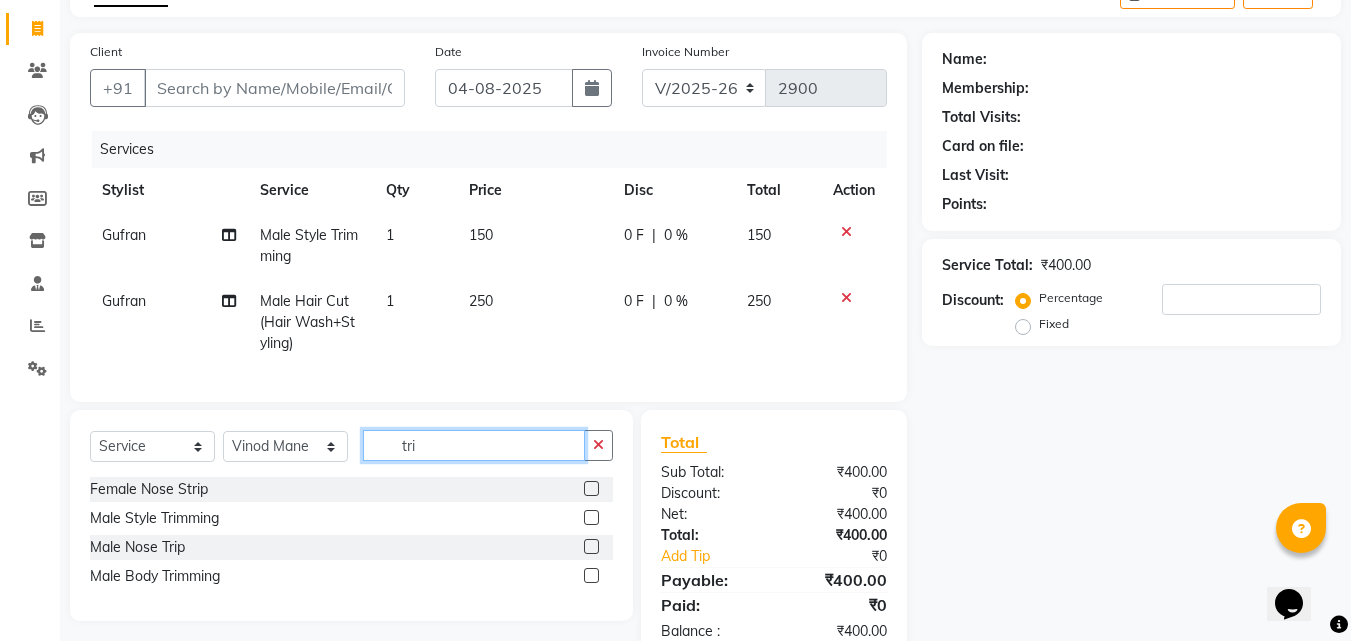 type on "tri" 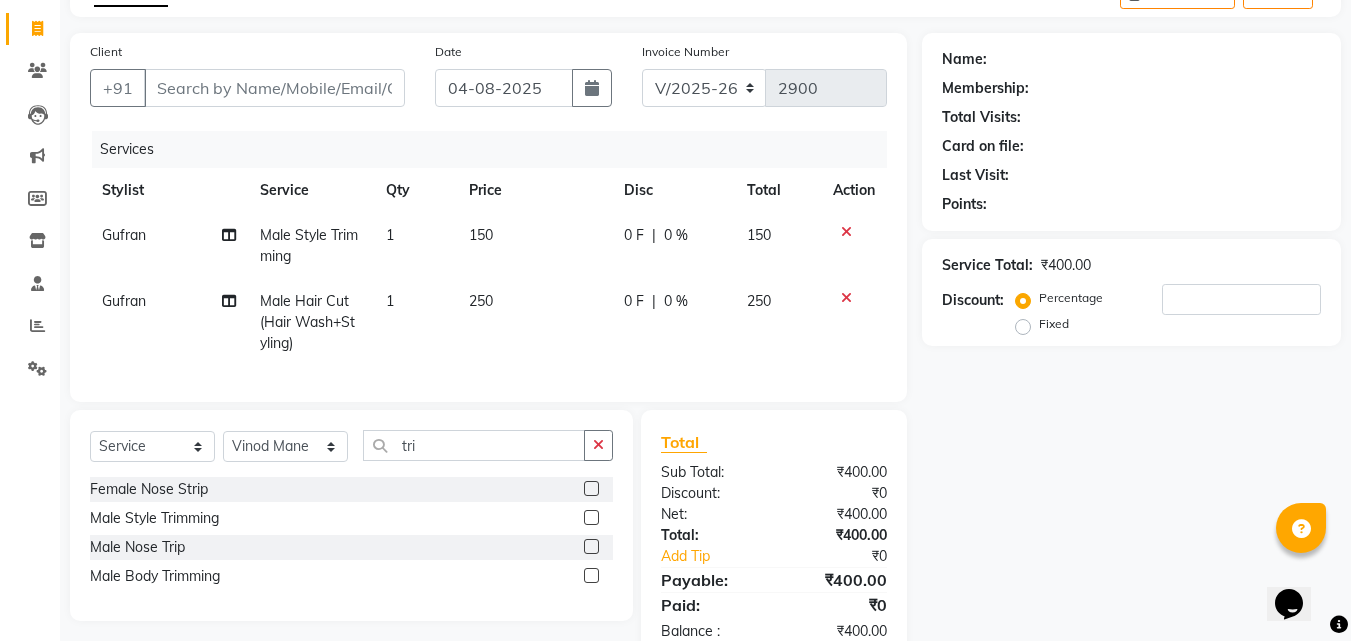 click 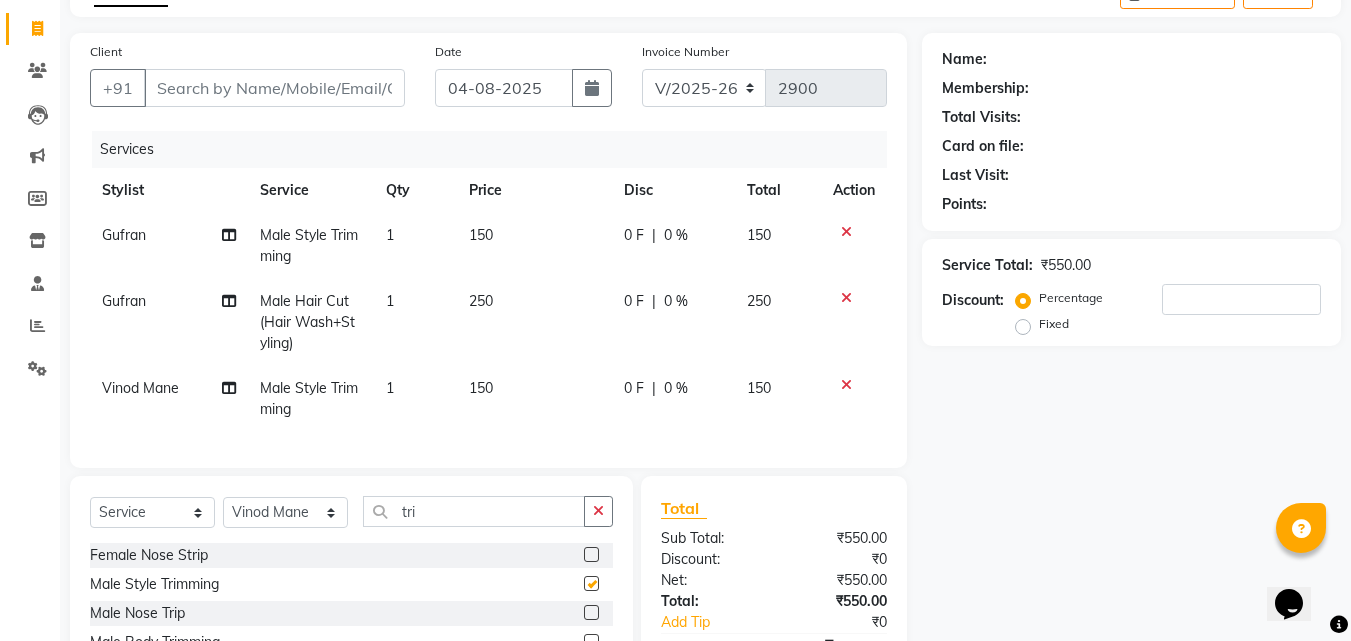 checkbox on "false" 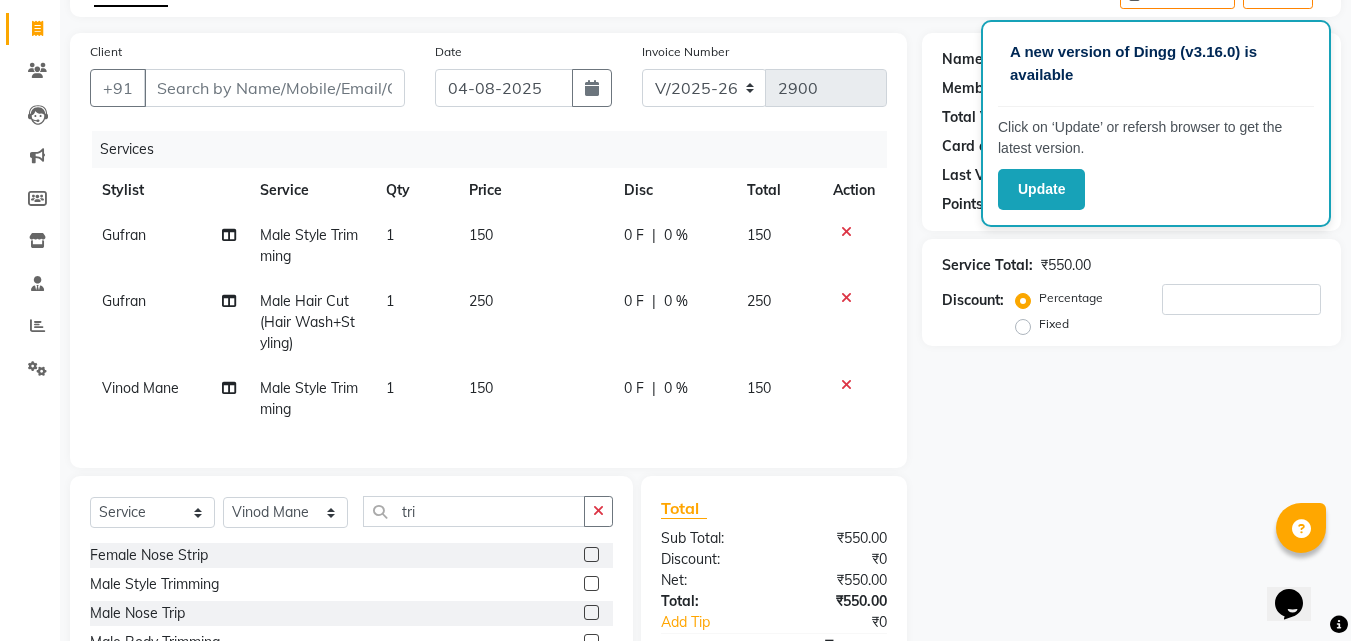 click on "Name: Membership: Total Visits: Card on file: Last Visit:  Points:  Service Total:  ₹550.00  Discount:  Percentage   Fixed" 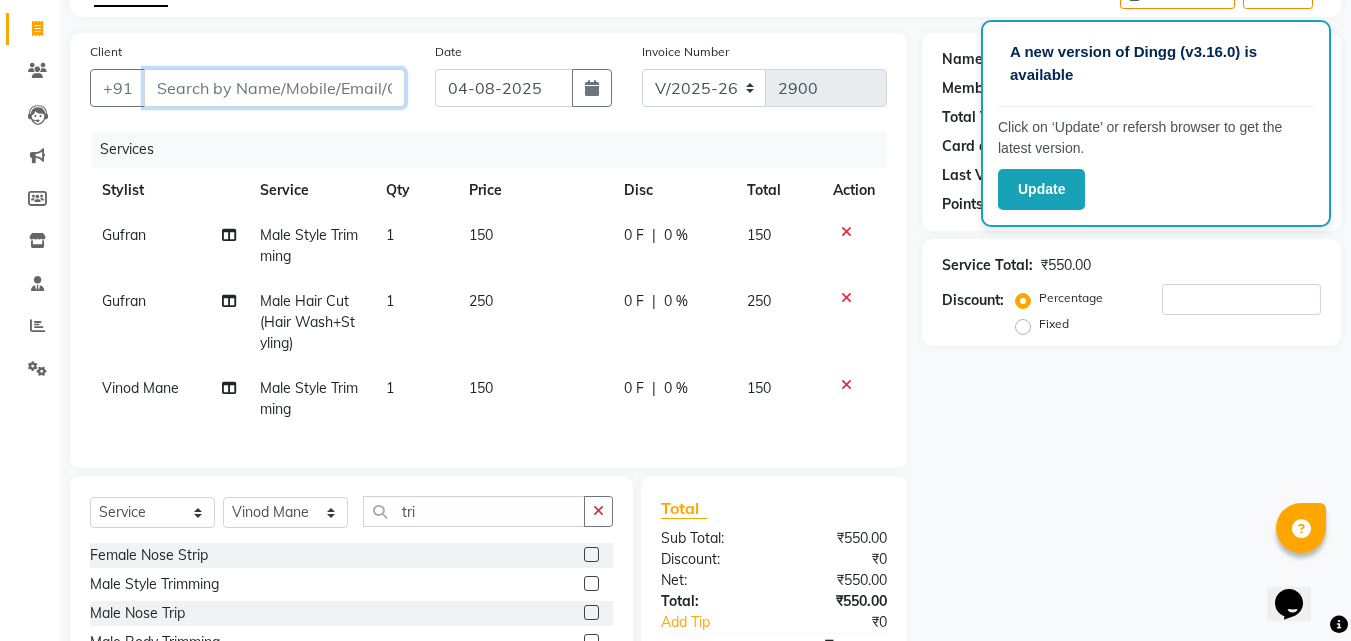 click on "Client" at bounding box center [274, 88] 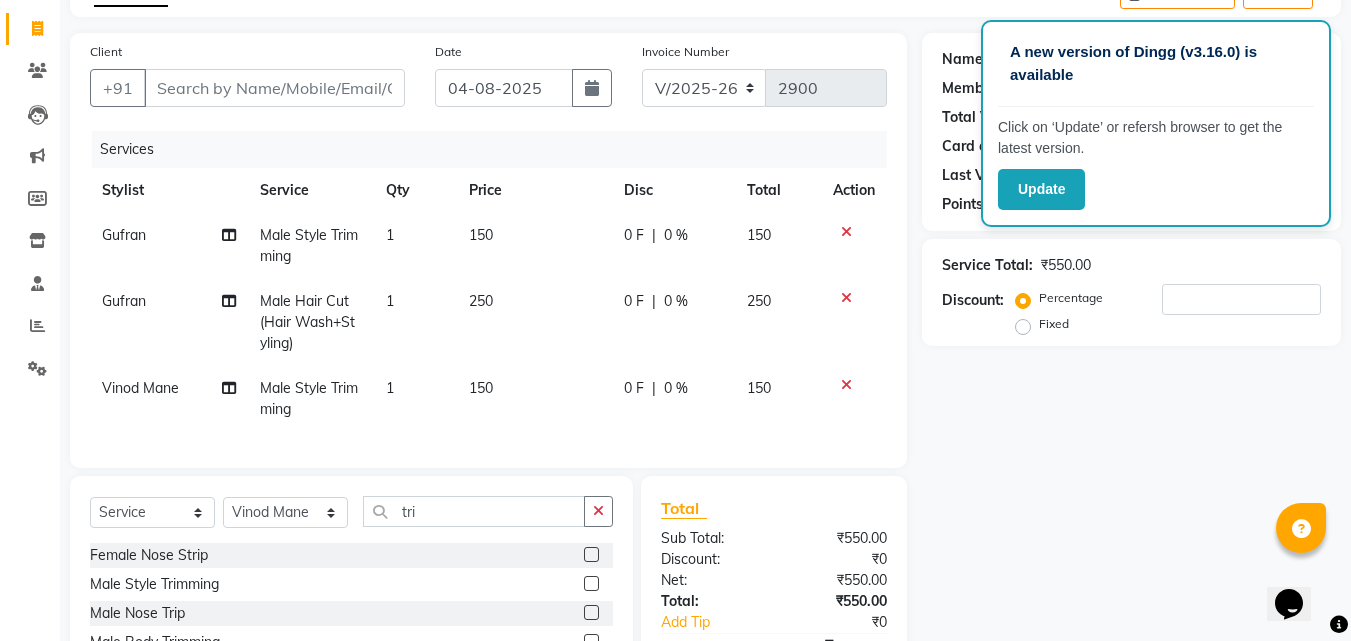 click 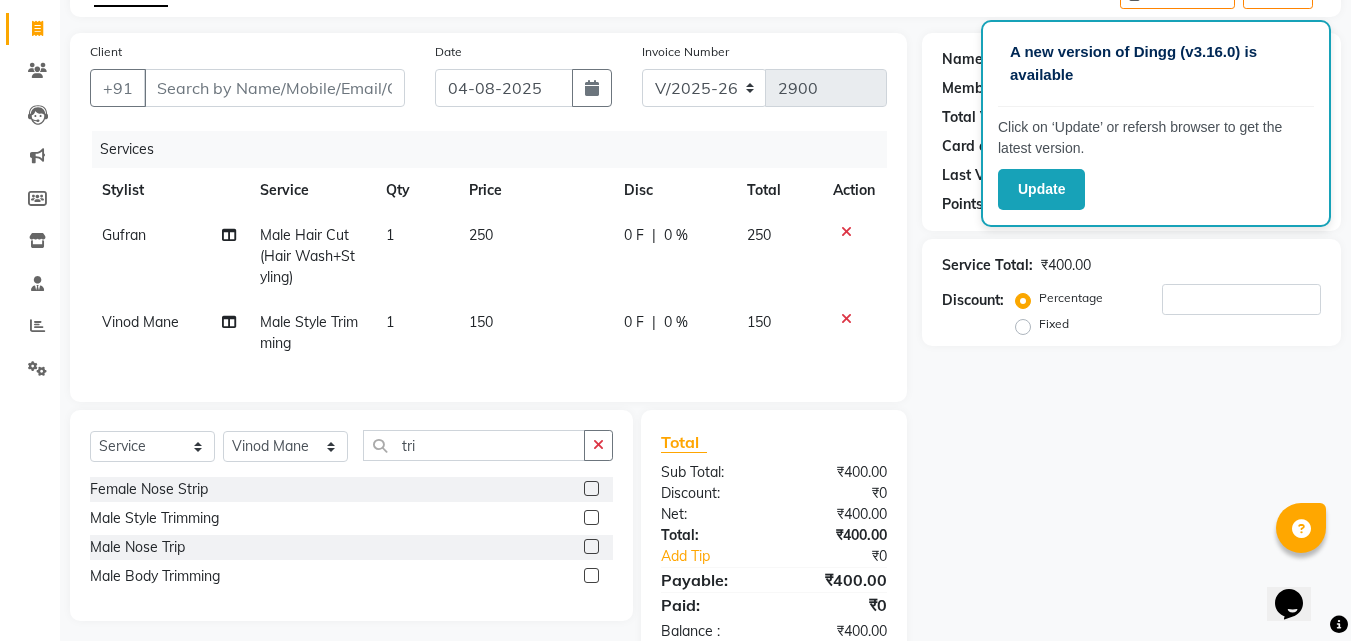 click 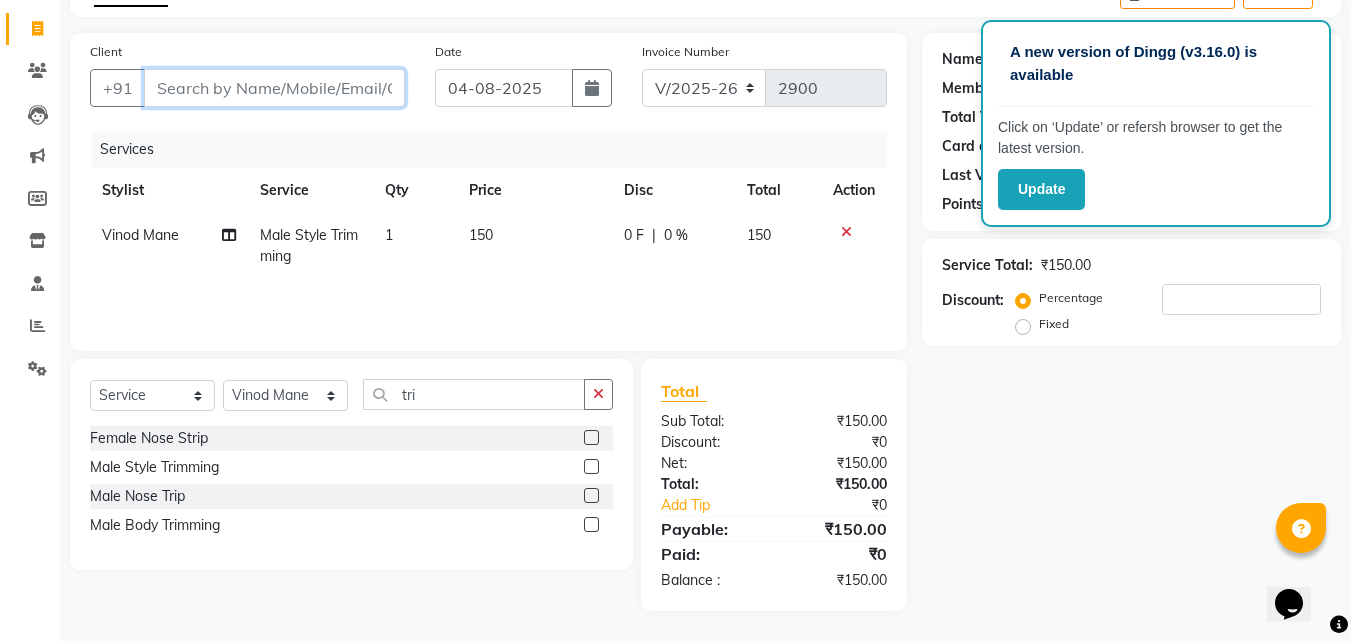 click on "Client" at bounding box center [274, 88] 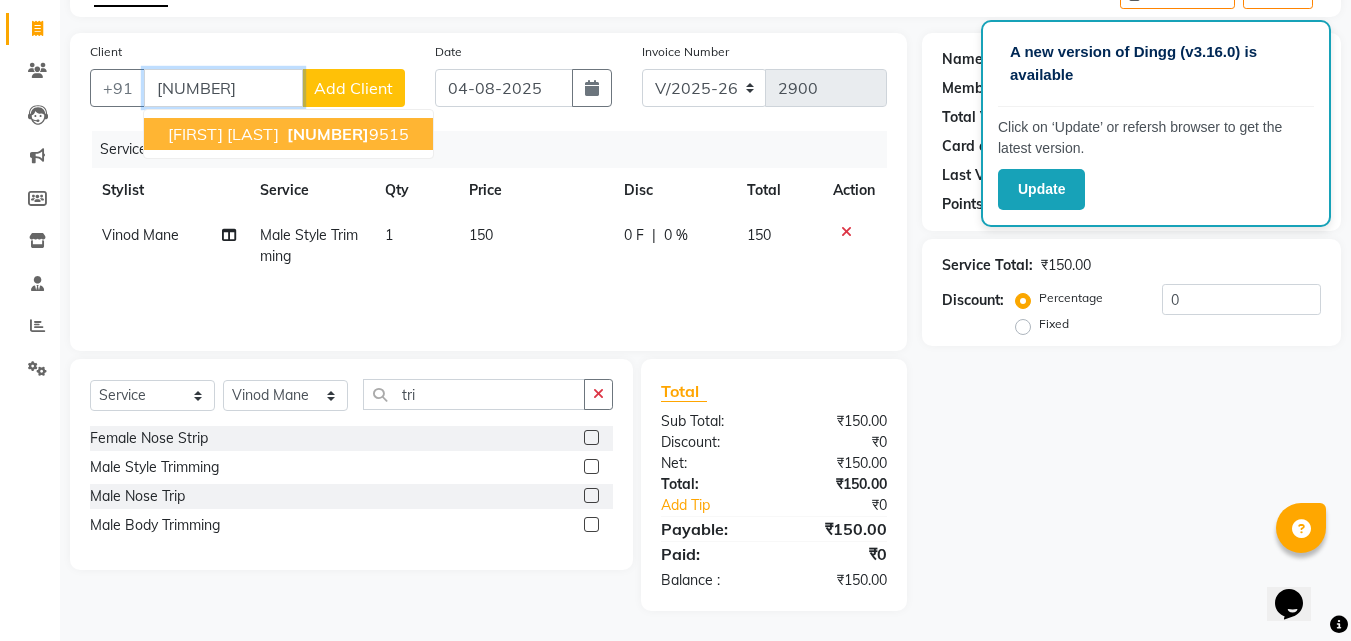click on "930980 9515" at bounding box center (346, 134) 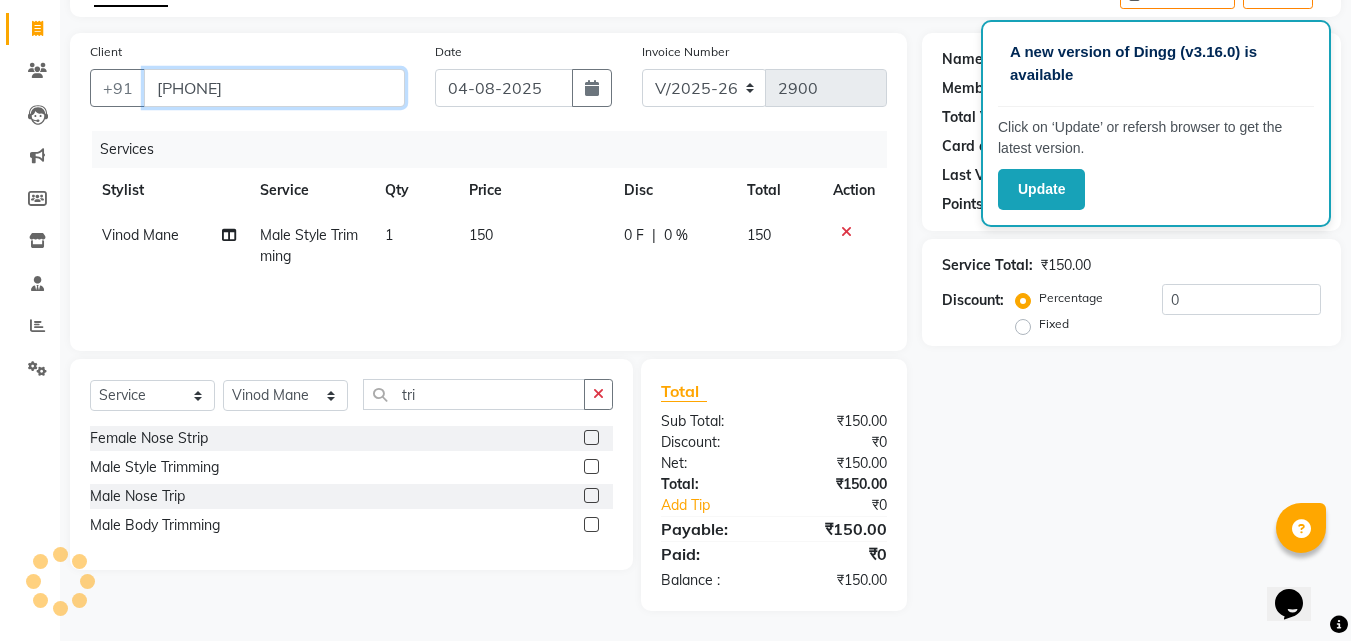 type on "[NUMBER]" 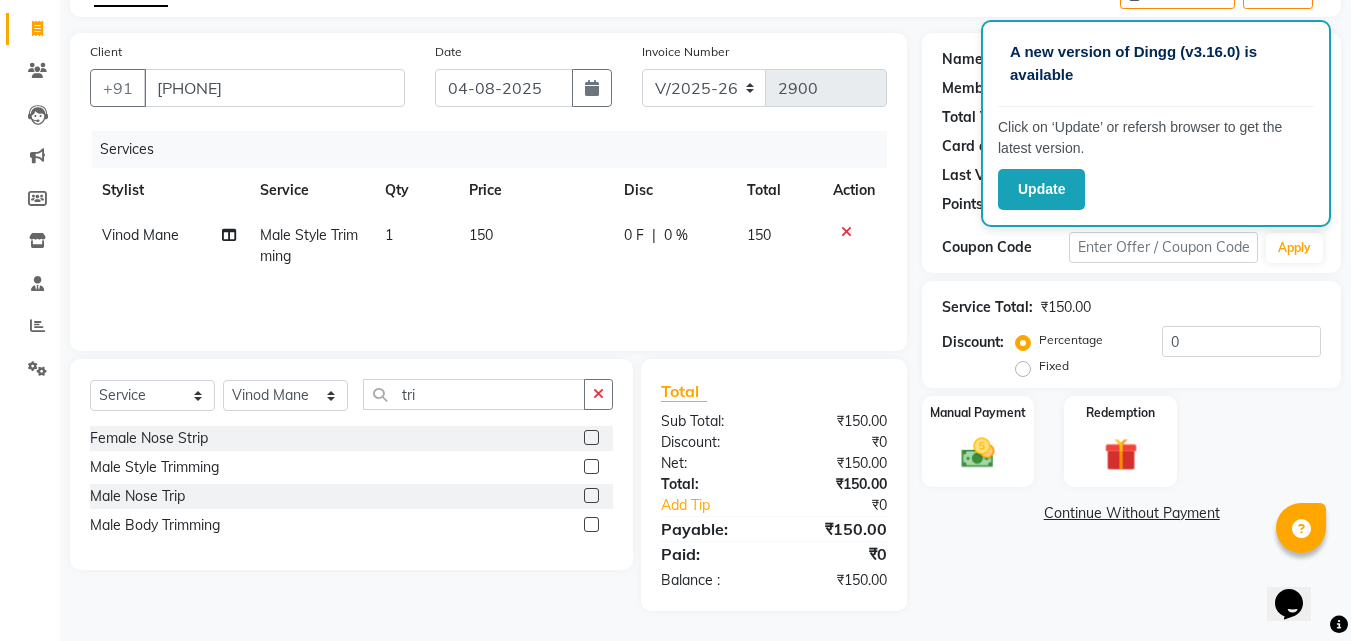 click on "0 F" 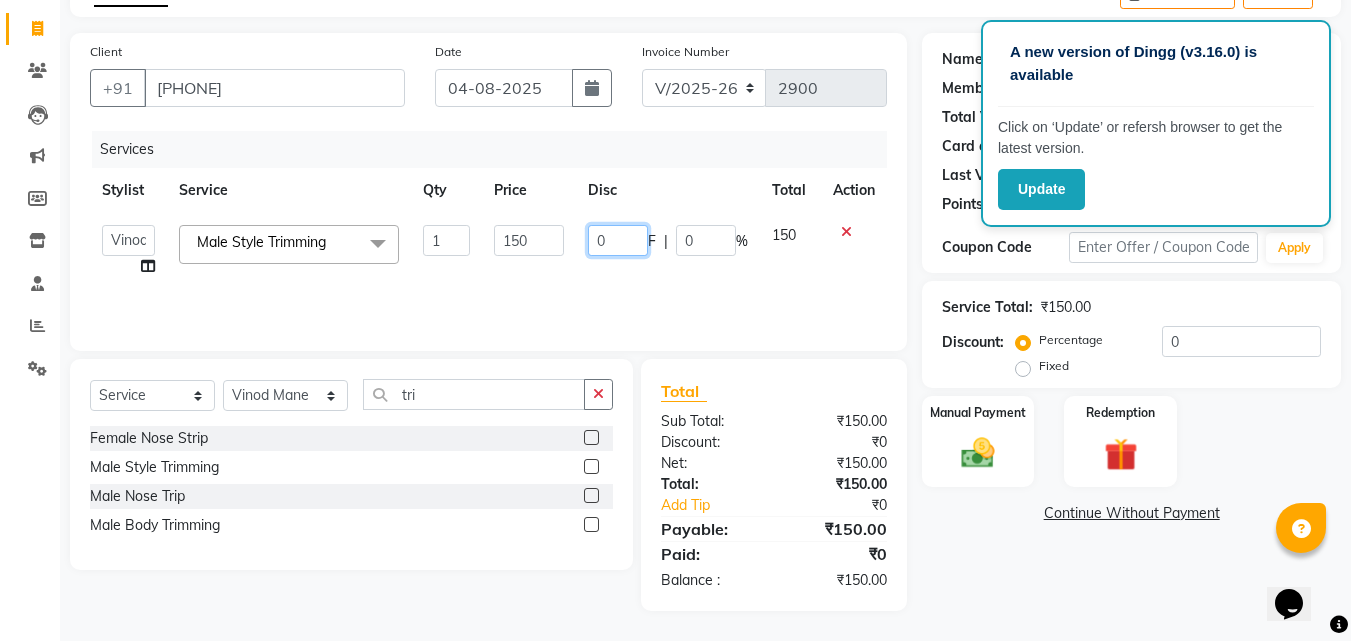 click on "0" 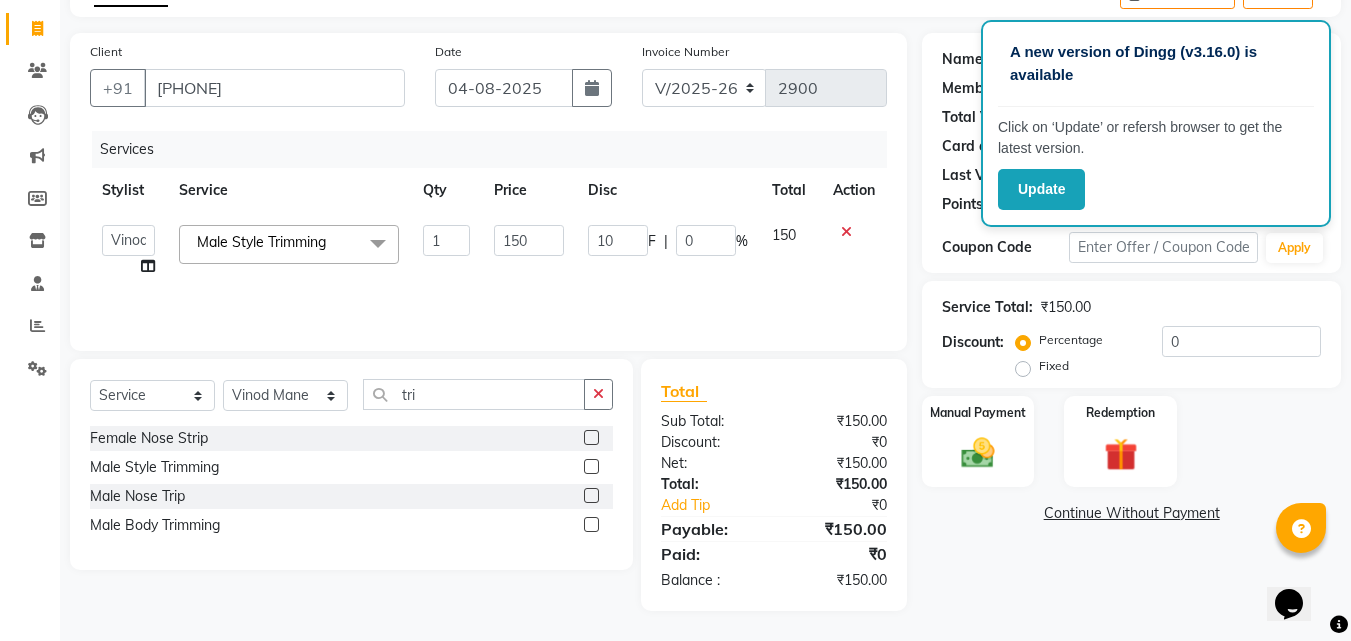 click on "10 F | 0 %" 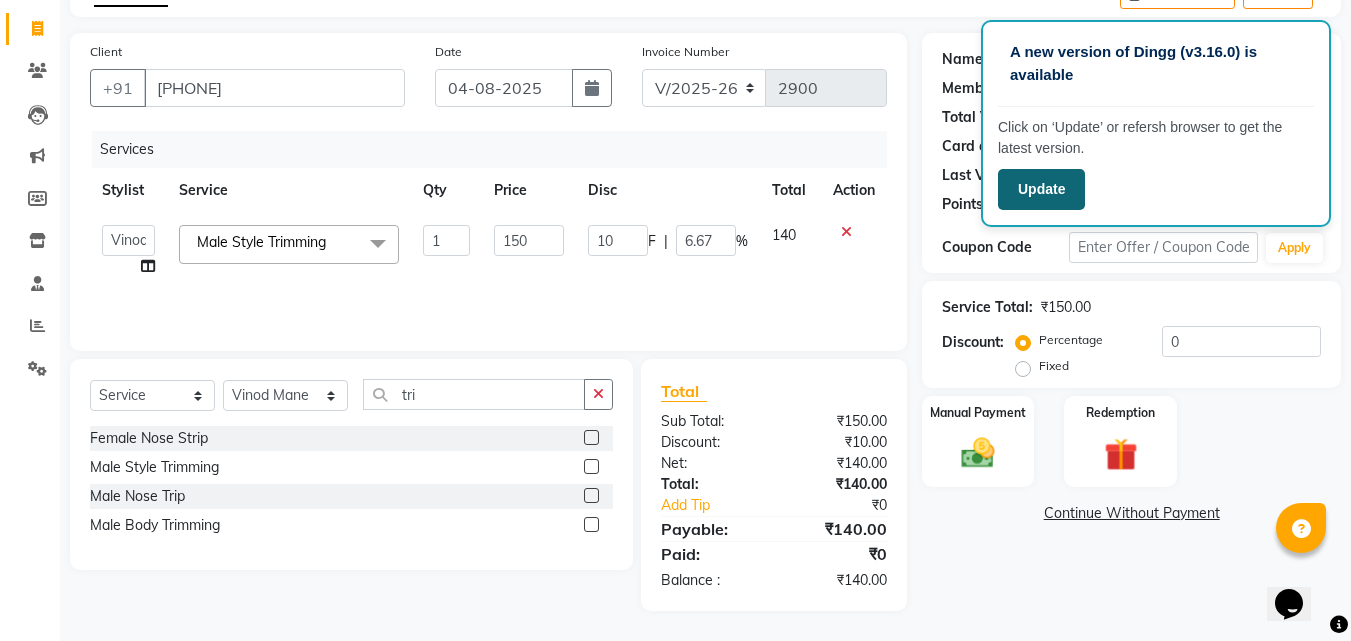click on "Update" 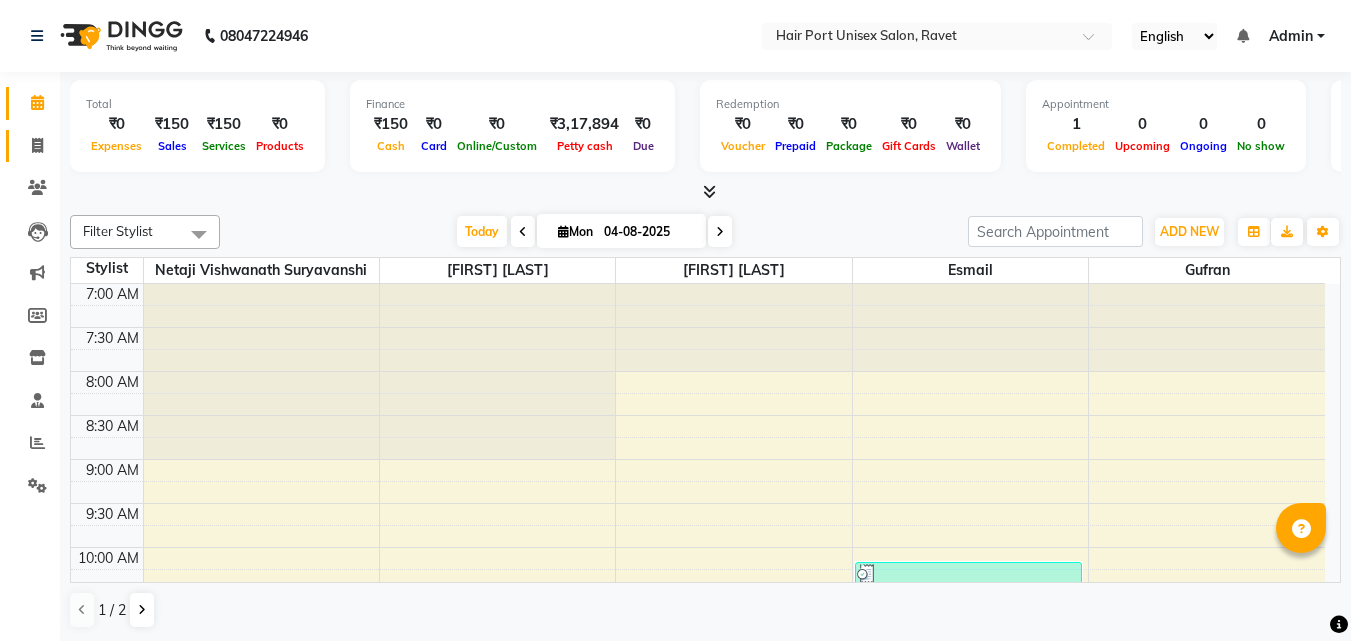 scroll, scrollTop: 0, scrollLeft: 0, axis: both 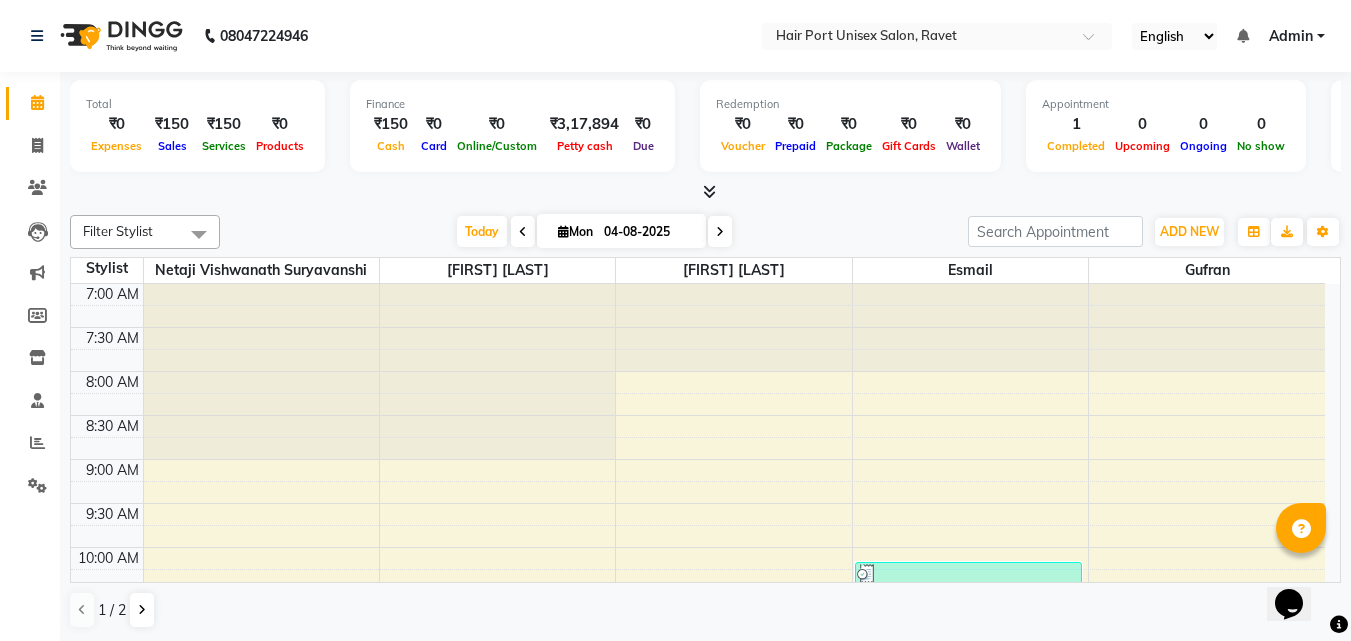 click on "04-08-2025" at bounding box center (648, 232) 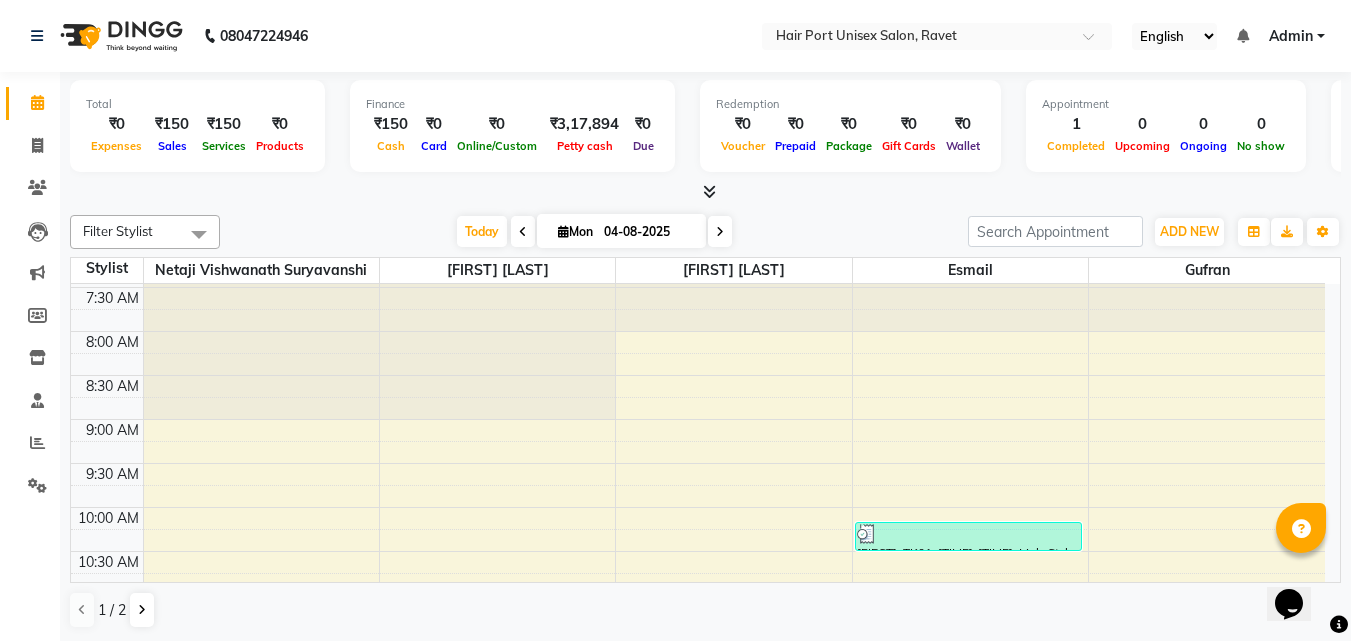 scroll, scrollTop: 80, scrollLeft: 0, axis: vertical 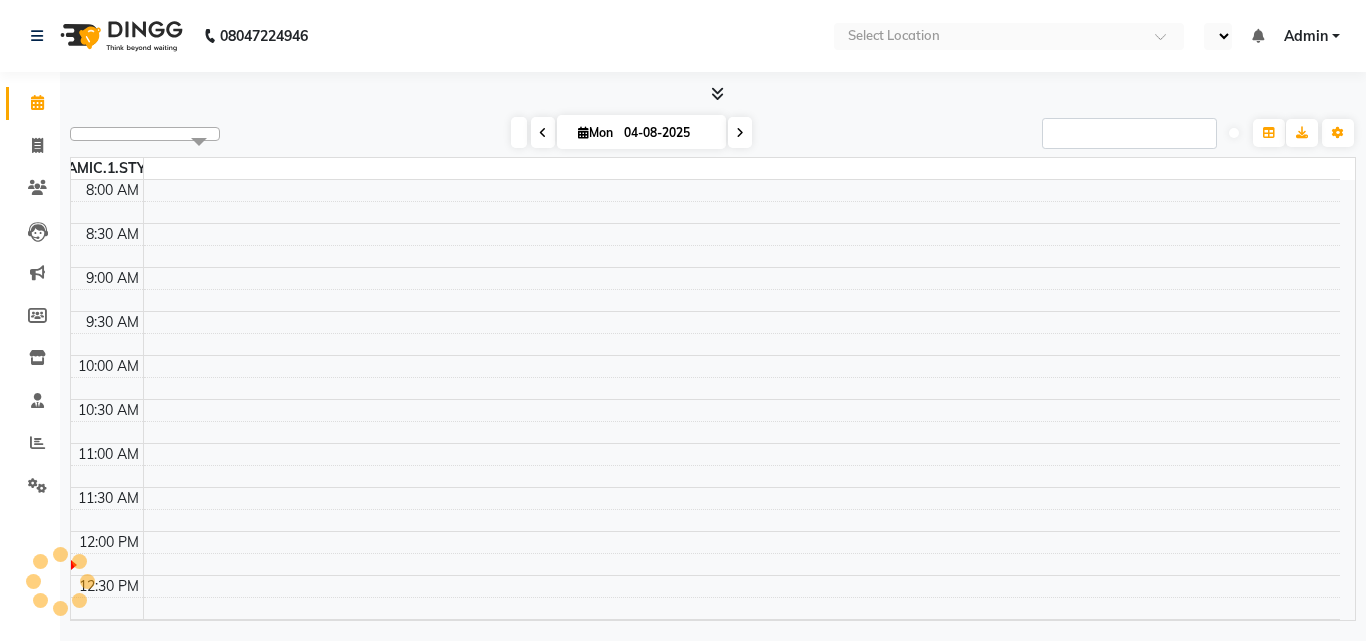 select on "en" 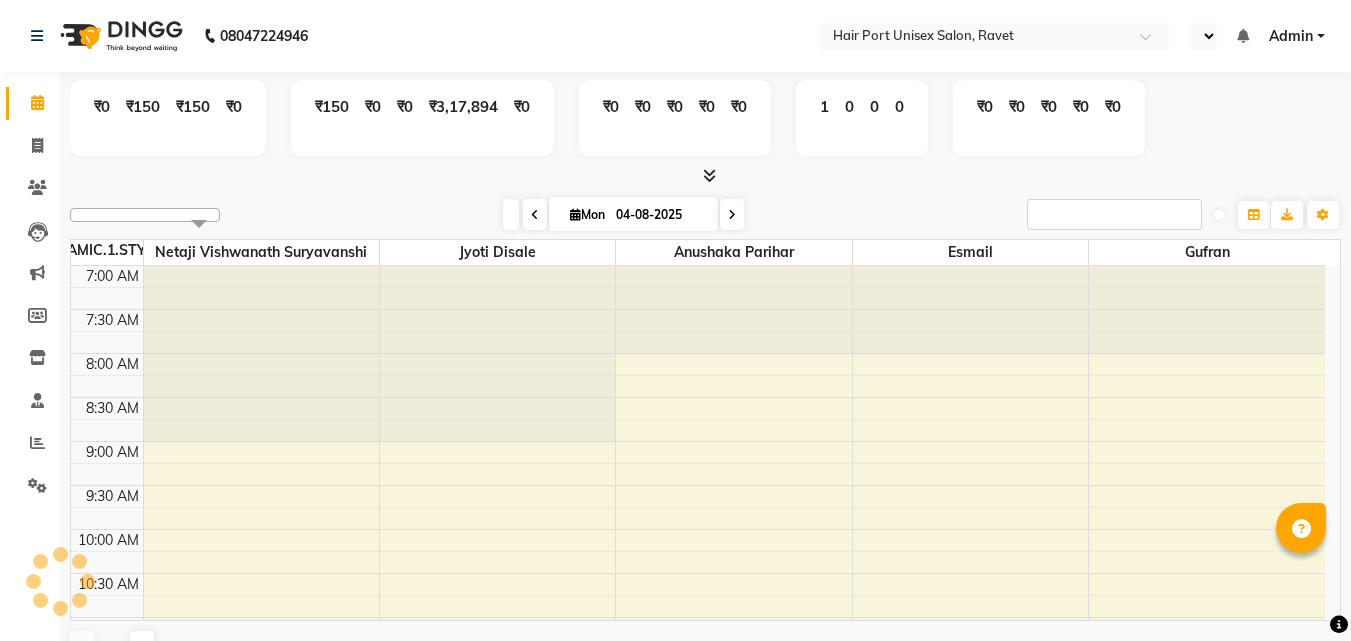 scroll, scrollTop: 0, scrollLeft: 0, axis: both 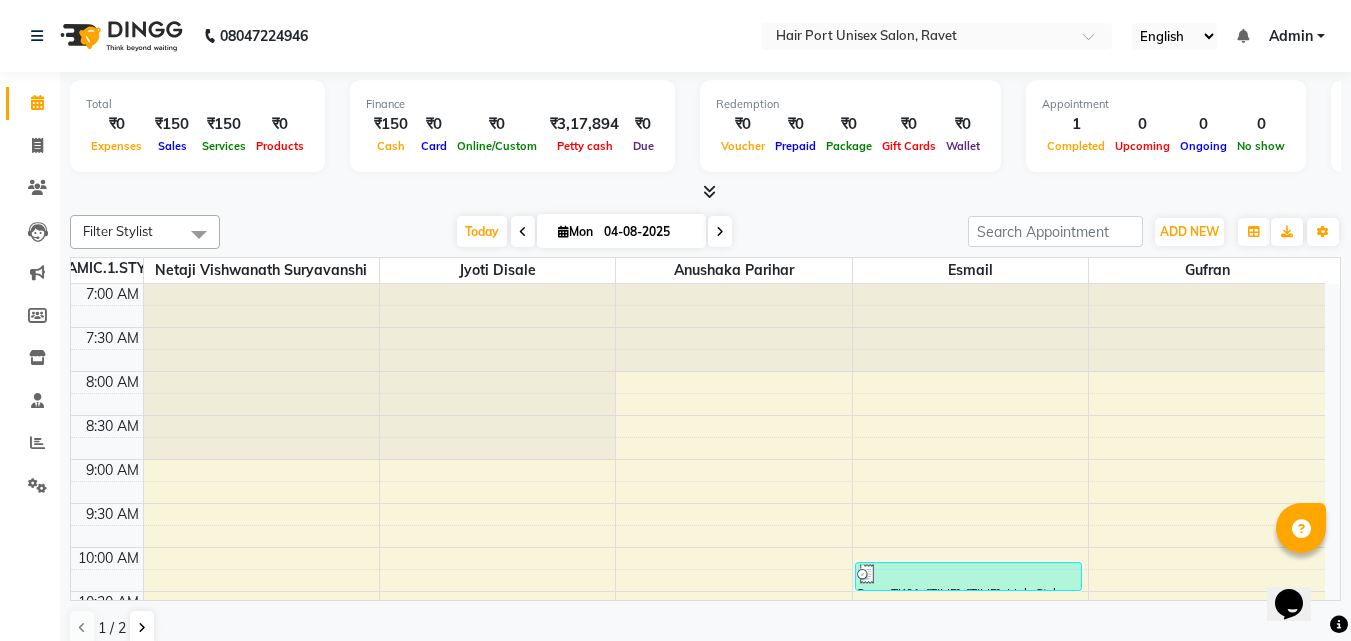 click on "Total  ₹0  Expenses ₹150  Sales ₹150  Services ₹0  Products Finance  ₹150  Cash ₹0  Card ₹0  Online/Custom ₹3,17,894 Petty cash ₹0 Due  Redemption  ₹0 Voucher ₹0 Prepaid ₹0 Package ₹0  Gift Cards ₹0  Wallet  Appointment  1 Completed 0 Upcoming 0 Ongoing 0 No show  Other sales  ₹0  Packages ₹0  Memberships ₹0  Vouchers ₹0  Prepaids ₹0  Gift Cards Filter Stylist Select All Anushaka Parihar  Esmail Gufran Jyoti Disale Netaji Vishwanath Suryavanshi Rupali  Tanaji Vishwanath Suryavanshi Vinod Mane Today  Mon 04-08-2025 Toggle Dropdown Add Appointment Add Invoice Add Expense Add Attendance Add Client Add Transaction Toggle Dropdown Add Appointment Add Invoice Add Expense Add Attendance Add Client ADD NEW Toggle Dropdown Add Appointment Add Invoice Add Expense Add Attendance Add Client Add Transaction Filter Stylist Select All Anushaka Parihar  Esmail Gufran Jyoti Disale Netaji Vishwanath Suryavanshi Rupali  Tanaji Vishwanath Suryavanshi Vinod Mane Group By  Staff View  View as" 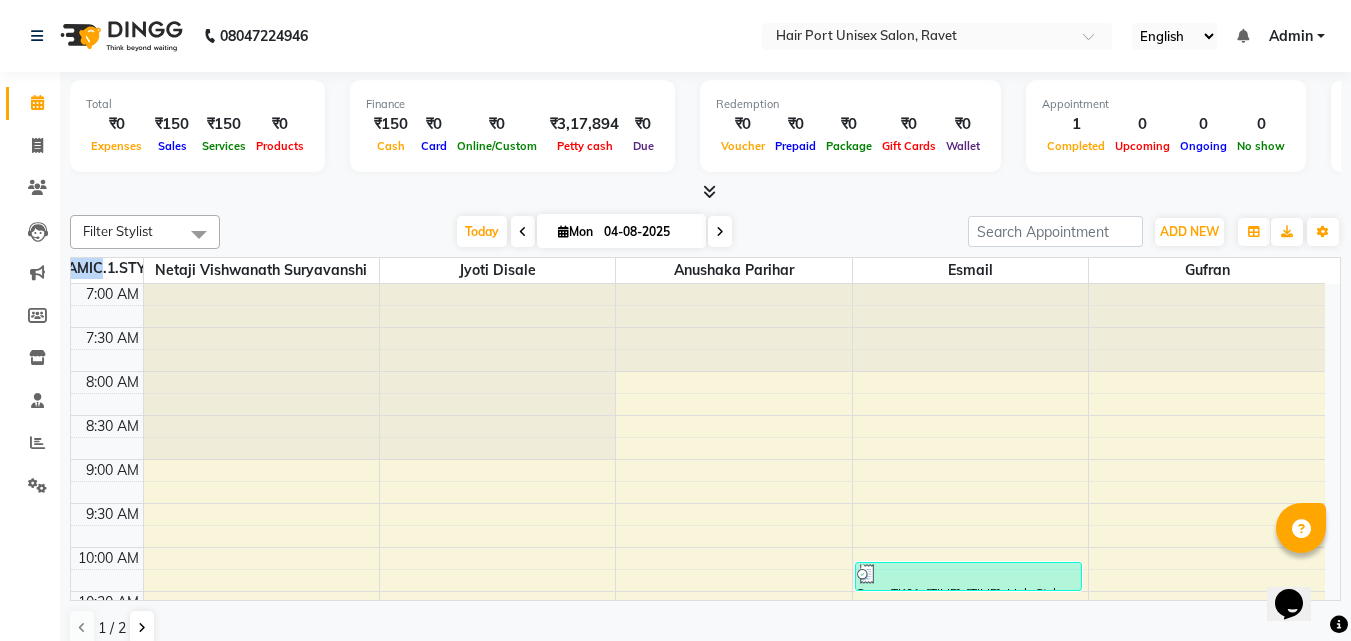 click on "Total  ₹0  Expenses ₹150  Sales ₹150  Services ₹0  Products Finance  ₹150  Cash ₹0  Card ₹0  Online/Custom ₹3,17,894 Petty cash ₹0 Due  Redemption  ₹0 Voucher ₹0 Prepaid ₹0 Package ₹0  Gift Cards ₹0  Wallet  Appointment  1 Completed 0 Upcoming 0 Ongoing 0 No show  Other sales  ₹0  Packages ₹0  Memberships ₹0  Vouchers ₹0  Prepaids ₹0  Gift Cards Filter Stylist Select All Anushaka Parihar  Esmail Gufran Jyoti Disale Netaji Vishwanath Suryavanshi Rupali  Tanaji Vishwanath Suryavanshi Vinod Mane Today  Mon 04-08-2025 Toggle Dropdown Add Appointment Add Invoice Add Expense Add Attendance Add Client Add Transaction Toggle Dropdown Add Appointment Add Invoice Add Expense Add Attendance Add Client ADD NEW Toggle Dropdown Add Appointment Add Invoice Add Expense Add Attendance Add Client Add Transaction Filter Stylist Select All Anushaka Parihar  Esmail Gufran Jyoti Disale Netaji Vishwanath Suryavanshi Rupali  Tanaji Vishwanath Suryavanshi Vinod Mane Group By  Staff View  View as" 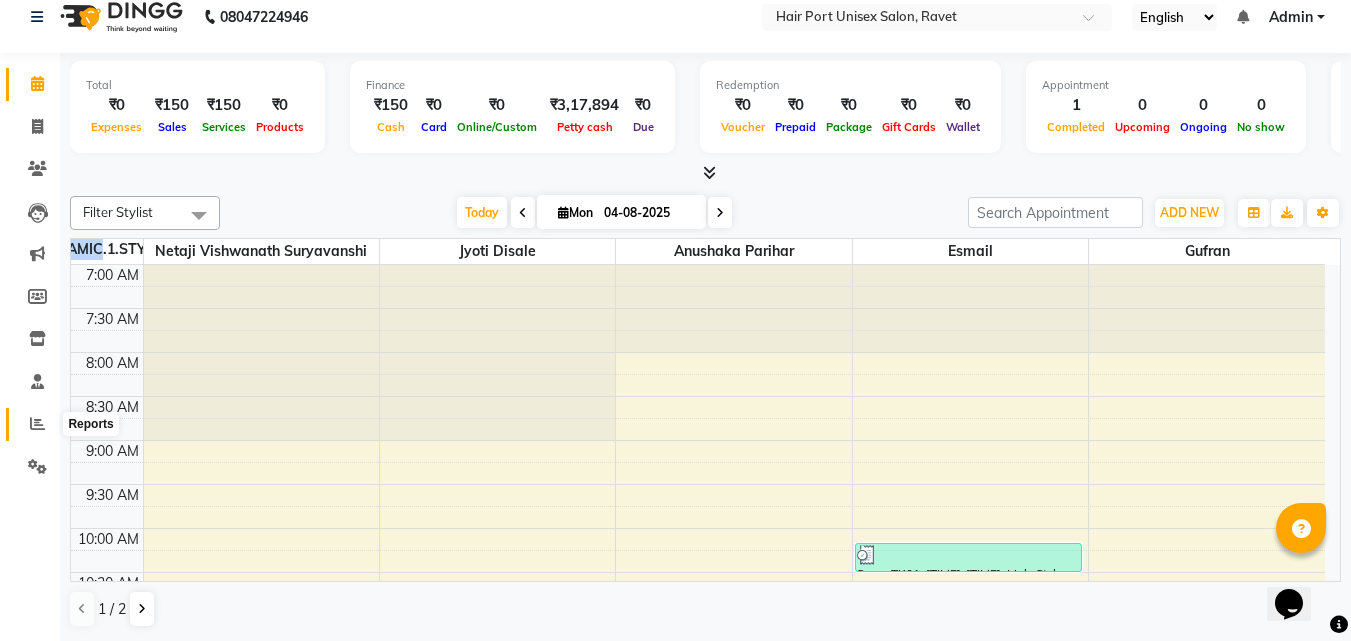 click 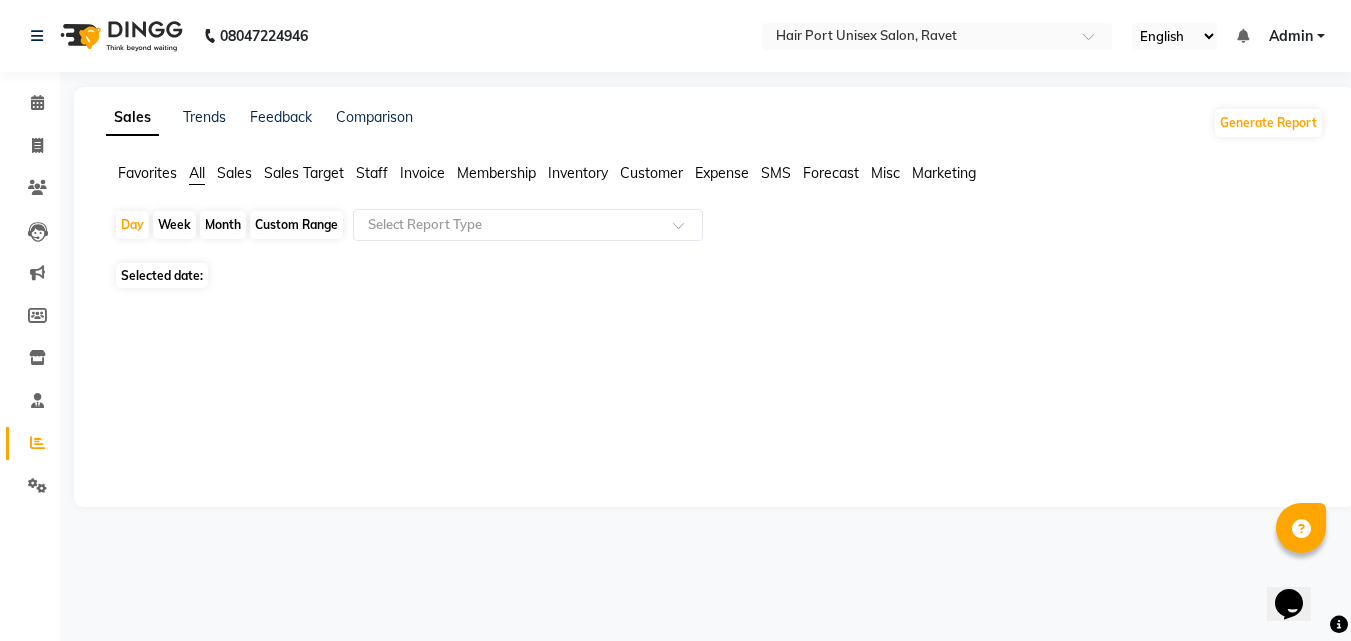 scroll, scrollTop: 0, scrollLeft: 0, axis: both 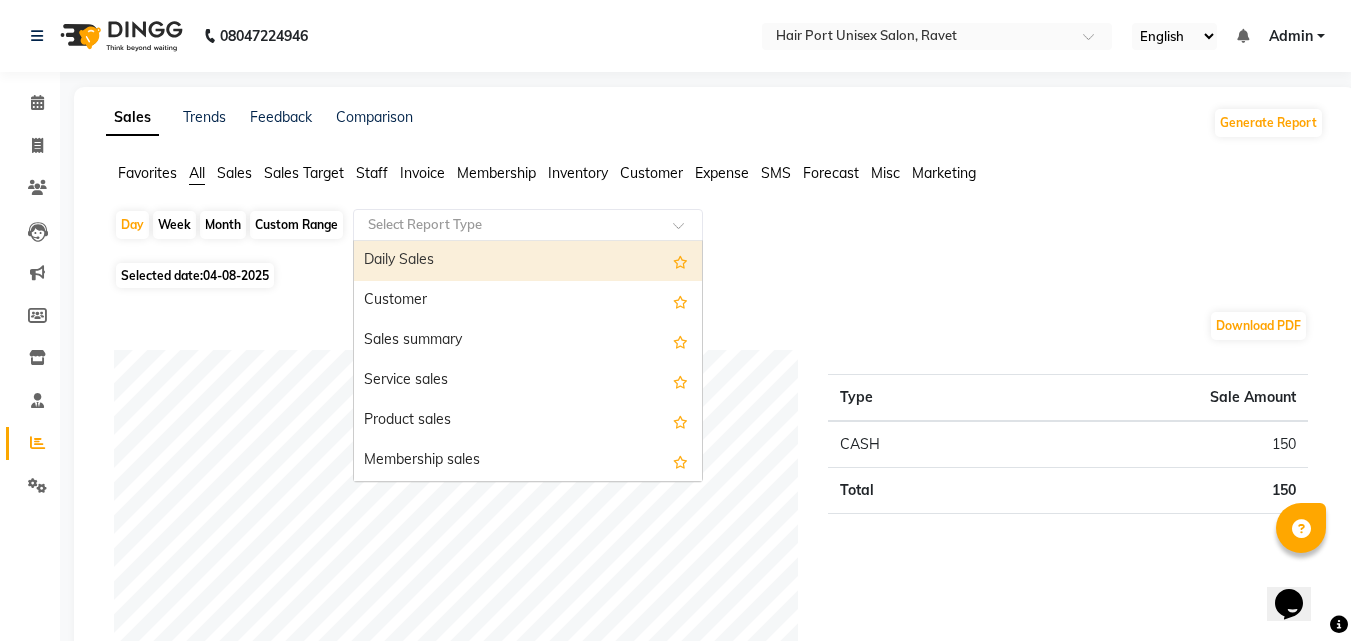 click 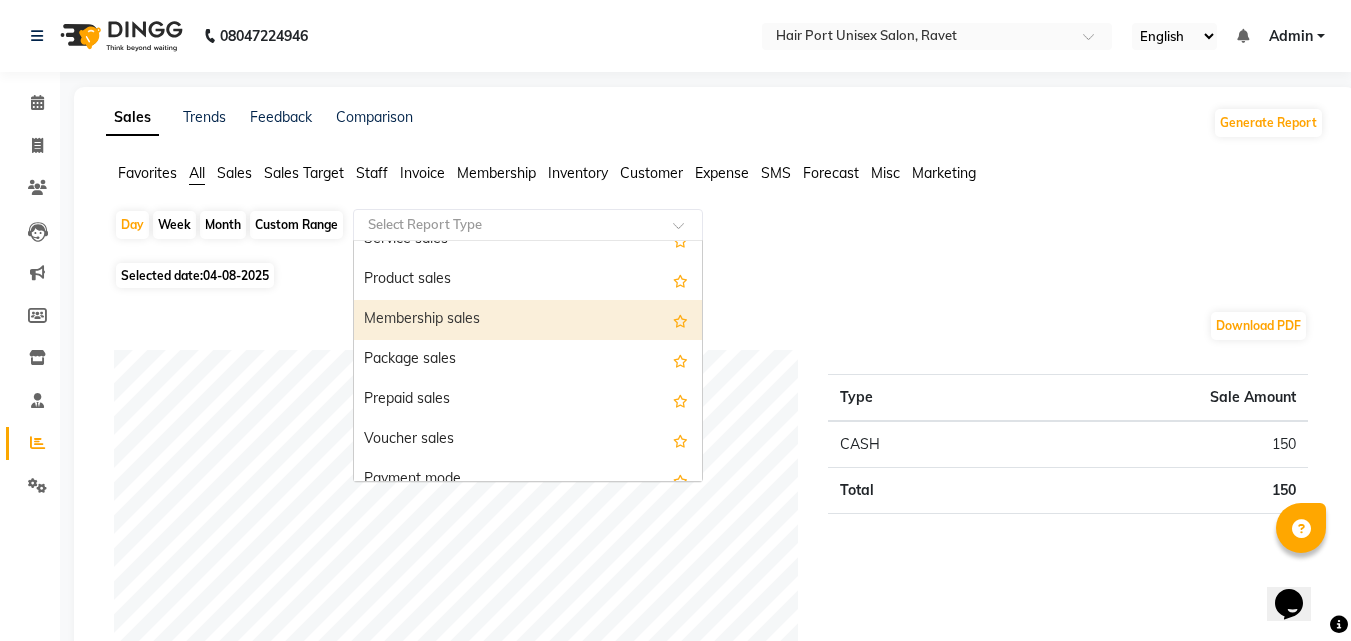 scroll, scrollTop: 160, scrollLeft: 0, axis: vertical 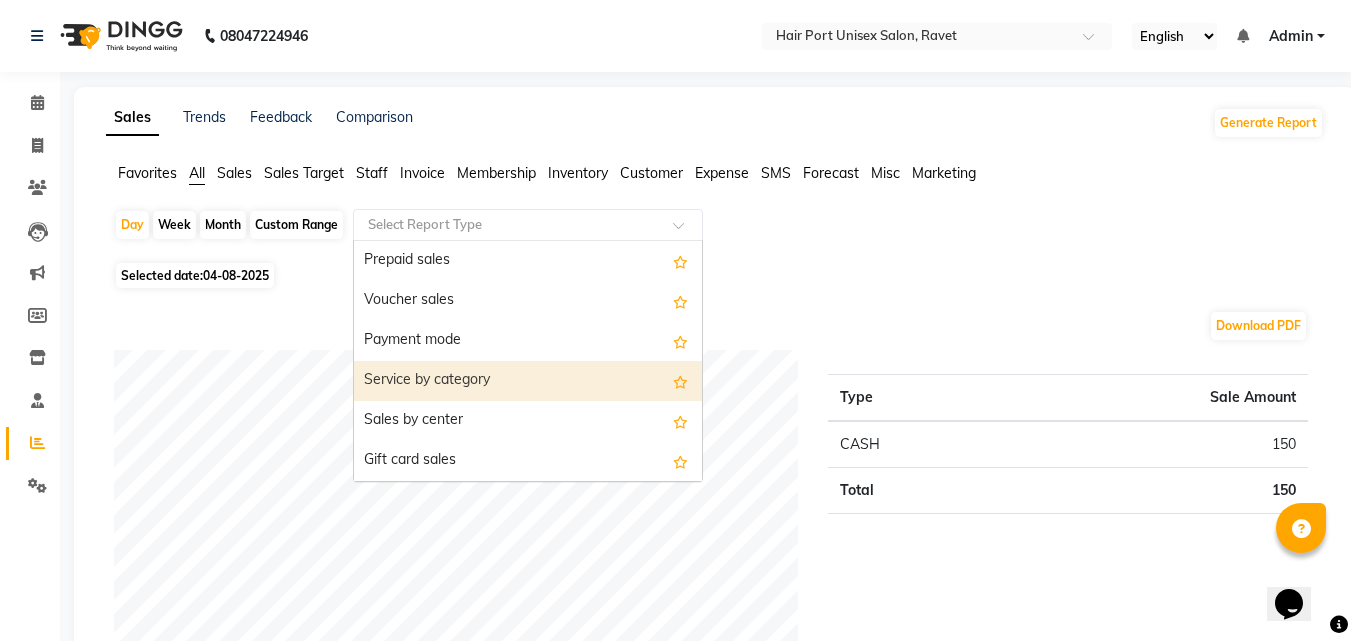 click on "Service by category" at bounding box center [528, 381] 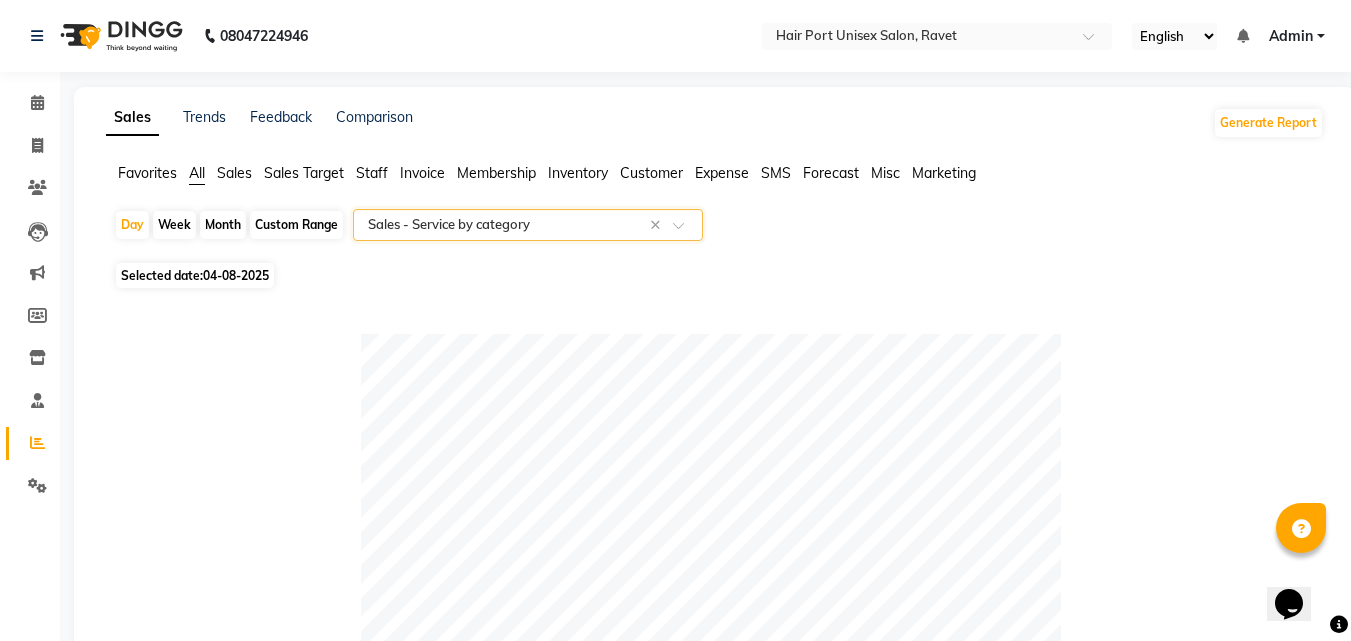 click on "Staff" 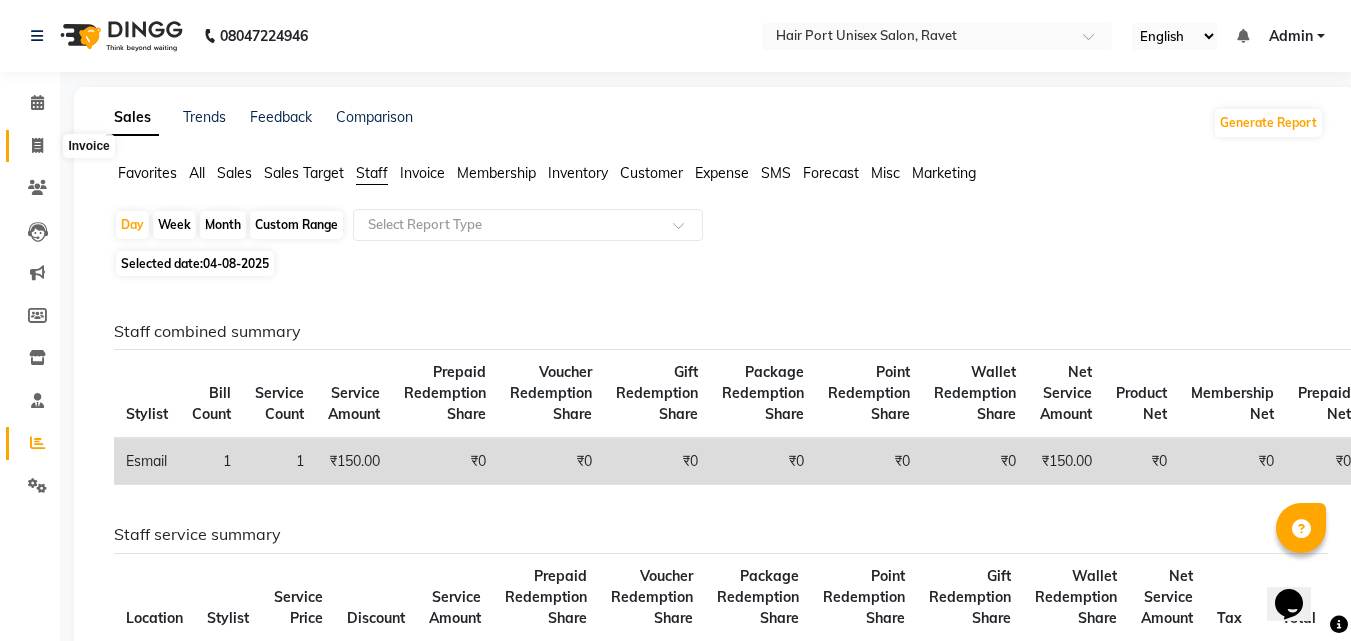 click 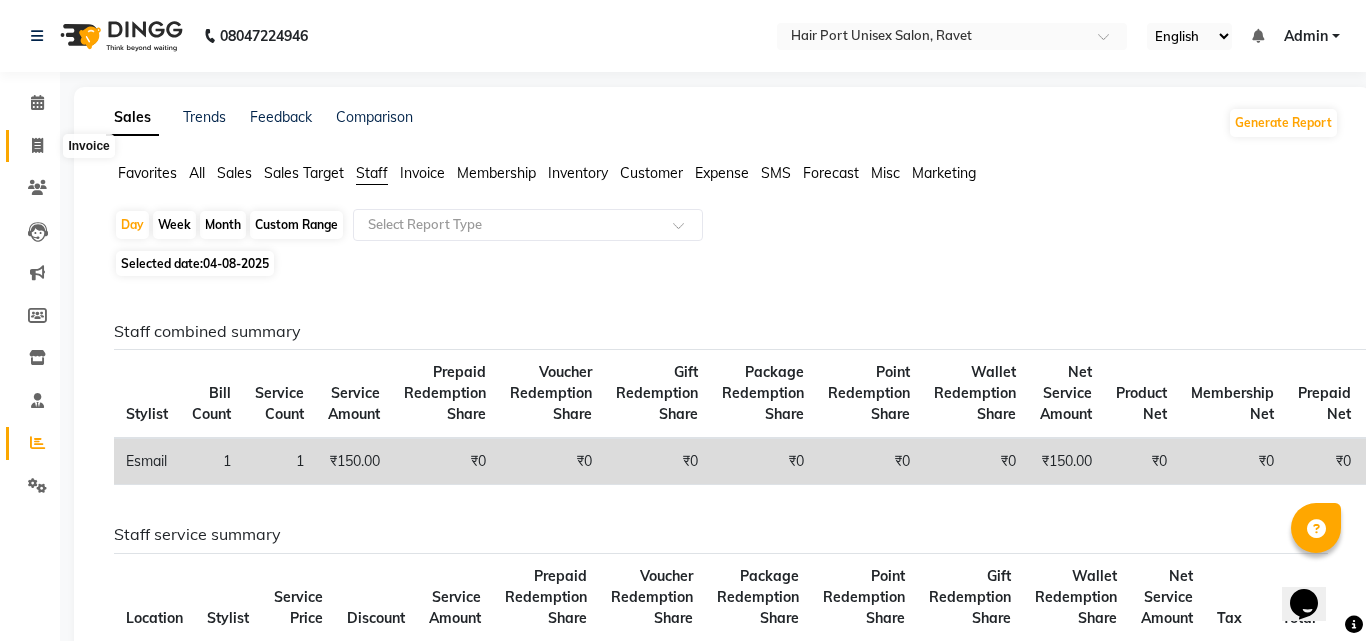 select on "service" 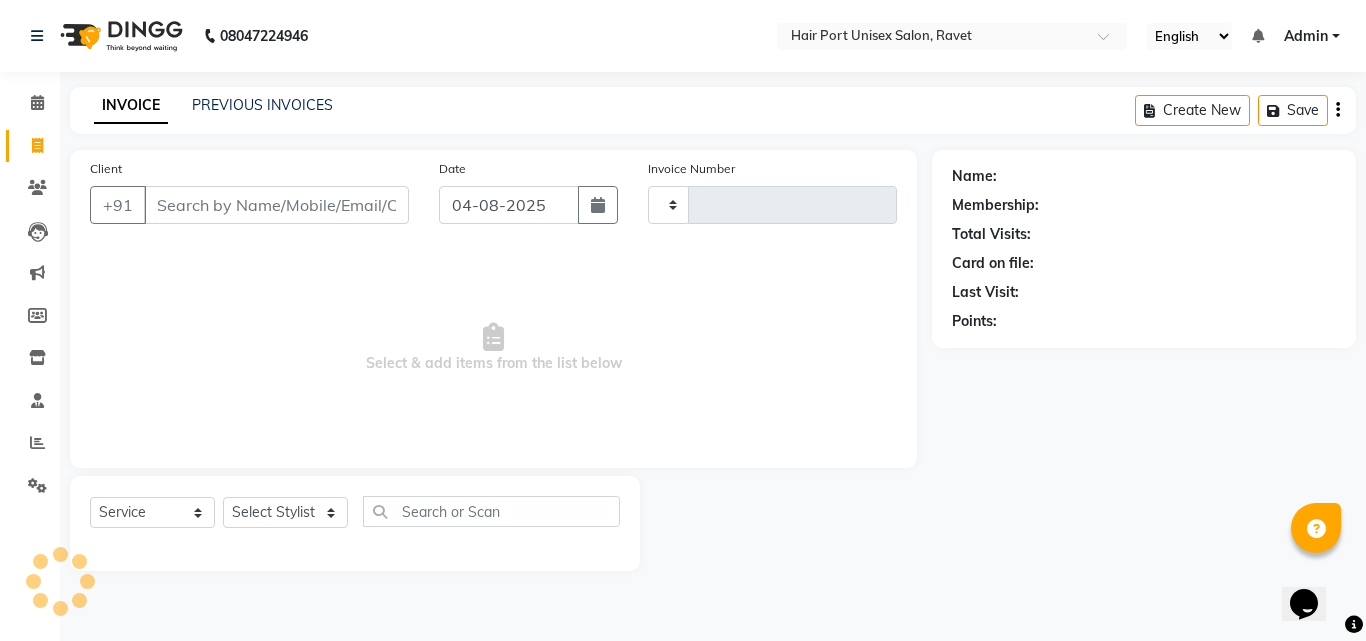 type on "2900" 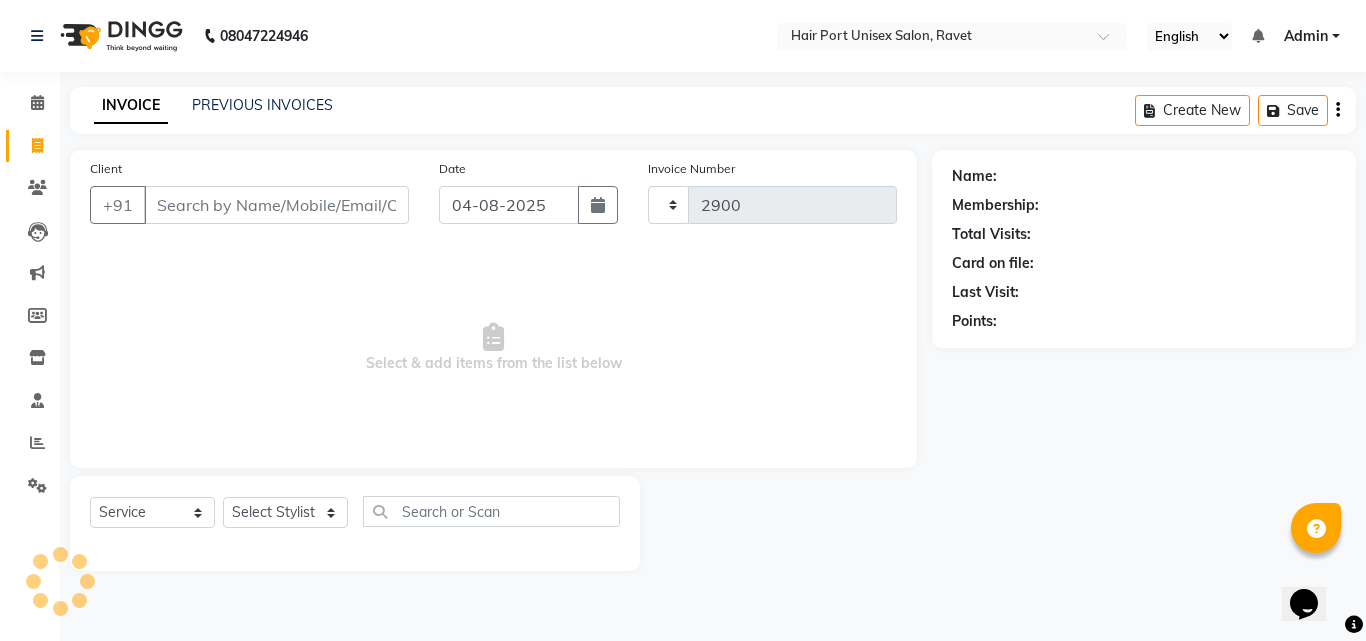 select on "7015" 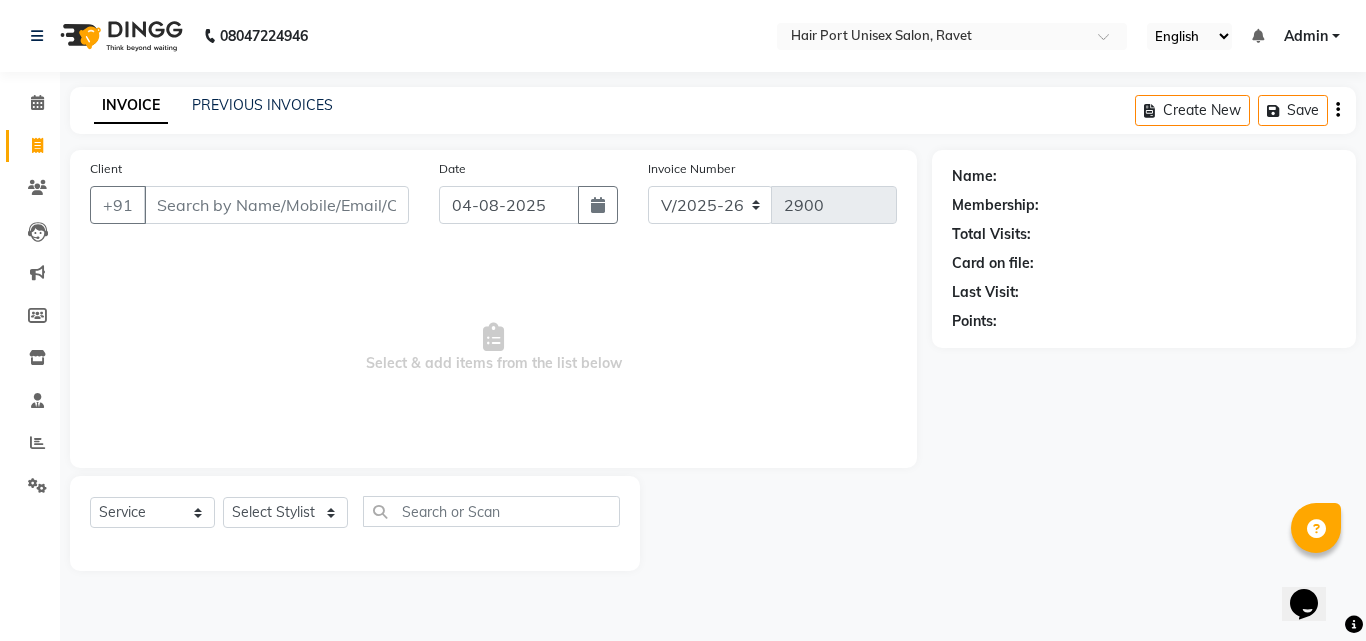 click on "Client" at bounding box center [276, 205] 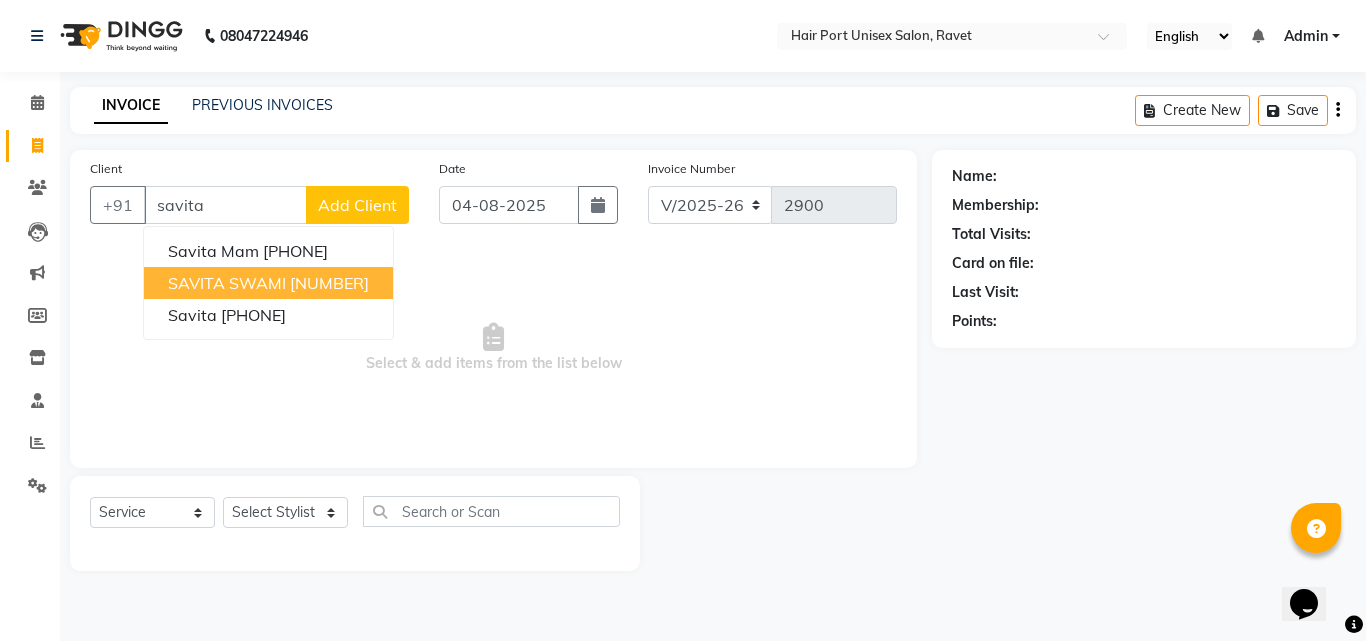 click on "SAVITA SWAMI" at bounding box center (227, 283) 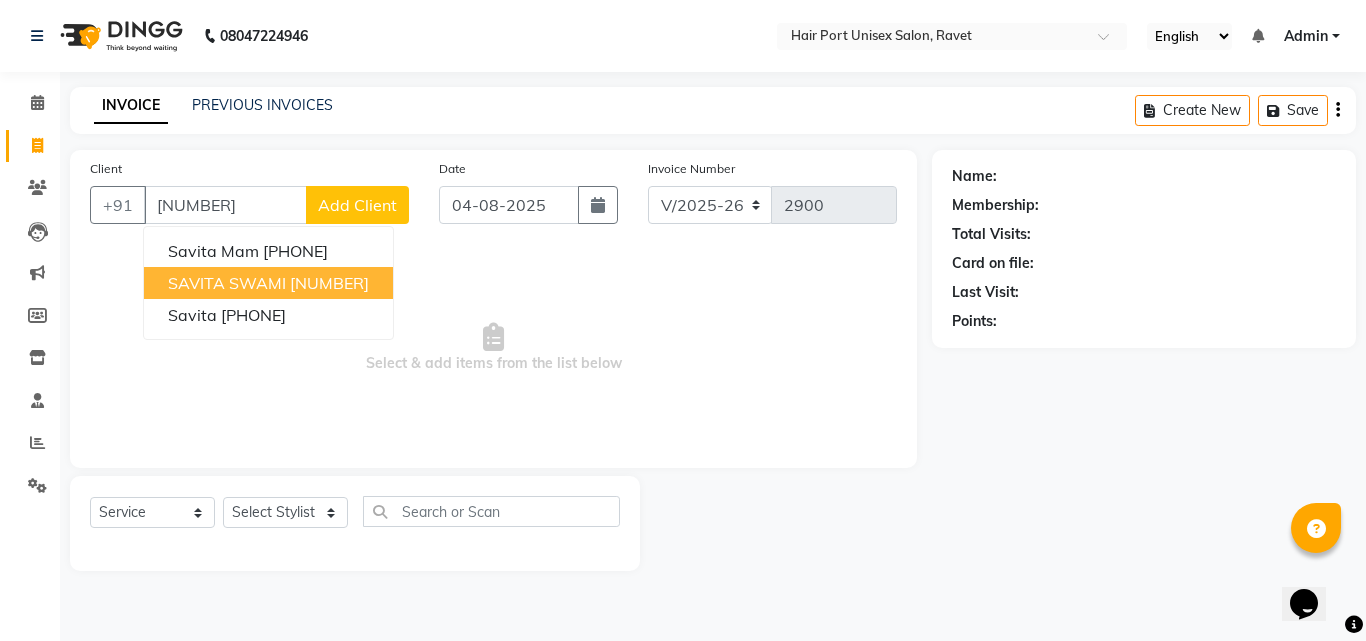 type on "[NUMBER]" 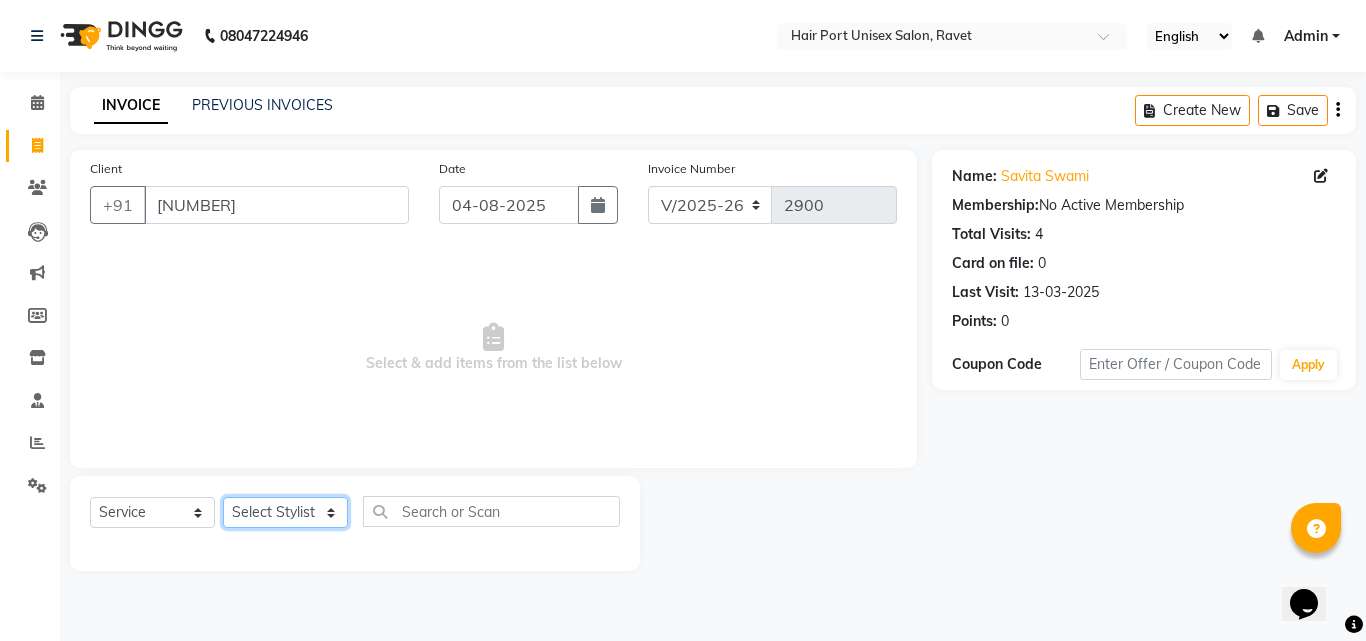 click on "Select Stylist Anushaka Parihar  Esmail Gufran Jyoti Disale Netaji Vishwanath Suryavanshi Rupali  Tanaji Vishwanath Suryavanshi Vinod Mane" 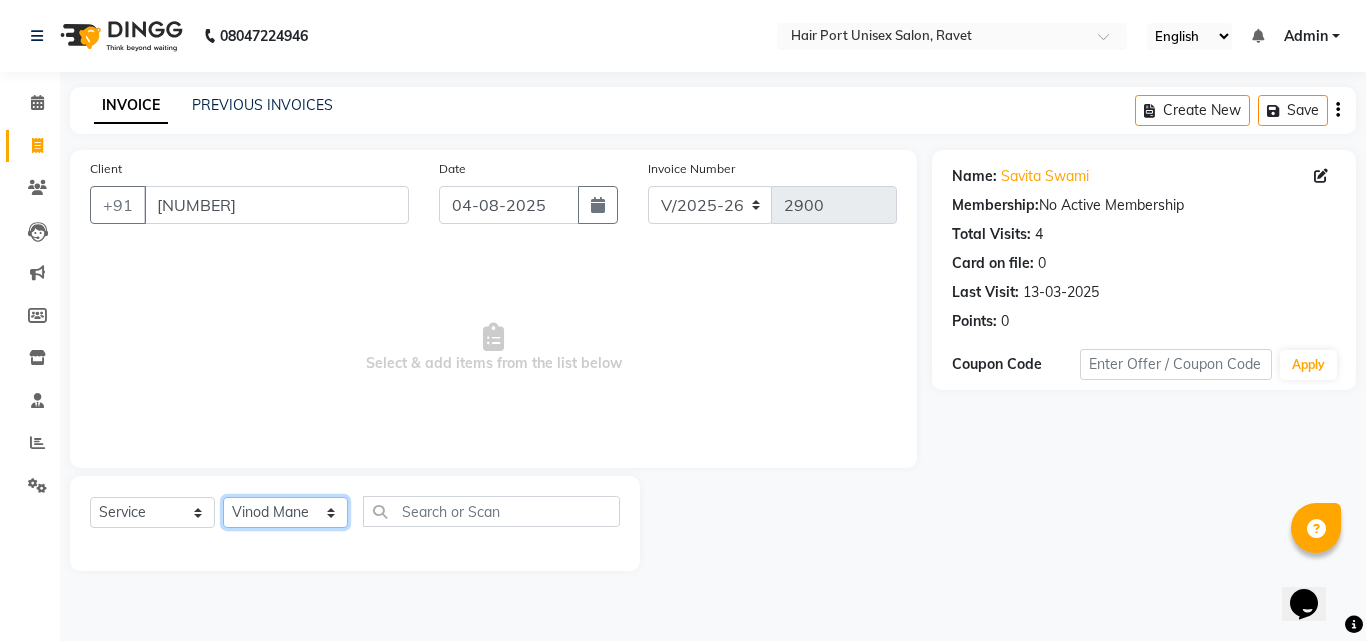 click on "Select Stylist Anushaka Parihar  Esmail Gufran Jyoti Disale Netaji Vishwanath Suryavanshi Rupali  Tanaji Vishwanath Suryavanshi Vinod Mane" 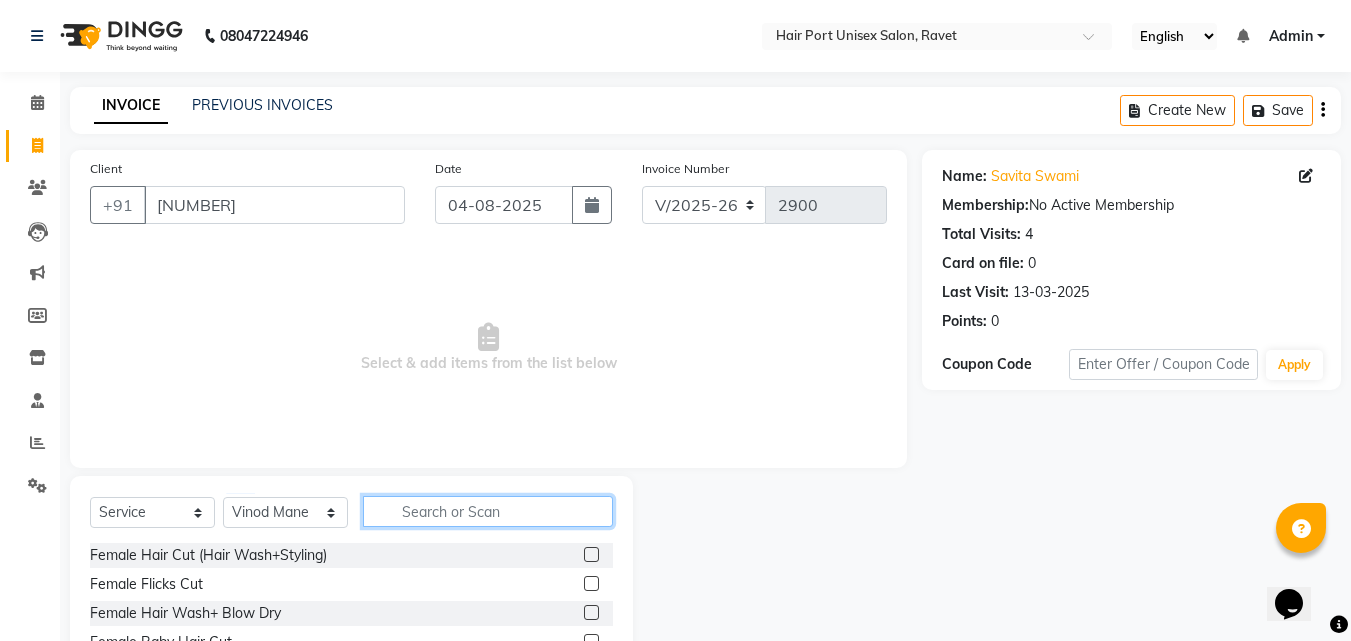 click 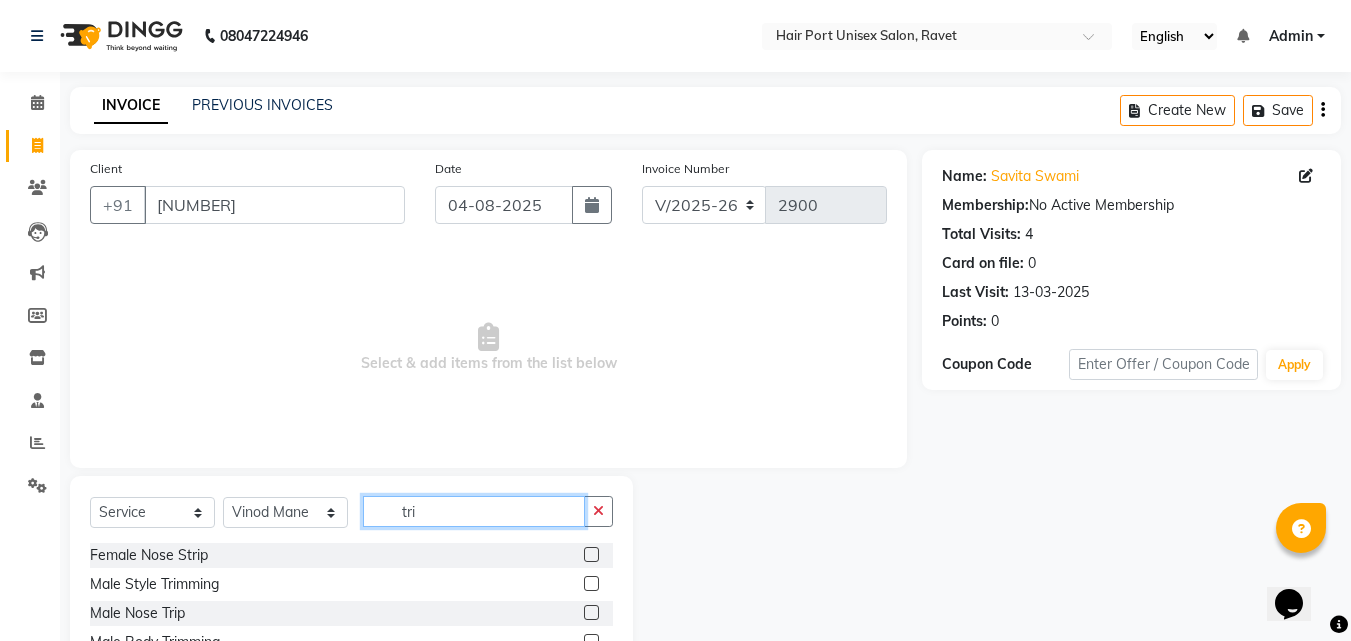 type on "tri" 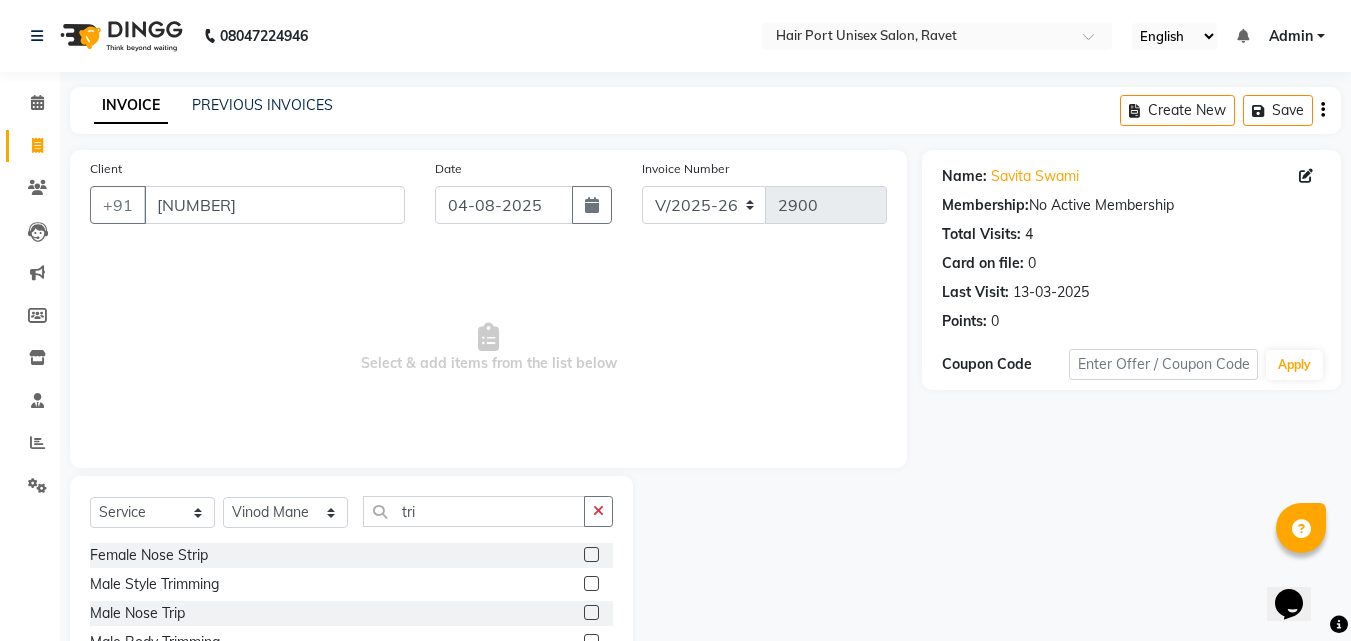 click 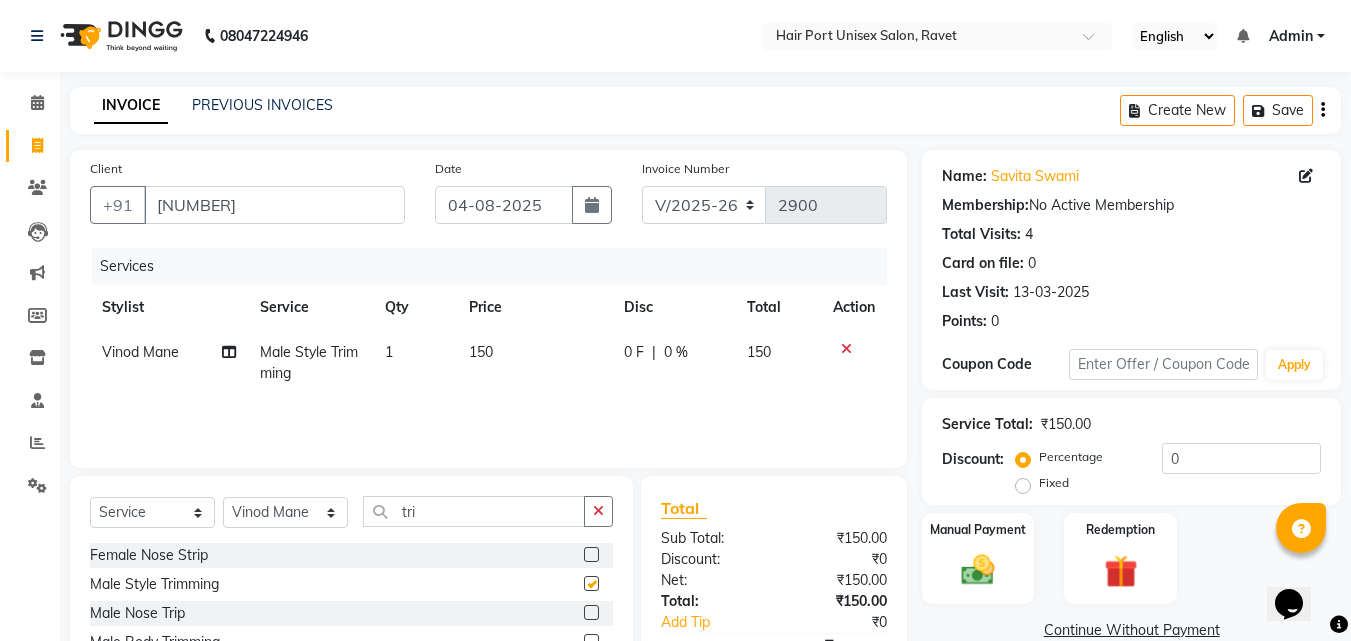 checkbox on "false" 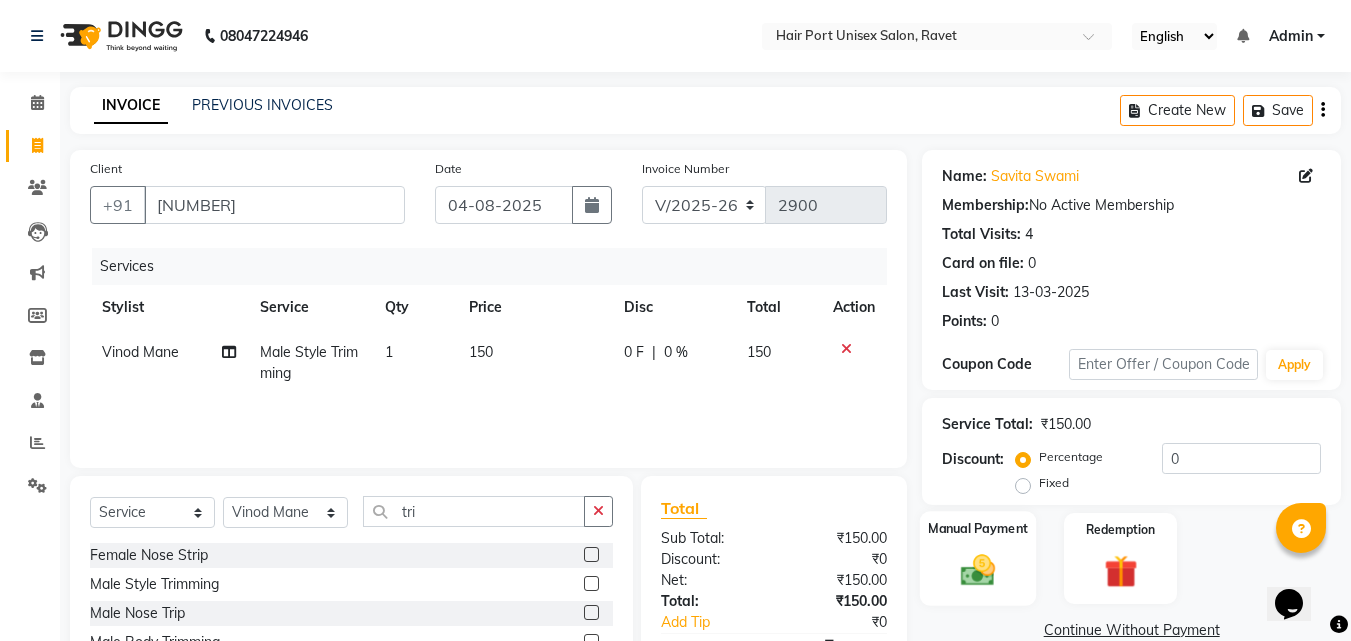 click 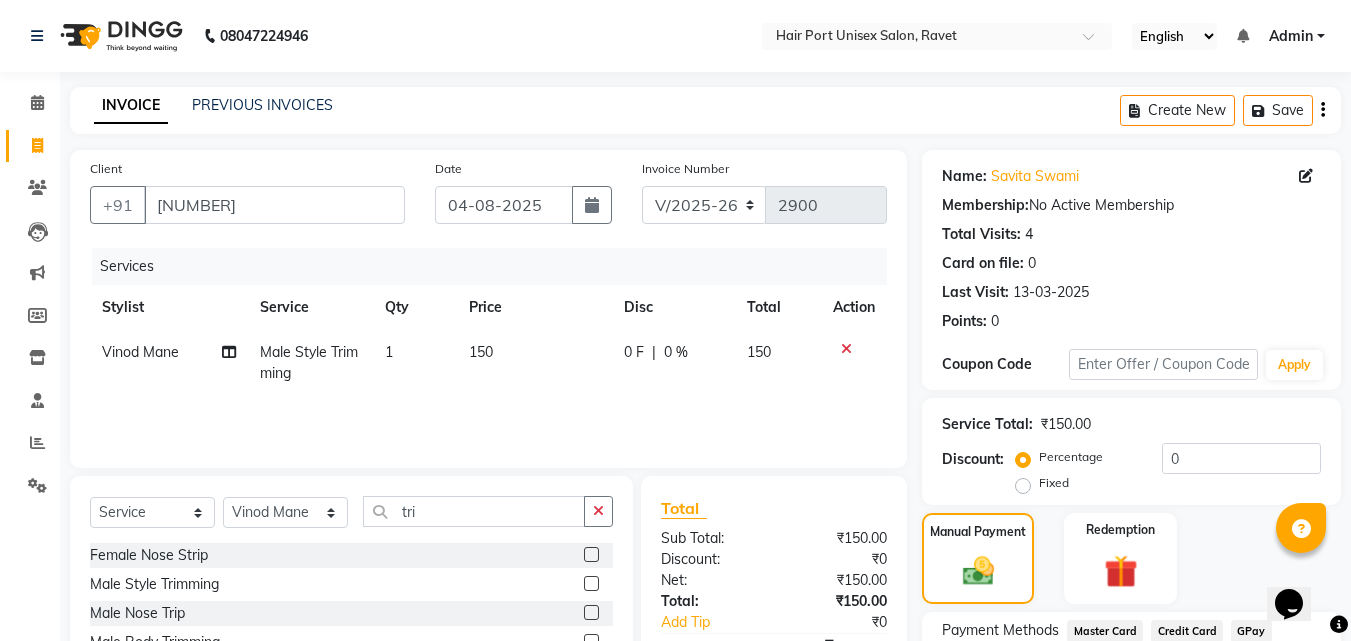 click on "Manual Payment Redemption" 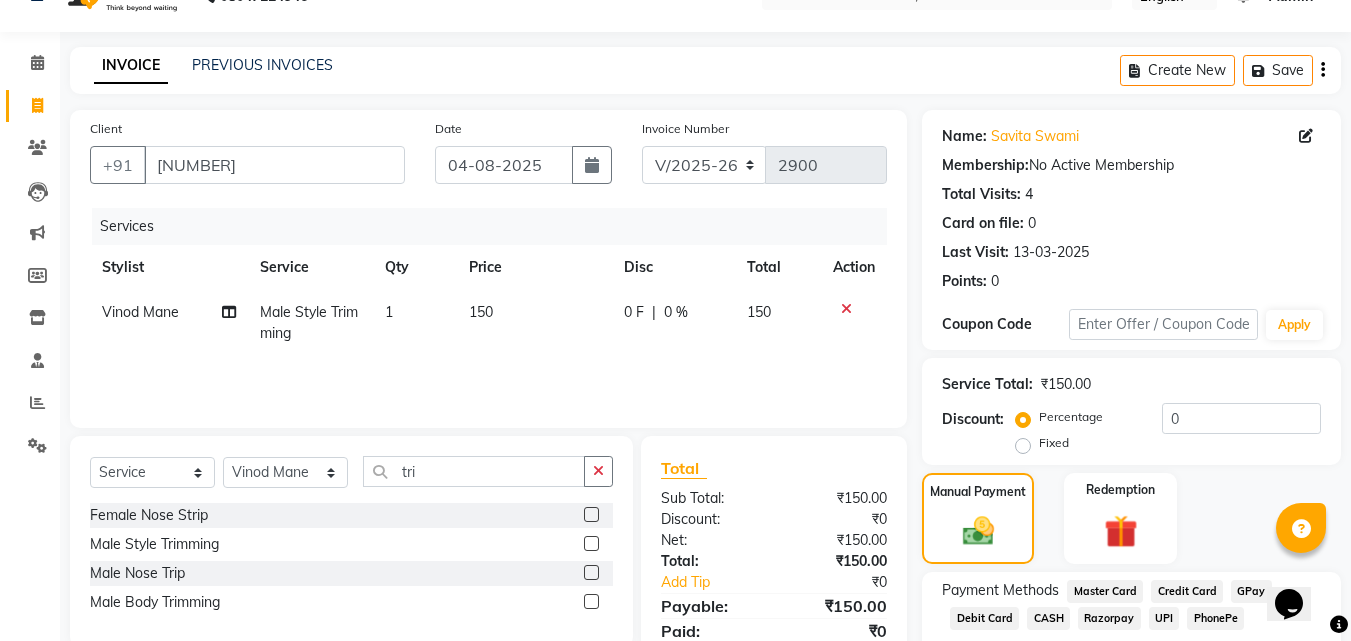 scroll, scrollTop: 162, scrollLeft: 0, axis: vertical 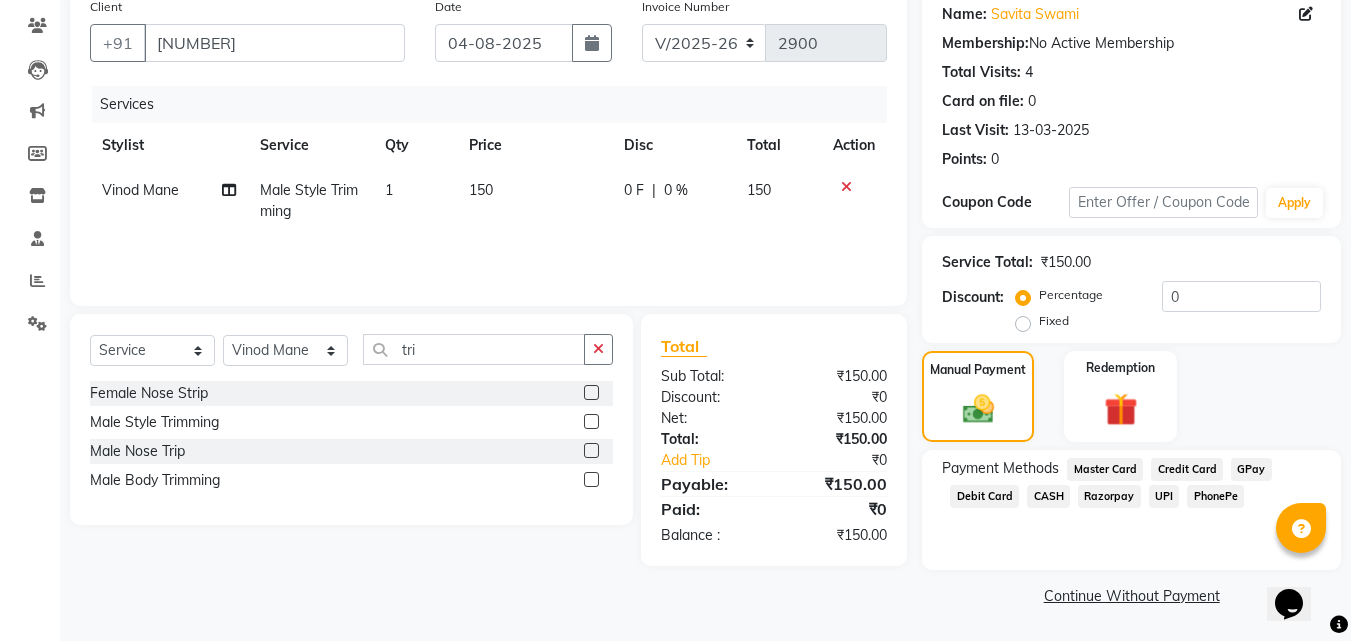 click on "UPI" 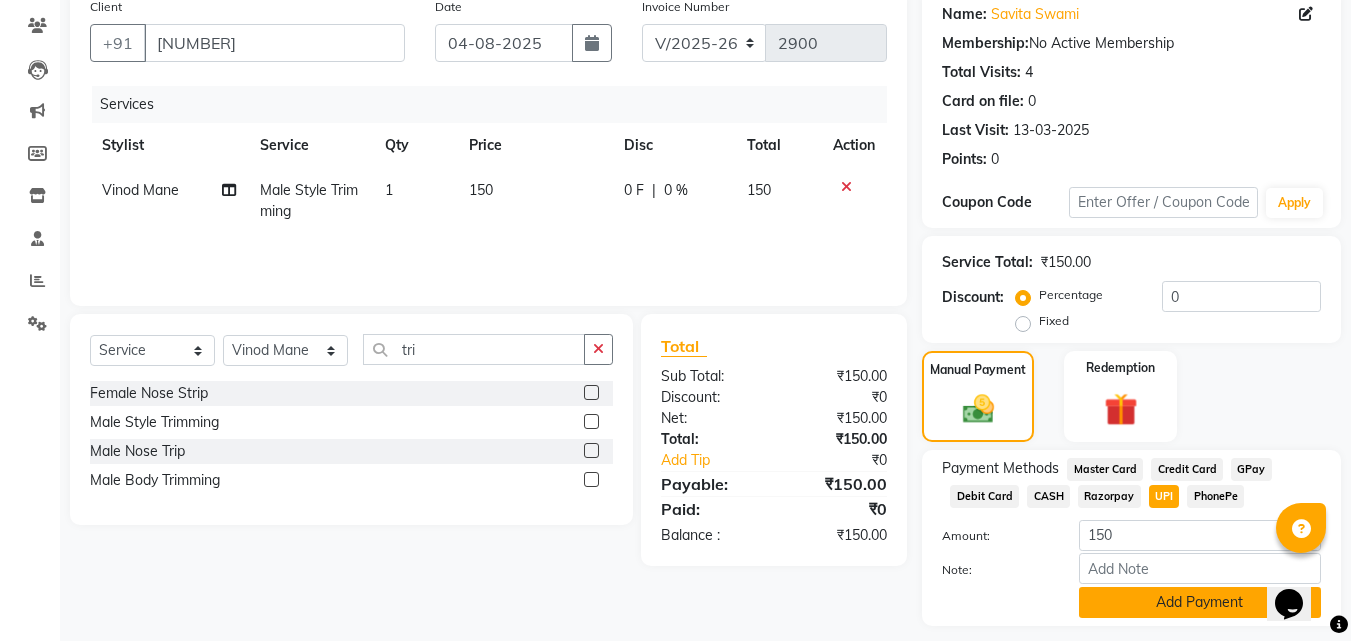 click on "Add Payment" 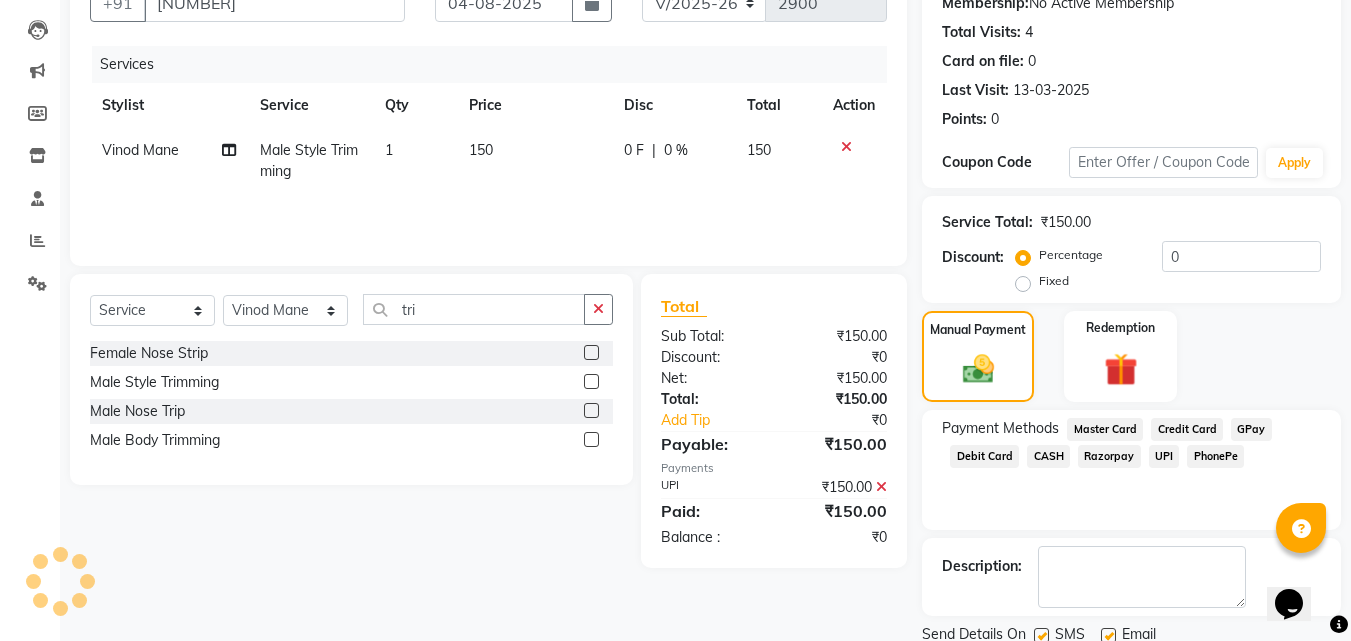 scroll, scrollTop: 275, scrollLeft: 0, axis: vertical 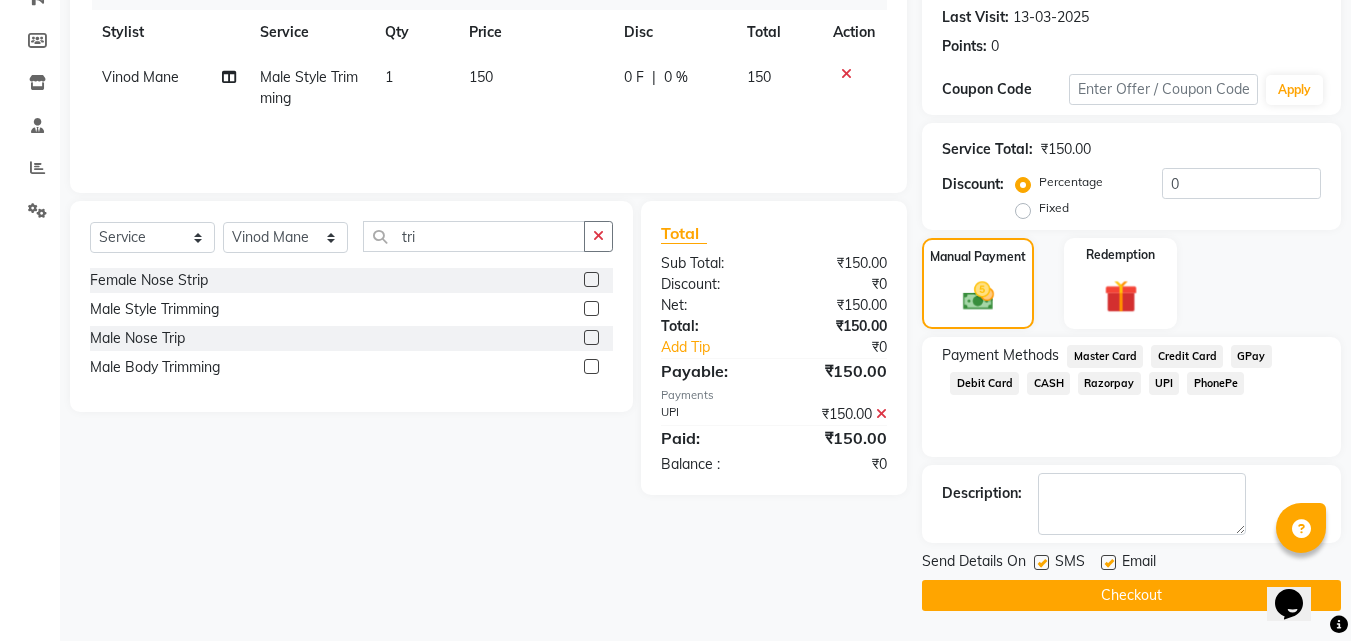 click on "Name: Savita Swami  Membership:  No Active Membership  Total Visits:  4 Card on file:  0 Last Visit:   13-03-2025 Points:   0  Coupon Code Apply Service Total:  ₹150.00  Discount:  Percentage   Fixed  0 Manual Payment Redemption Payment Methods  Master Card   Credit Card   GPay   Debit Card   CASH   Razorpay   UPI   PhonePe  Description:                  Send Details On SMS Email  Checkout" 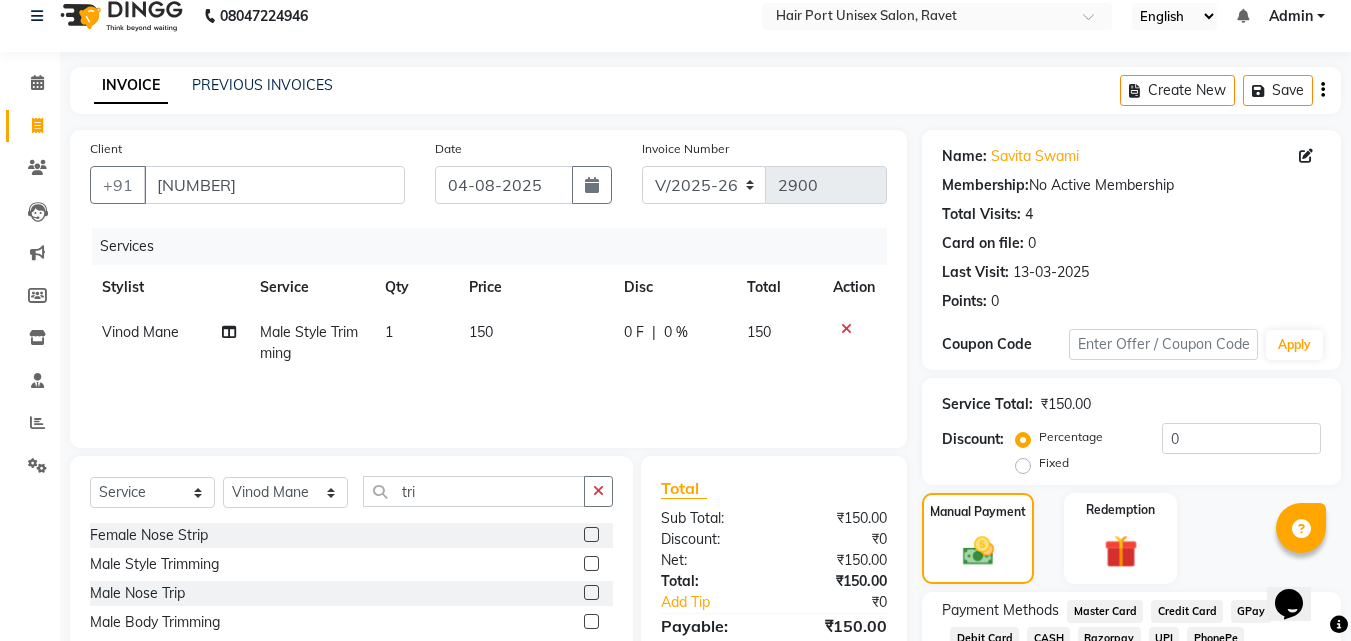 scroll, scrollTop: 0, scrollLeft: 0, axis: both 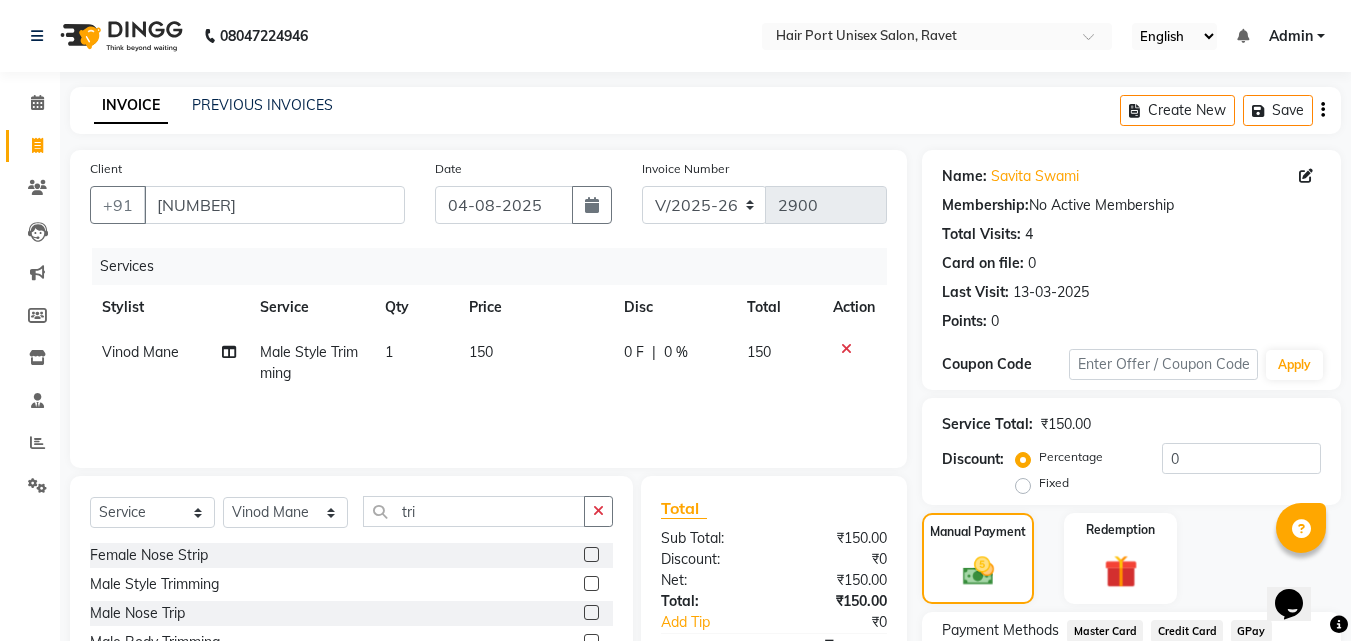 click 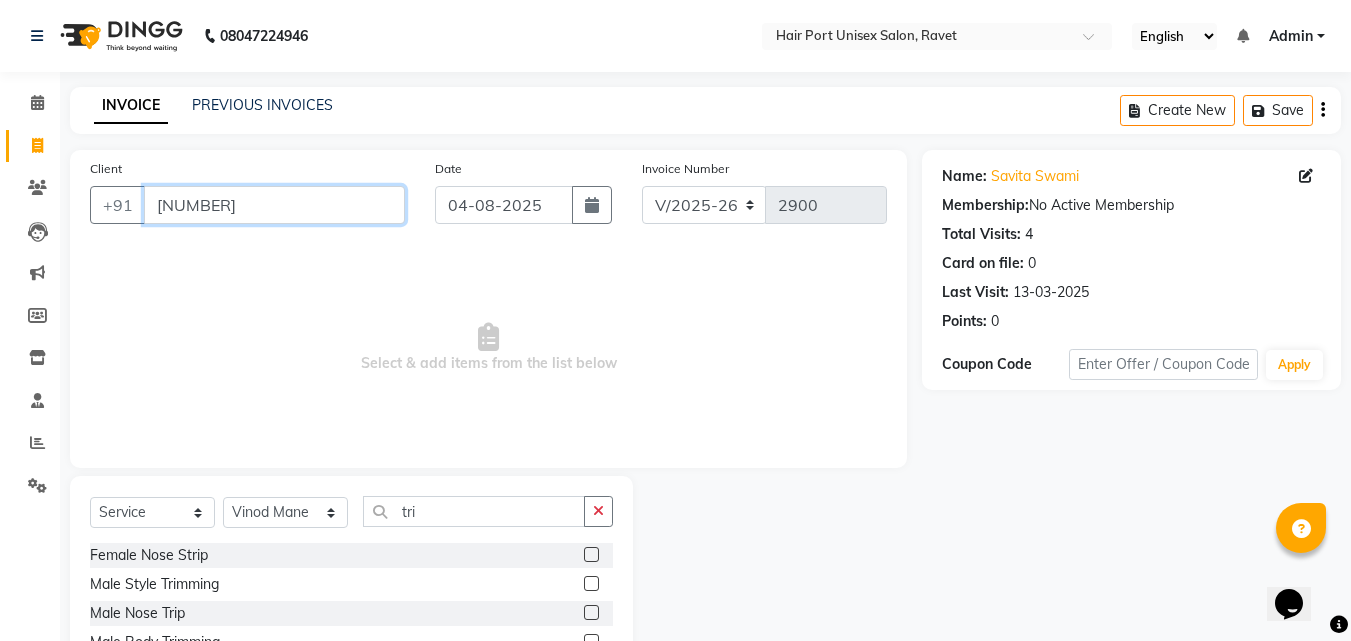 click on "[NUMBER]" at bounding box center [274, 205] 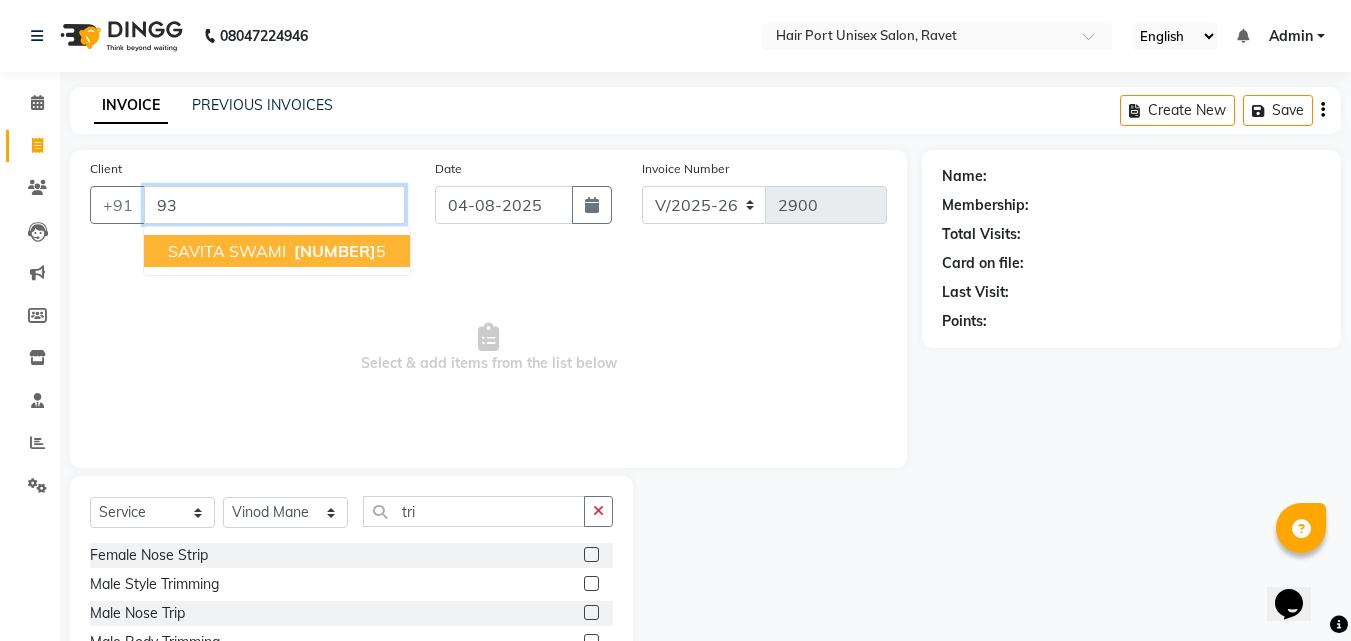 type on "9" 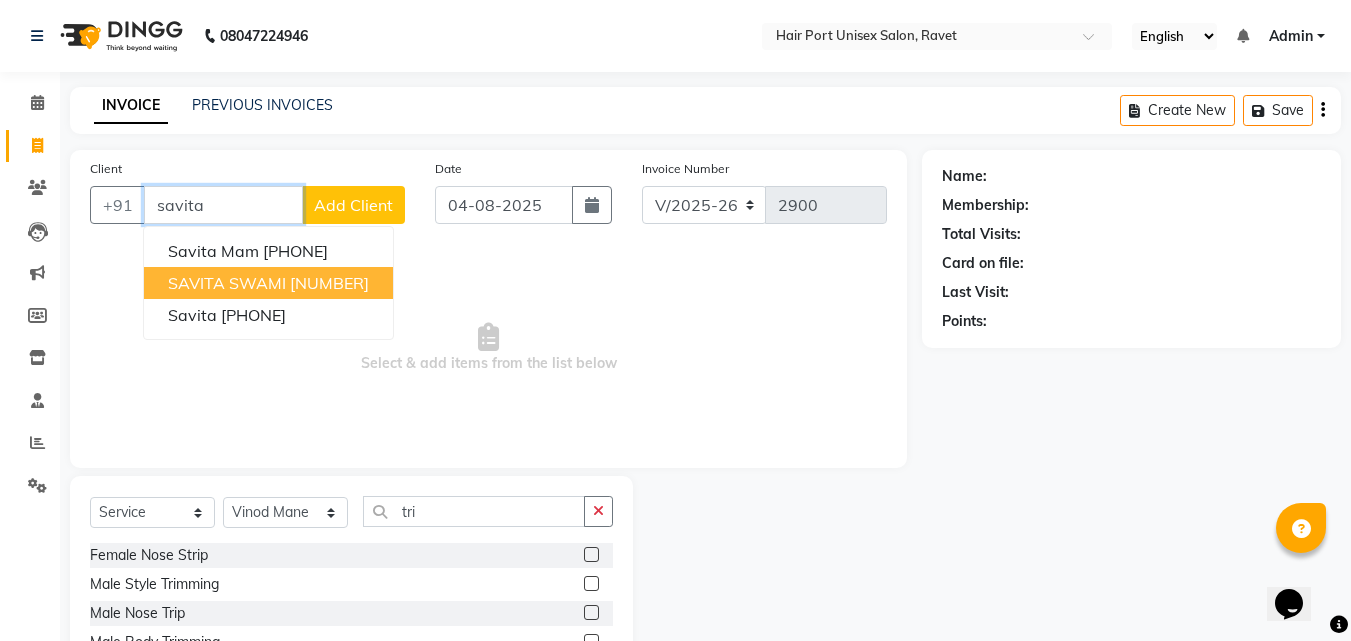 click on "SAVITA SWAMI  [PHONE]" at bounding box center [268, 283] 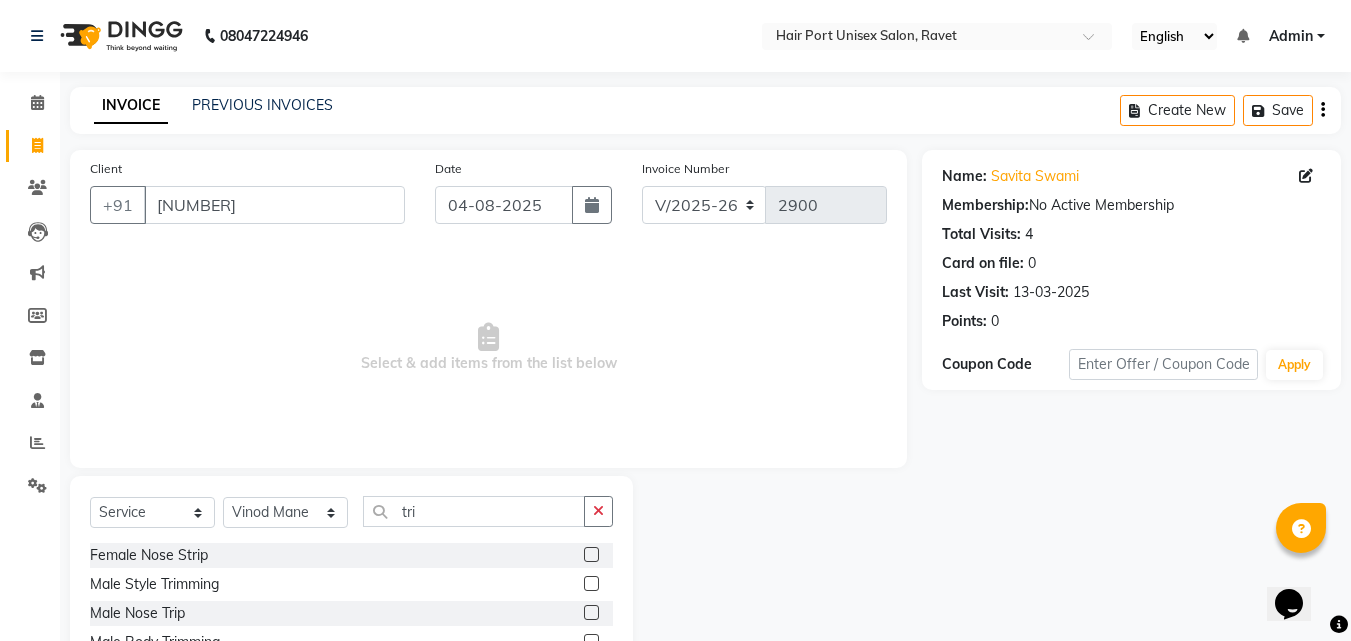 click on "Select & add items from the list below" at bounding box center (488, 348) 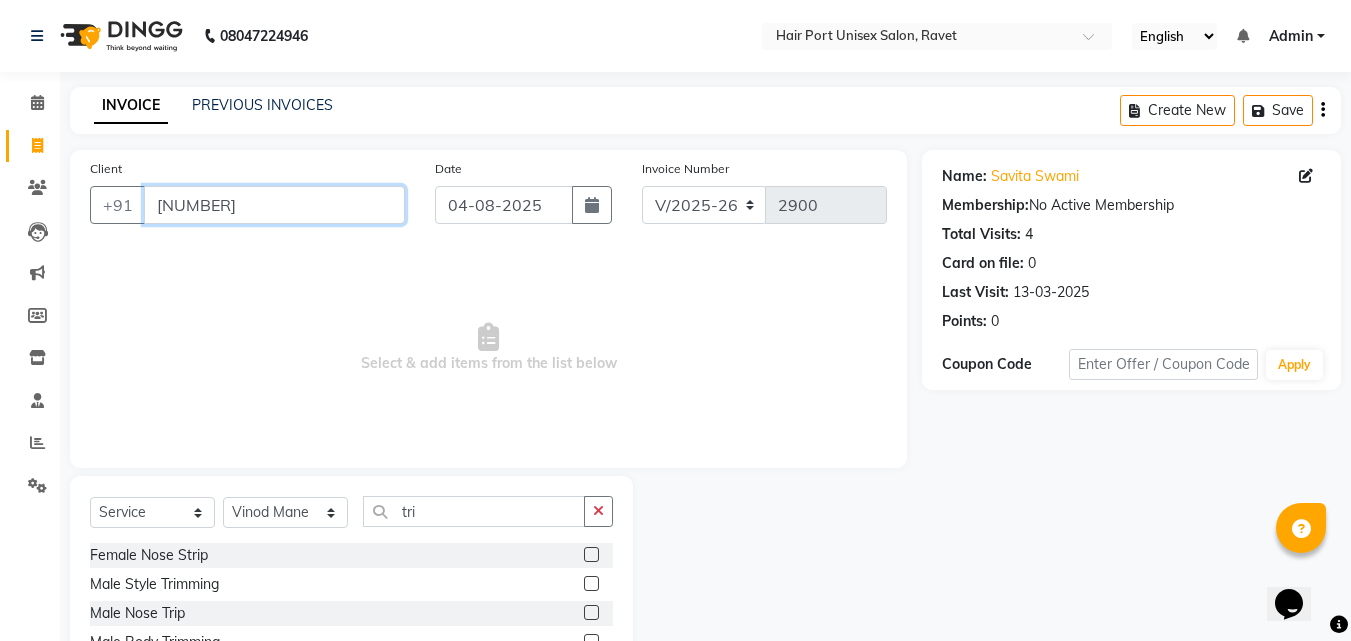 click on "[NUMBER]" at bounding box center [274, 205] 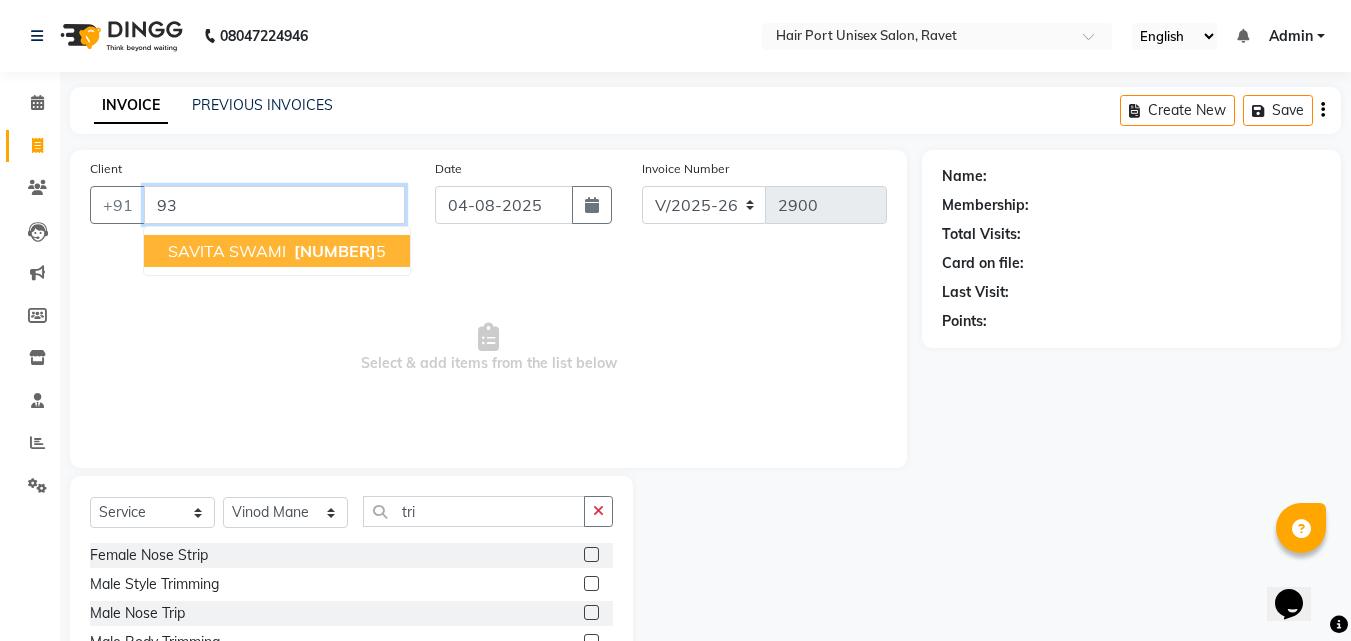 type on "9" 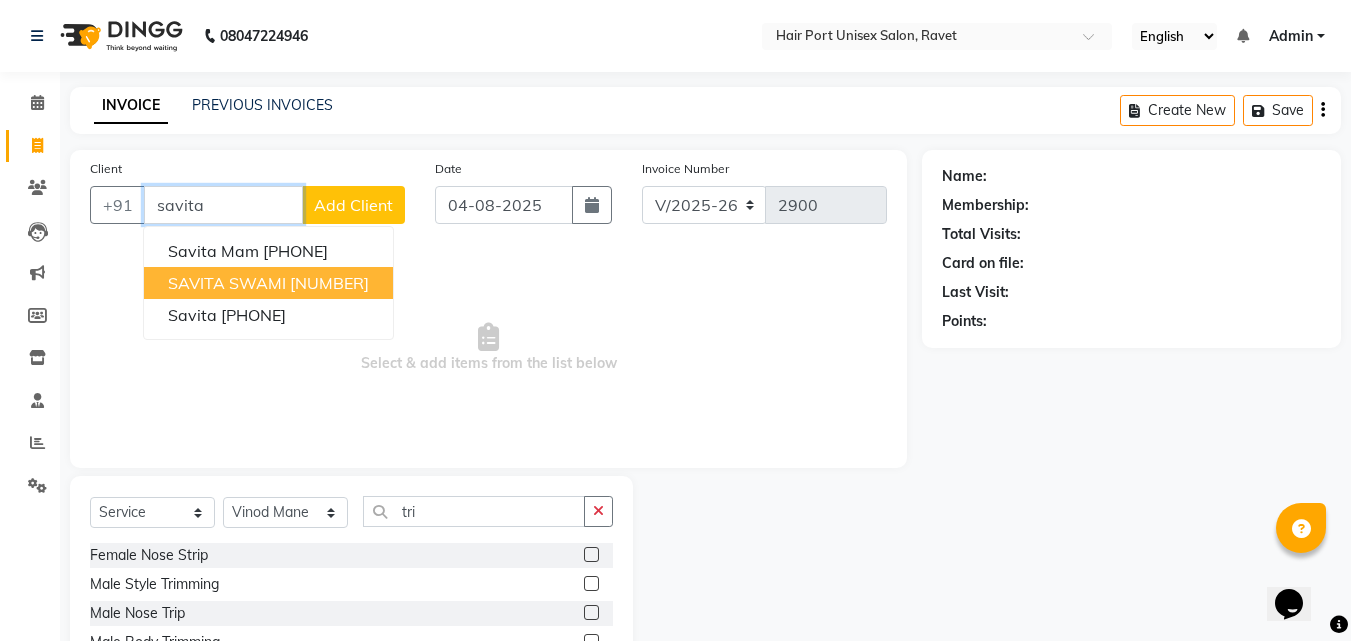 click on "SAVITA SWAMI" at bounding box center [227, 283] 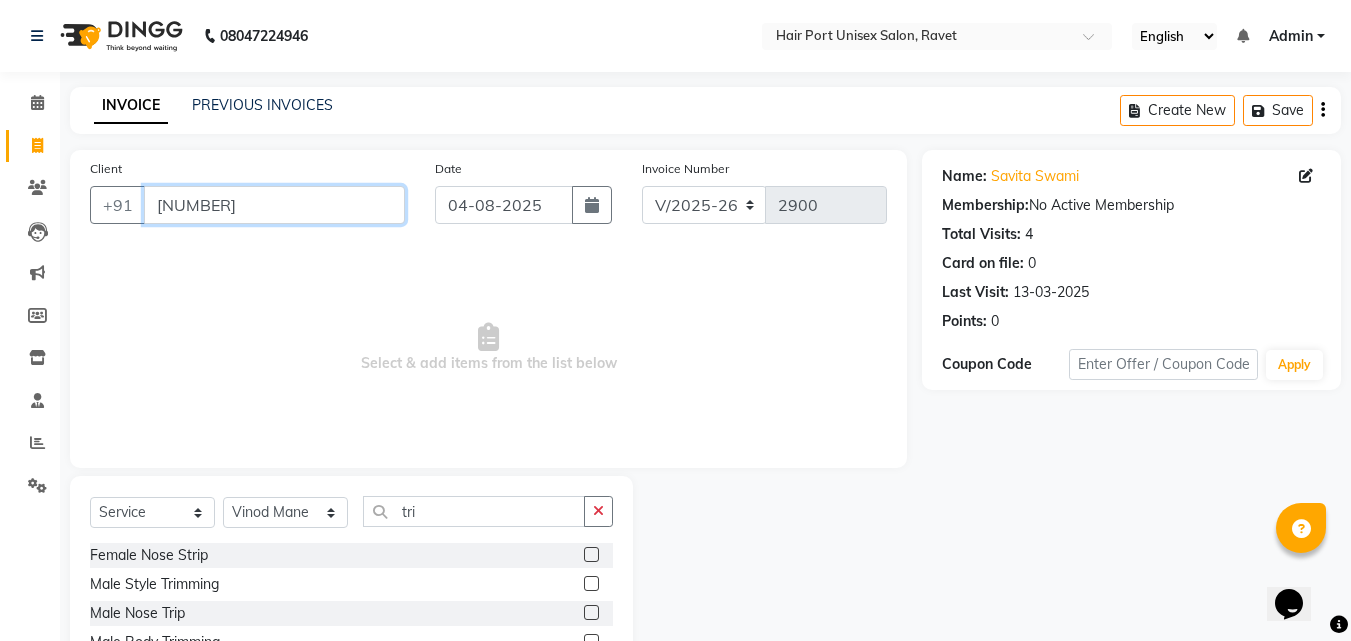 click on "[NUMBER]" at bounding box center [274, 205] 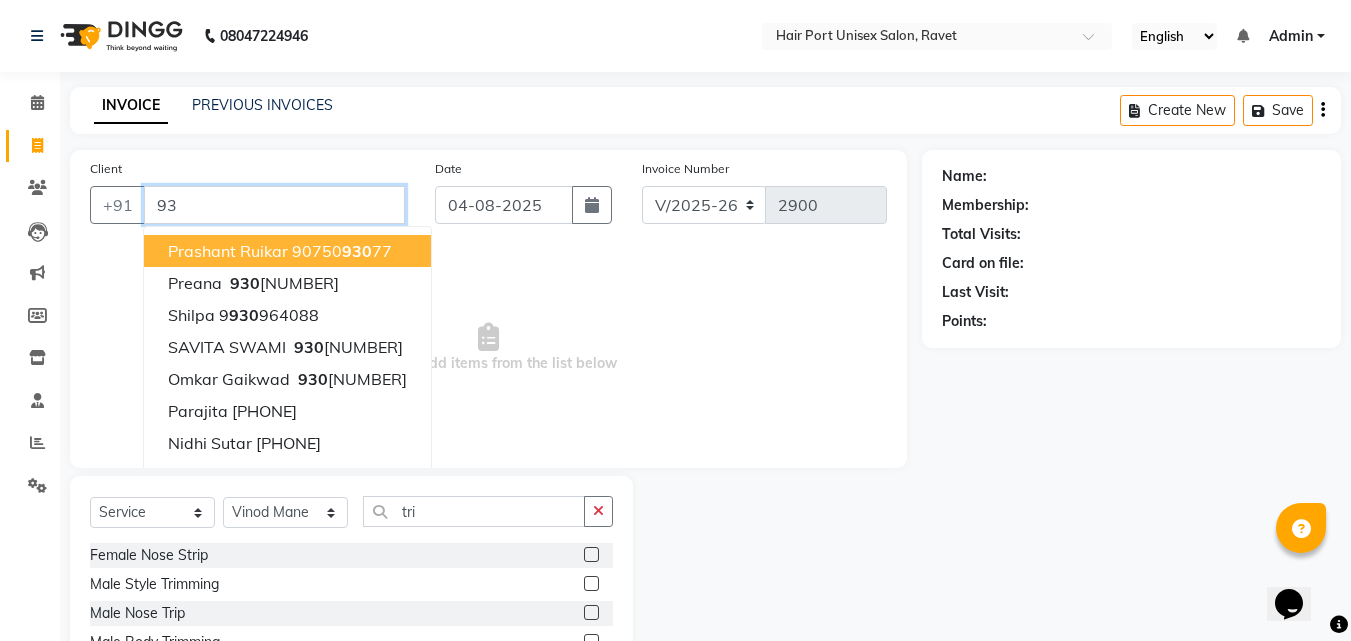 type on "9" 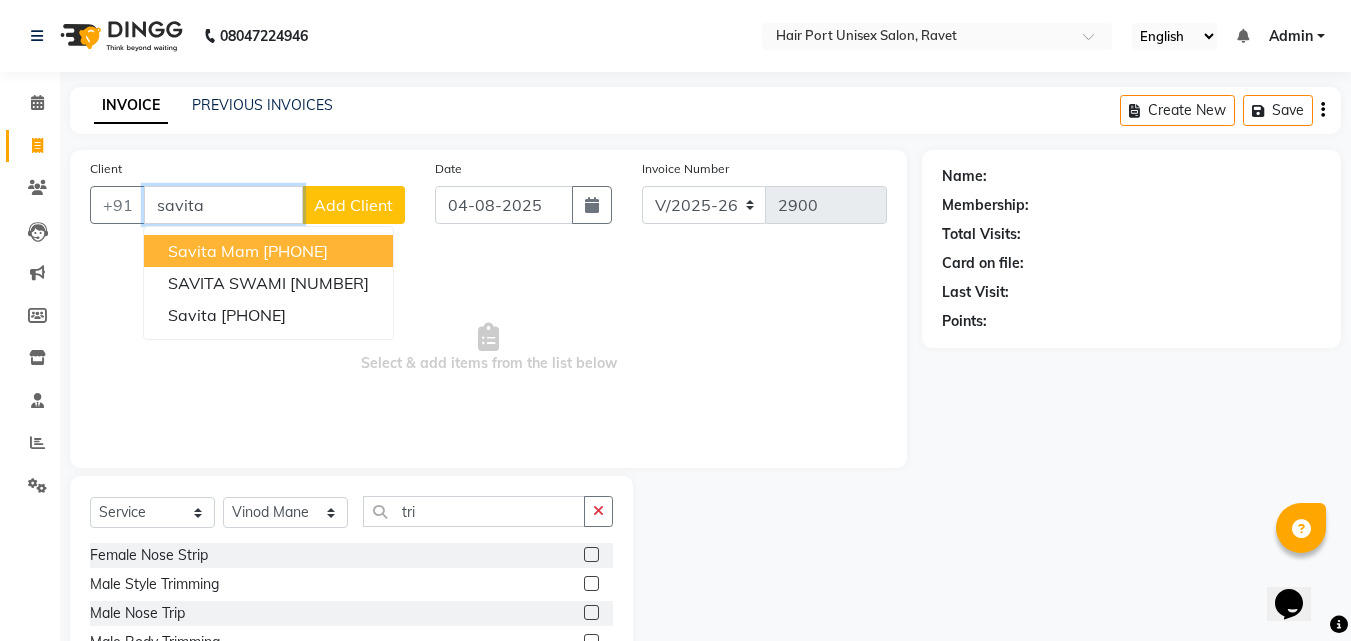 click on "[PHONE]" at bounding box center (295, 251) 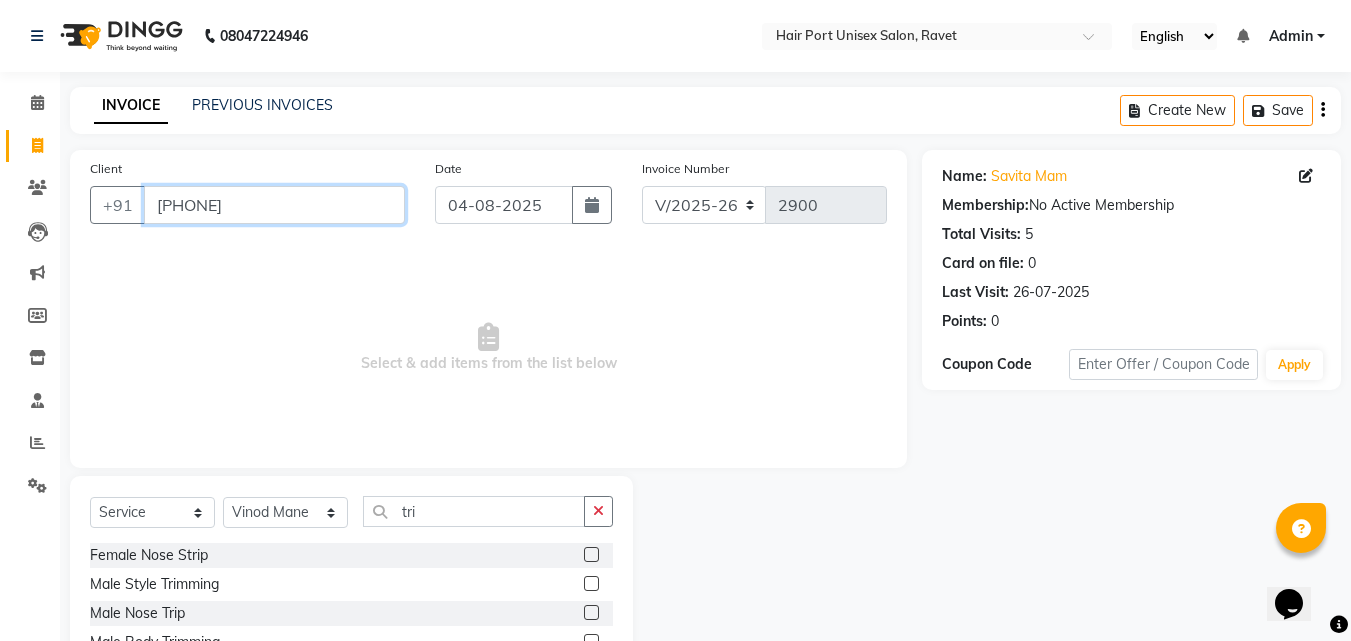 click on "[PHONE]" at bounding box center [274, 205] 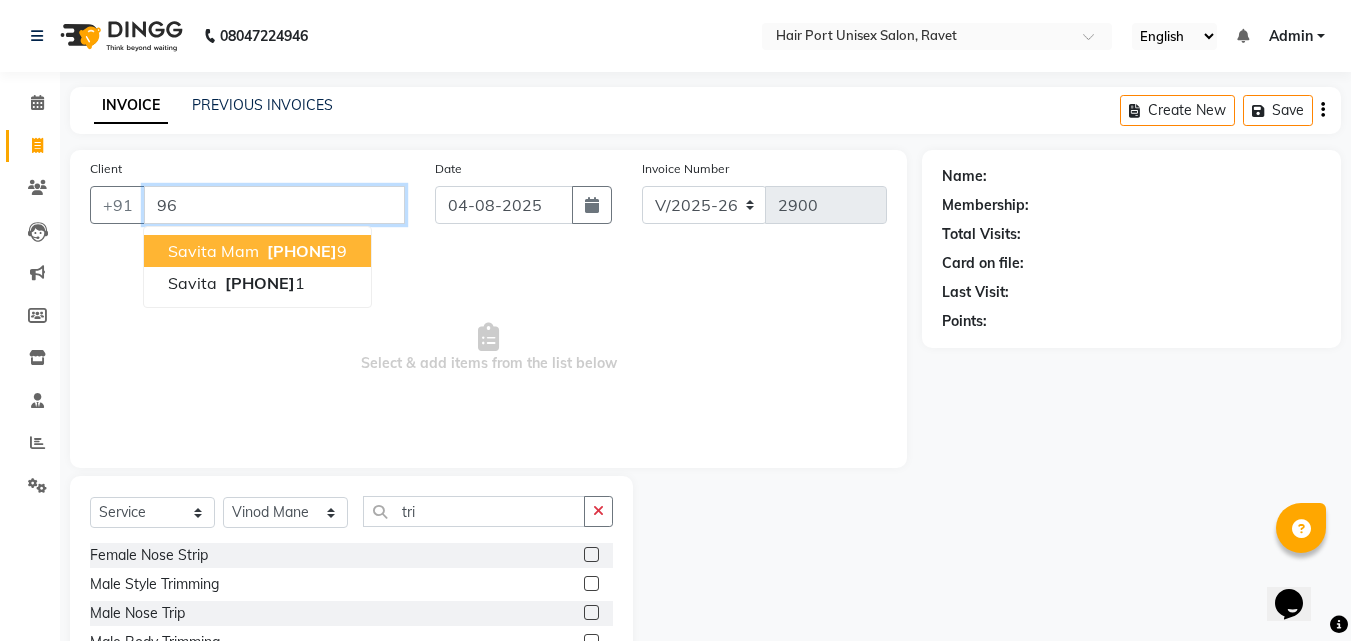 type on "9" 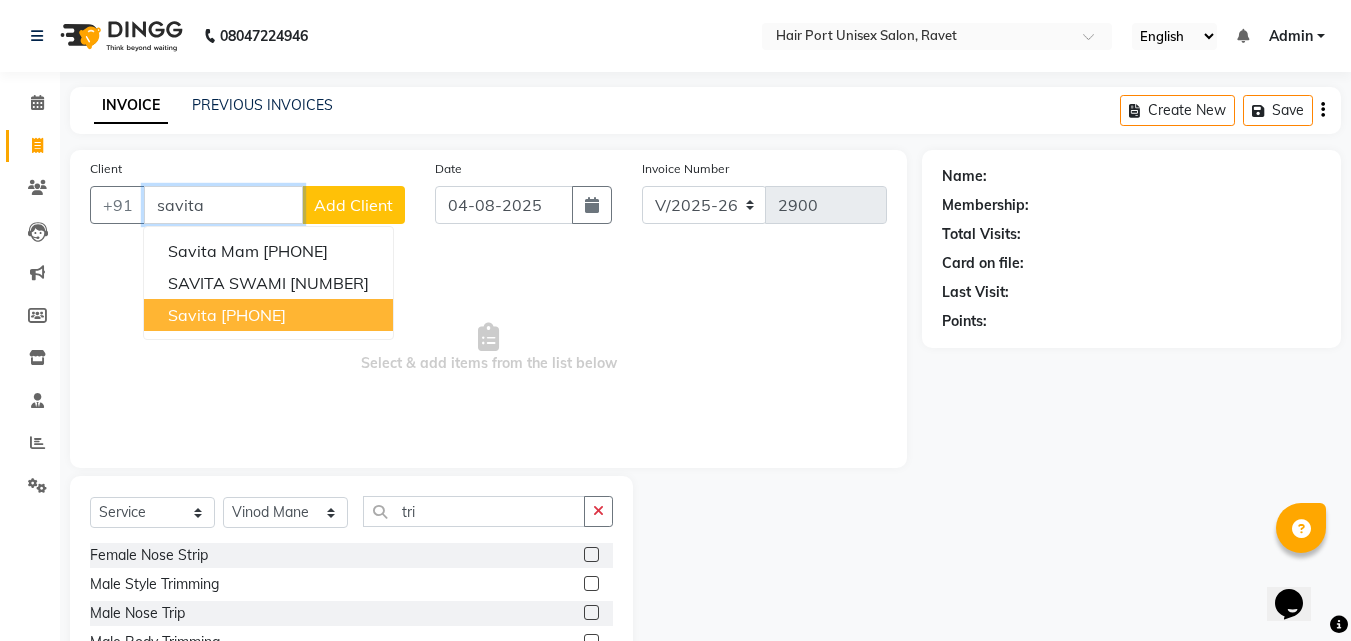 click on "Savita  [PHONE]" at bounding box center [268, 315] 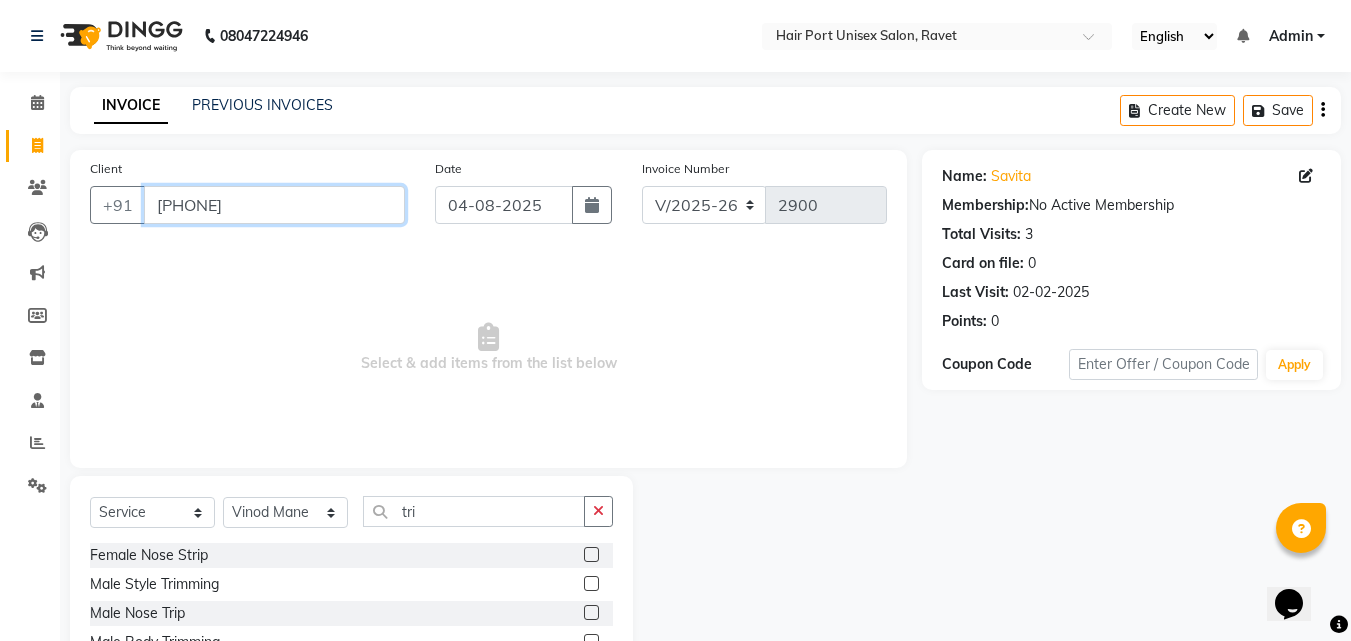 click on "[PHONE]" at bounding box center (274, 205) 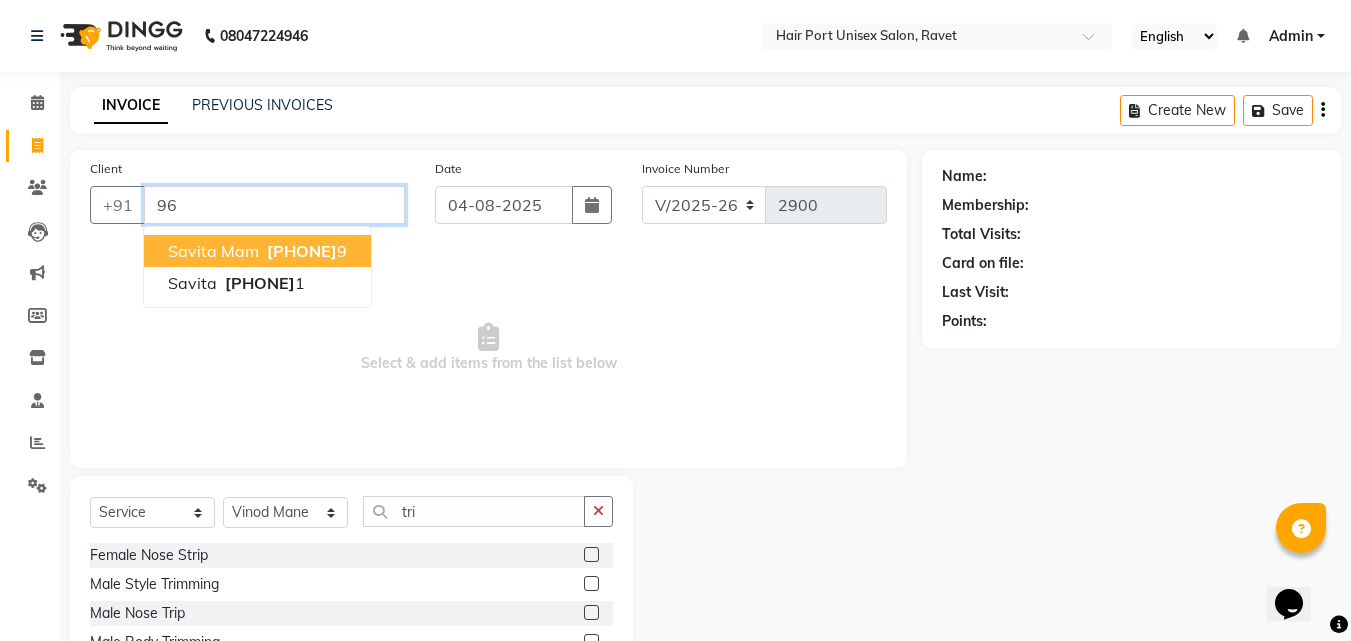 type on "9" 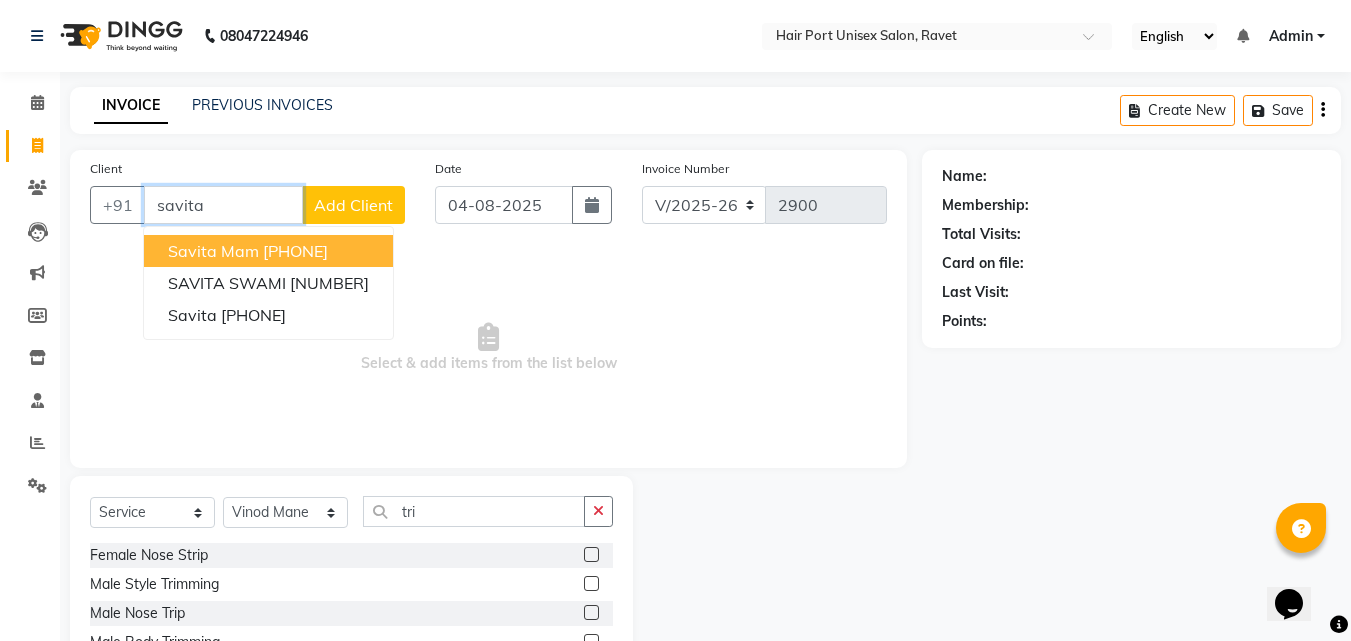 click on "[PHONE]" at bounding box center [295, 251] 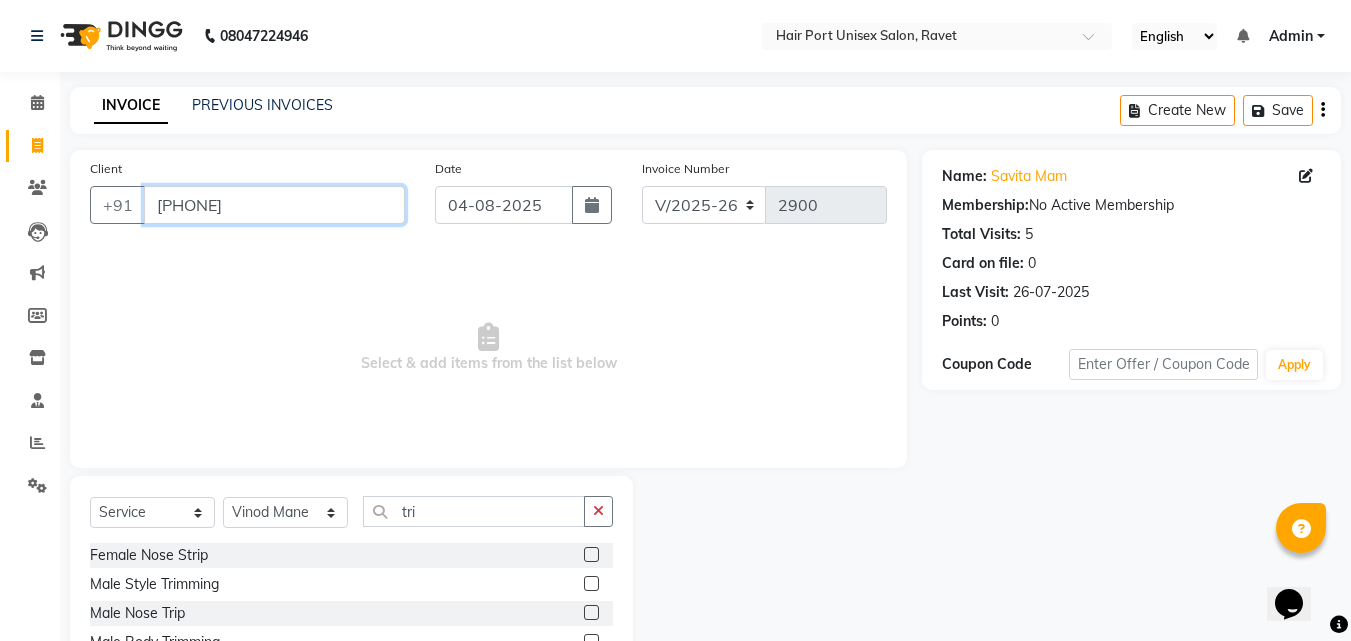 click on "[PHONE]" at bounding box center (274, 205) 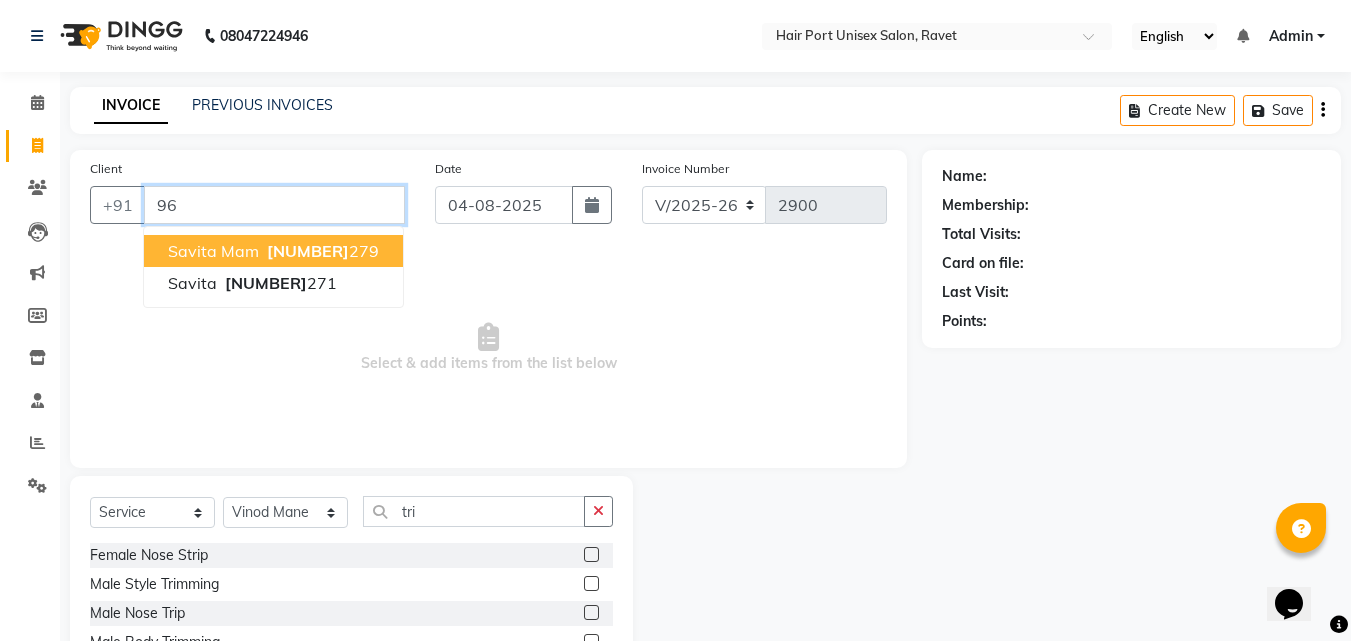 type on "9" 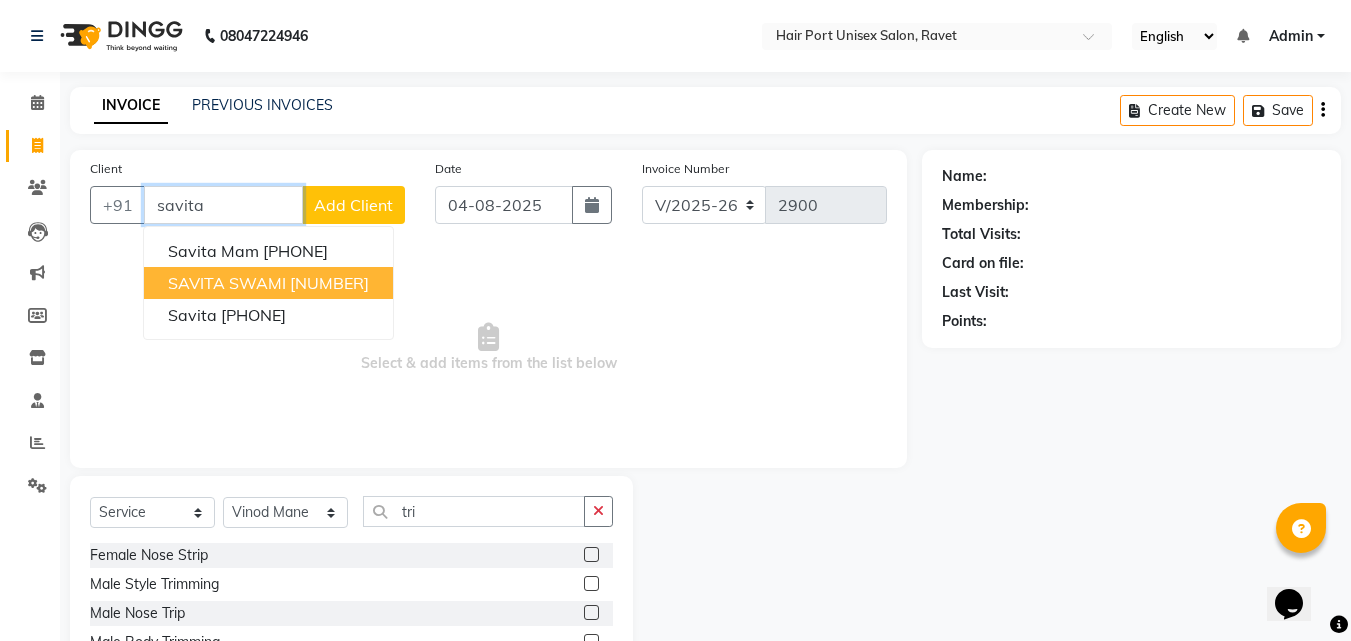 click on "[NUMBER]" at bounding box center [329, 283] 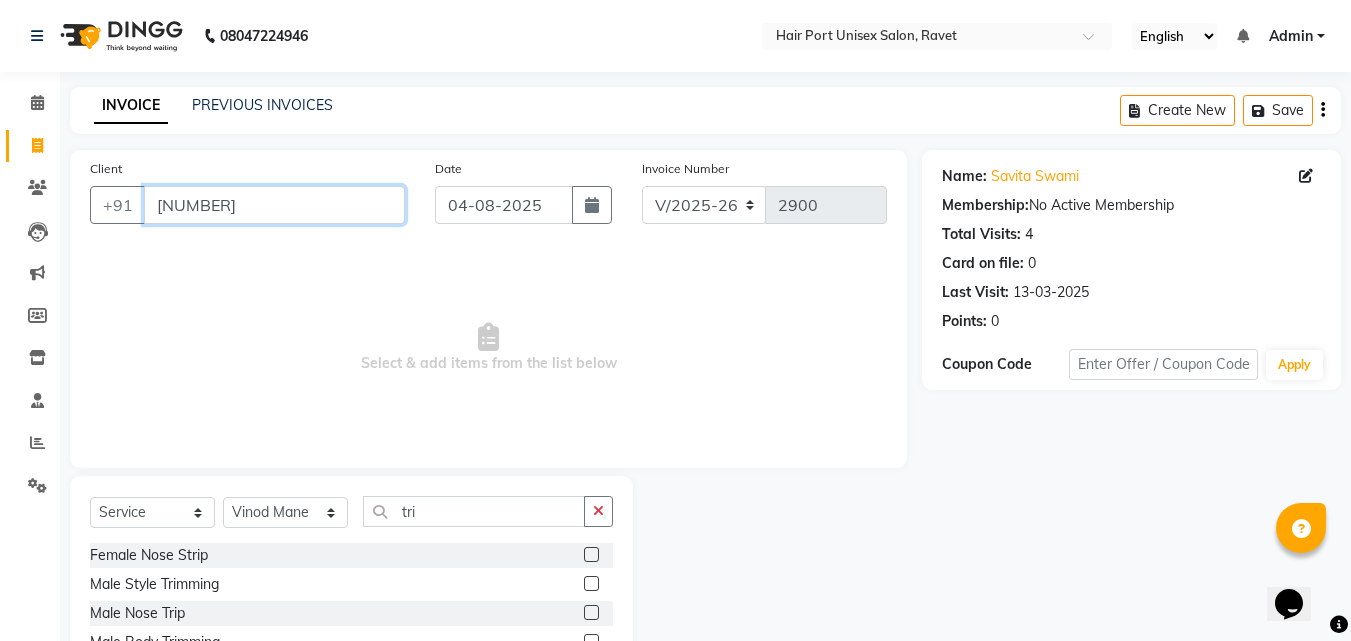 click on "[NUMBER]" at bounding box center [274, 205] 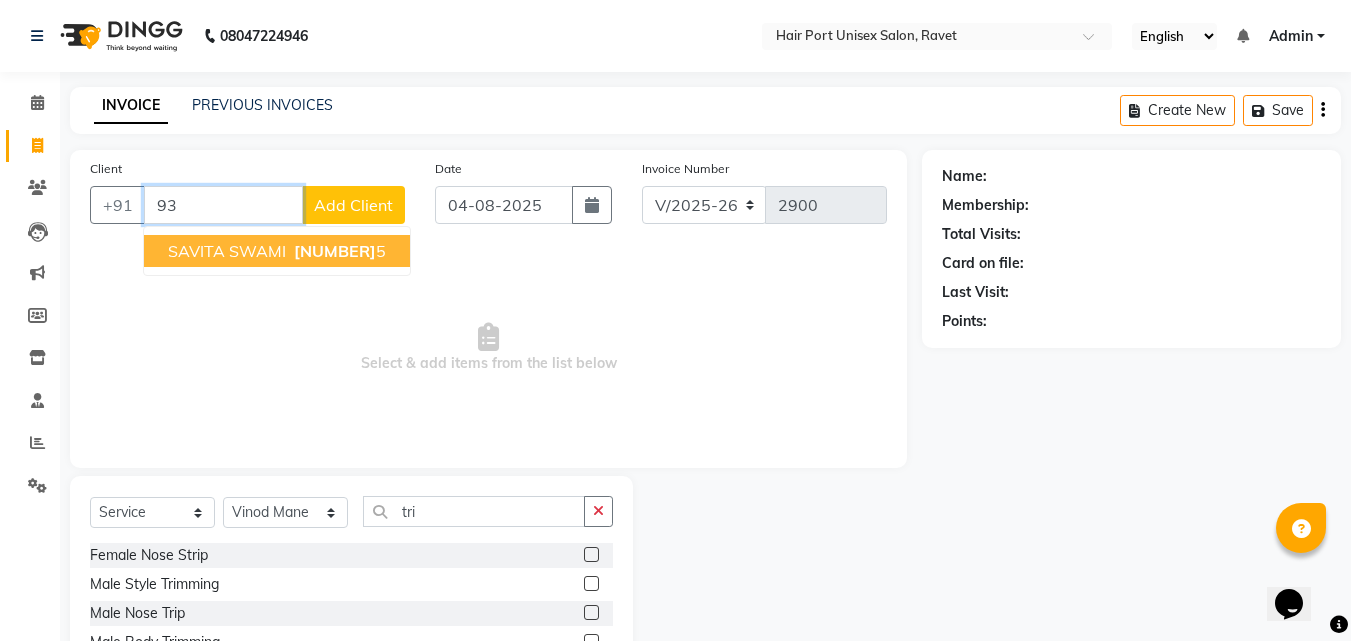 type on "9" 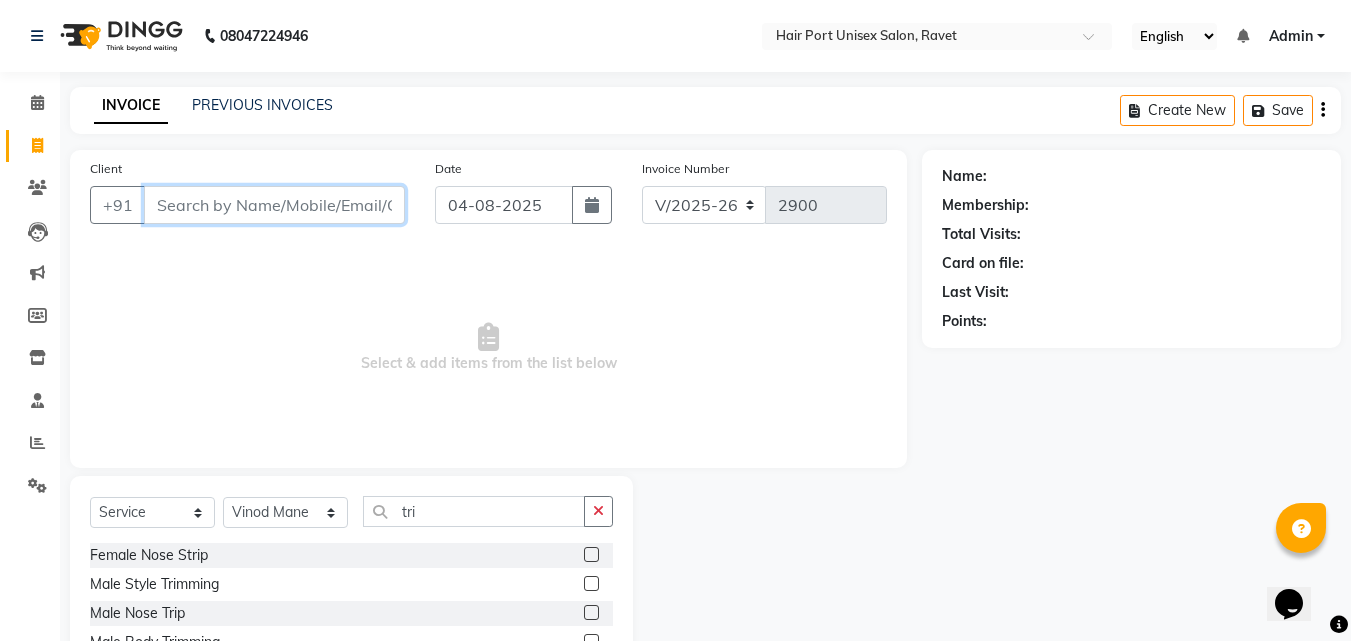 type on "a" 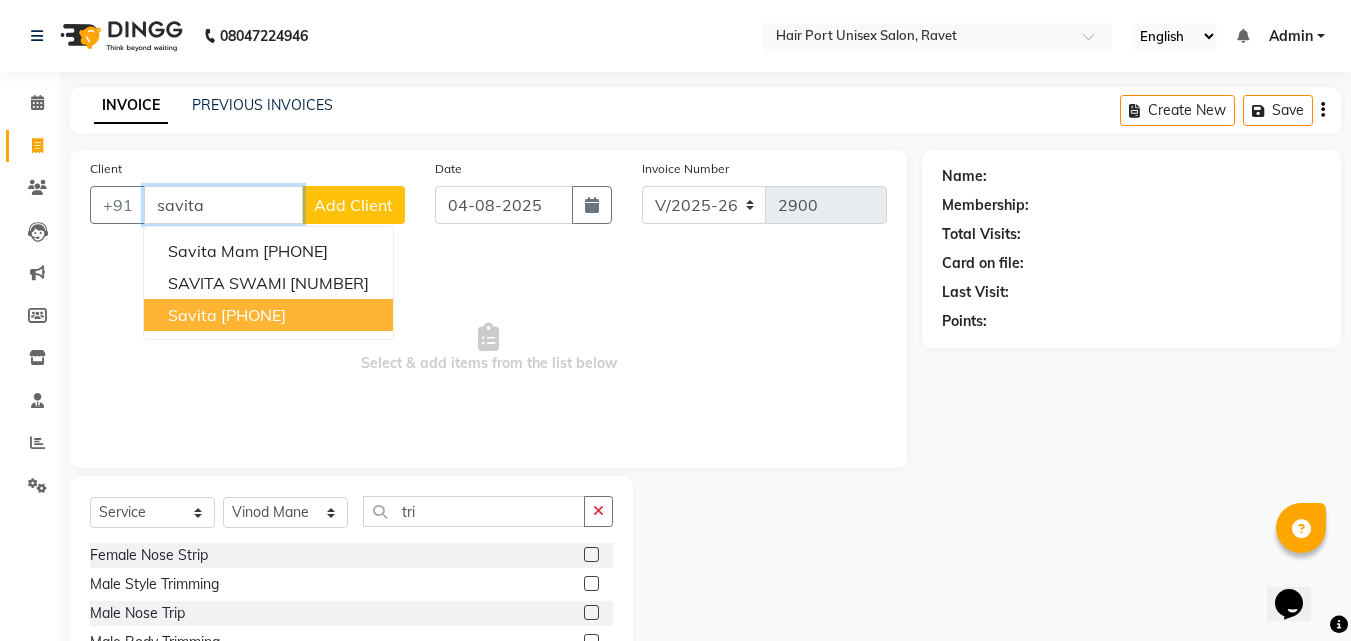 click on "[PHONE]" at bounding box center (253, 315) 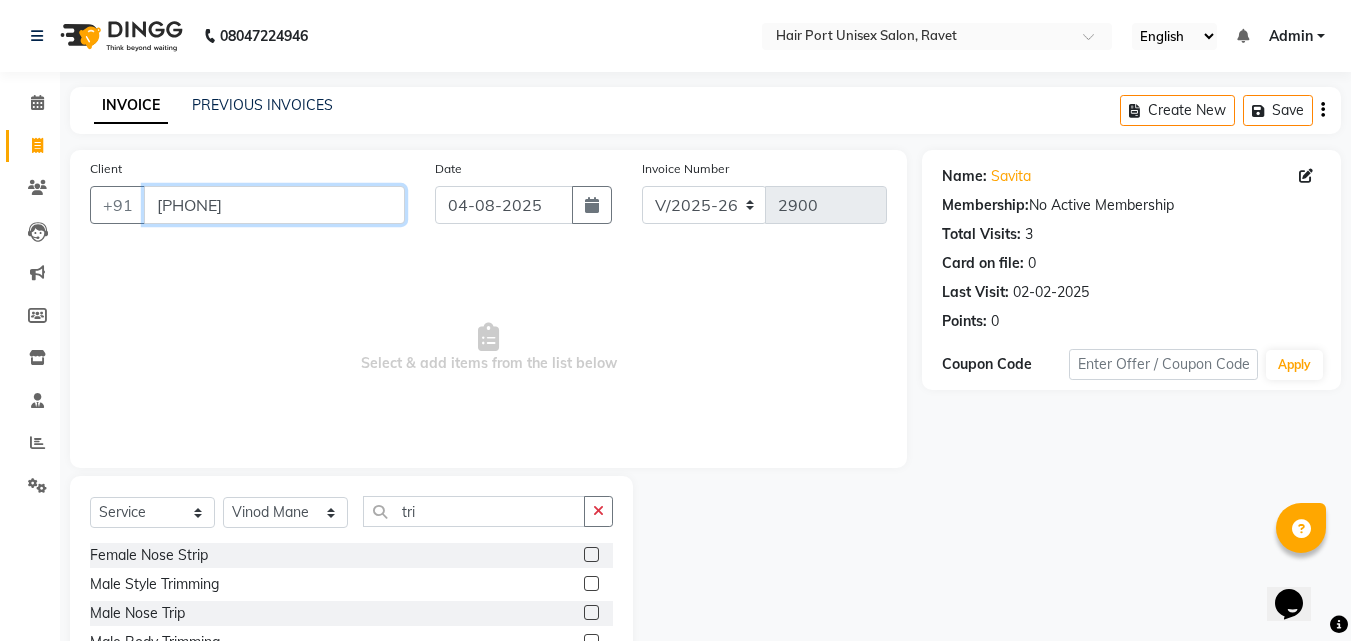 click on "[PHONE]" at bounding box center (274, 205) 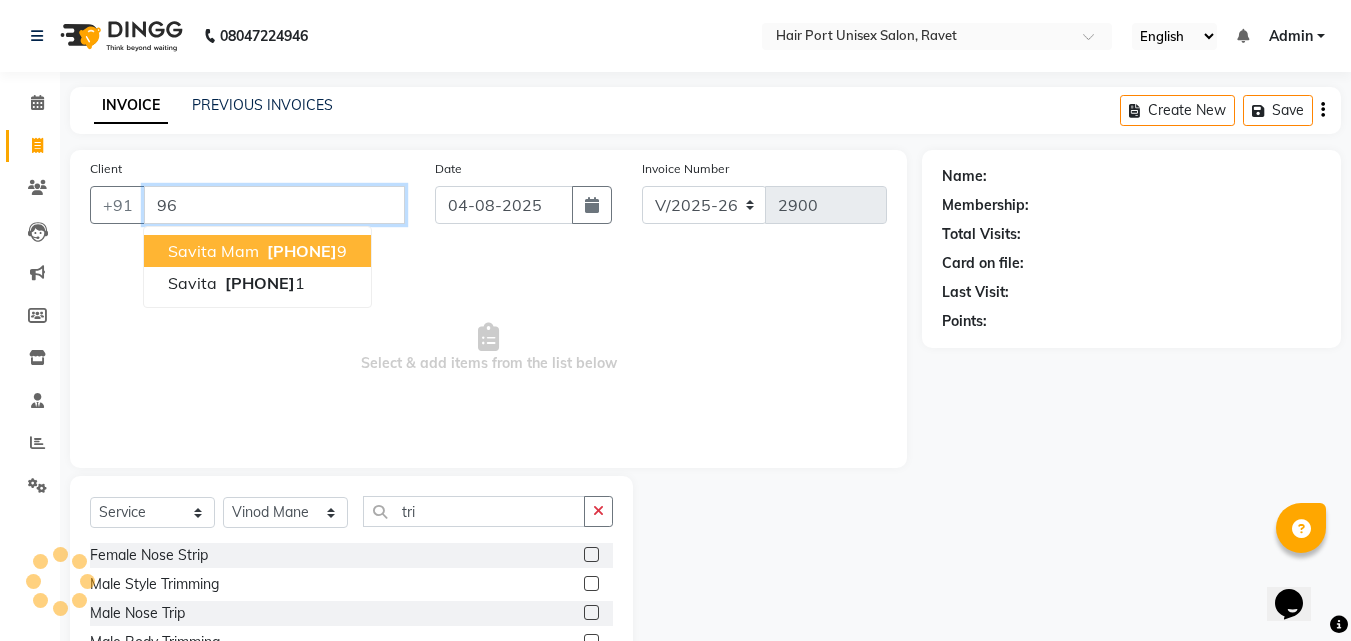type on "9" 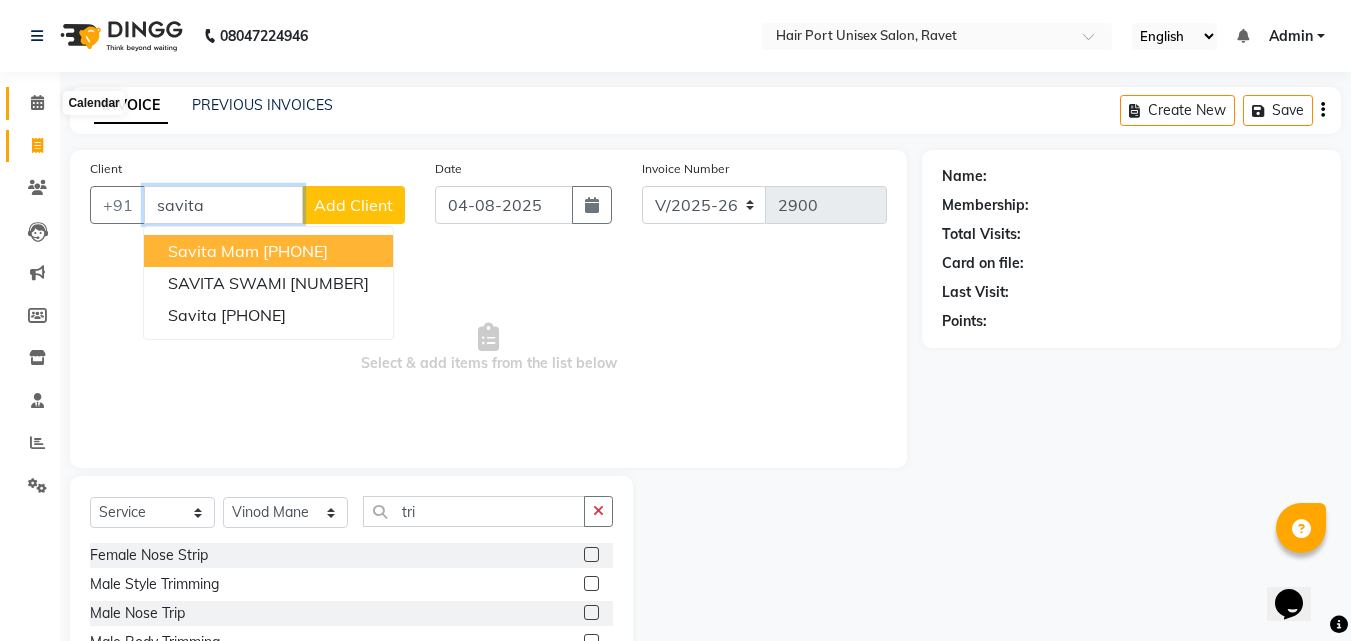 type on "savita" 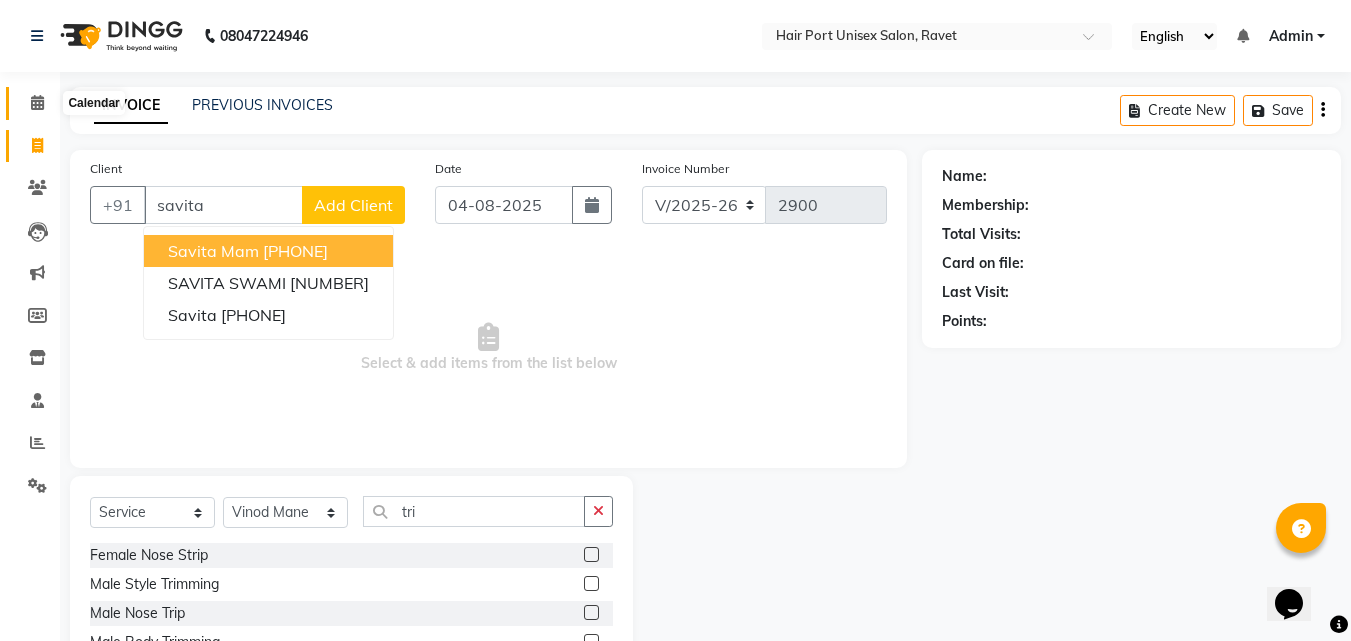 click 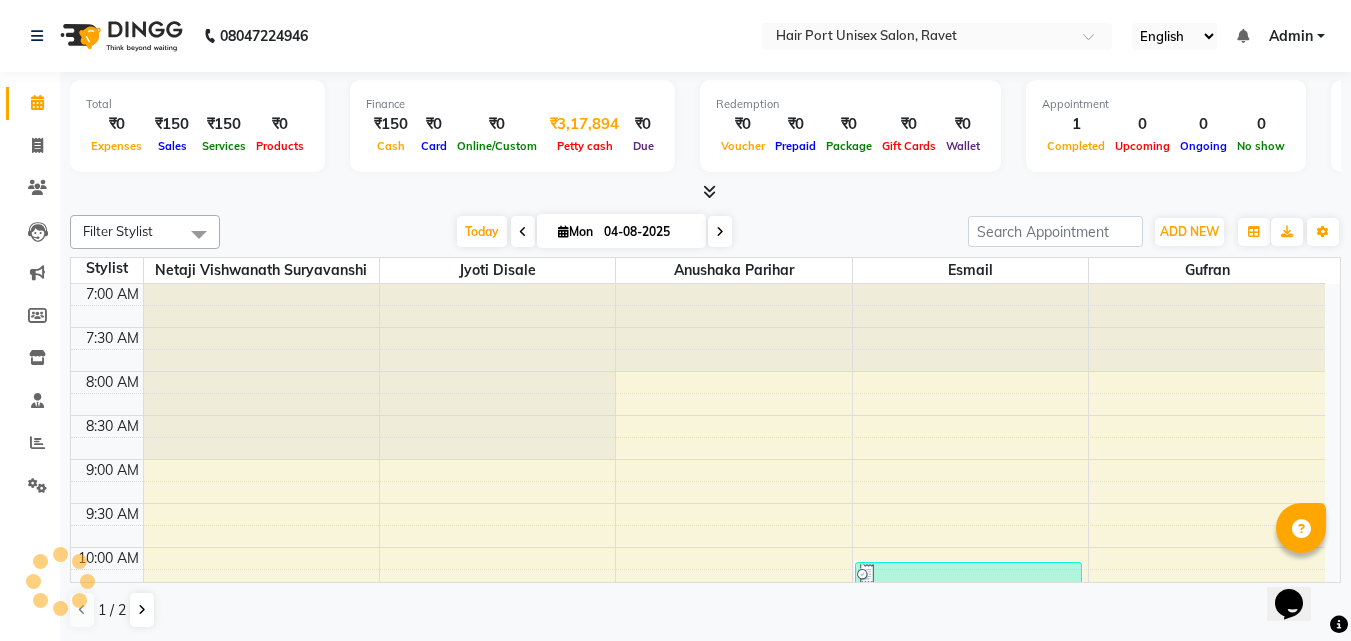 scroll, scrollTop: 0, scrollLeft: 0, axis: both 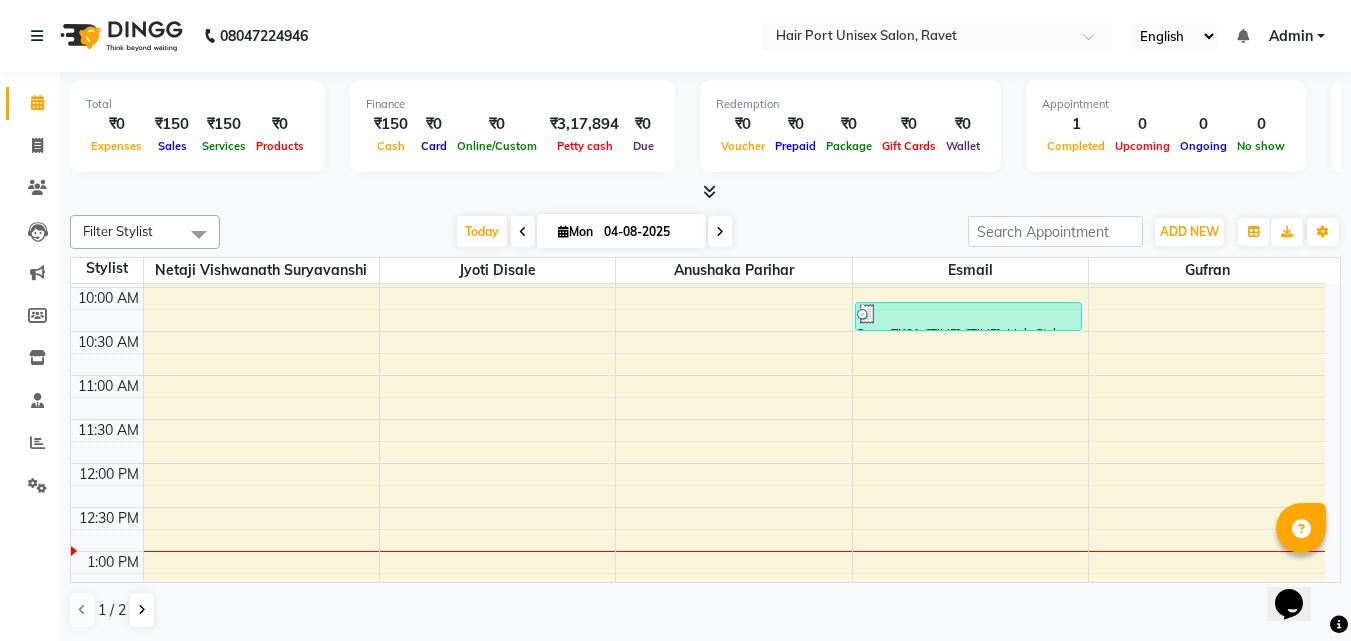 click on "Total  ₹0  Expenses ₹150  Sales ₹150  Services ₹0  Products Finance  ₹150  Cash ₹0  Card ₹0  Online/Custom ₹3,17,894 Petty cash ₹0 Due  Redemption  ₹0 Voucher ₹0 Prepaid ₹0 Package ₹0  Gift Cards ₹0  Wallet  Appointment  1 Completed 0 Upcoming 0 Ongoing 0 No show  Other sales  ₹0  Packages ₹0  Memberships ₹0  Vouchers ₹0  Prepaids ₹0  Gift Cards Filter Stylist Select All Anushaka Parihar  Esmail Gufran Jyoti Disale Netaji Vishwanath Suryavanshi Rupali  Tanaji Vishwanath Suryavanshi Vinod Mane Today  Mon 04-08-2025 Toggle Dropdown Add Appointment Add Invoice Add Expense Add Attendance Add Client Add Transaction Toggle Dropdown Add Appointment Add Invoice Add Expense Add Attendance Add Client ADD NEW Toggle Dropdown Add Appointment Add Invoice Add Expense Add Attendance Add Client Add Transaction Filter Stylist Select All Anushaka Parihar  Esmail Gufran Jyoti Disale Netaji Vishwanath Suryavanshi Rupali  Tanaji Vishwanath Suryavanshi Vinod Mane Group By  Staff View  View as" 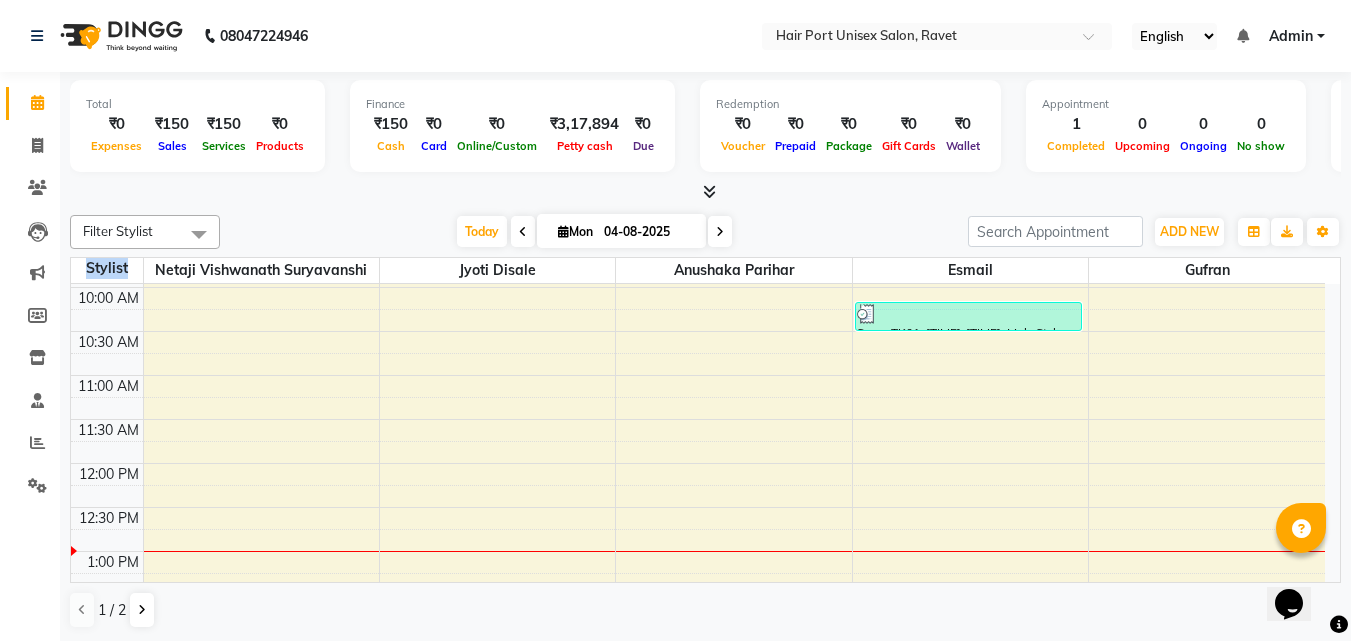 click on "Total  ₹0  Expenses ₹150  Sales ₹150  Services ₹0  Products Finance  ₹150  Cash ₹0  Card ₹0  Online/Custom ₹3,17,894 Petty cash ₹0 Due  Redemption  ₹0 Voucher ₹0 Prepaid ₹0 Package ₹0  Gift Cards ₹0  Wallet  Appointment  1 Completed 0 Upcoming 0 Ongoing 0 No show  Other sales  ₹0  Packages ₹0  Memberships ₹0  Vouchers ₹0  Prepaids ₹0  Gift Cards Filter Stylist Select All Anushaka Parihar  Esmail Gufran Jyoti Disale Netaji Vishwanath Suryavanshi Rupali  Tanaji Vishwanath Suryavanshi Vinod Mane Today  Mon 04-08-2025 Toggle Dropdown Add Appointment Add Invoice Add Expense Add Attendance Add Client Add Transaction Toggle Dropdown Add Appointment Add Invoice Add Expense Add Attendance Add Client ADD NEW Toggle Dropdown Add Appointment Add Invoice Add Expense Add Attendance Add Client Add Transaction Filter Stylist Select All Anushaka Parihar  Esmail Gufran Jyoti Disale Netaji Vishwanath Suryavanshi Rupali  Tanaji Vishwanath Suryavanshi Vinod Mane Group By  Staff View  View as" 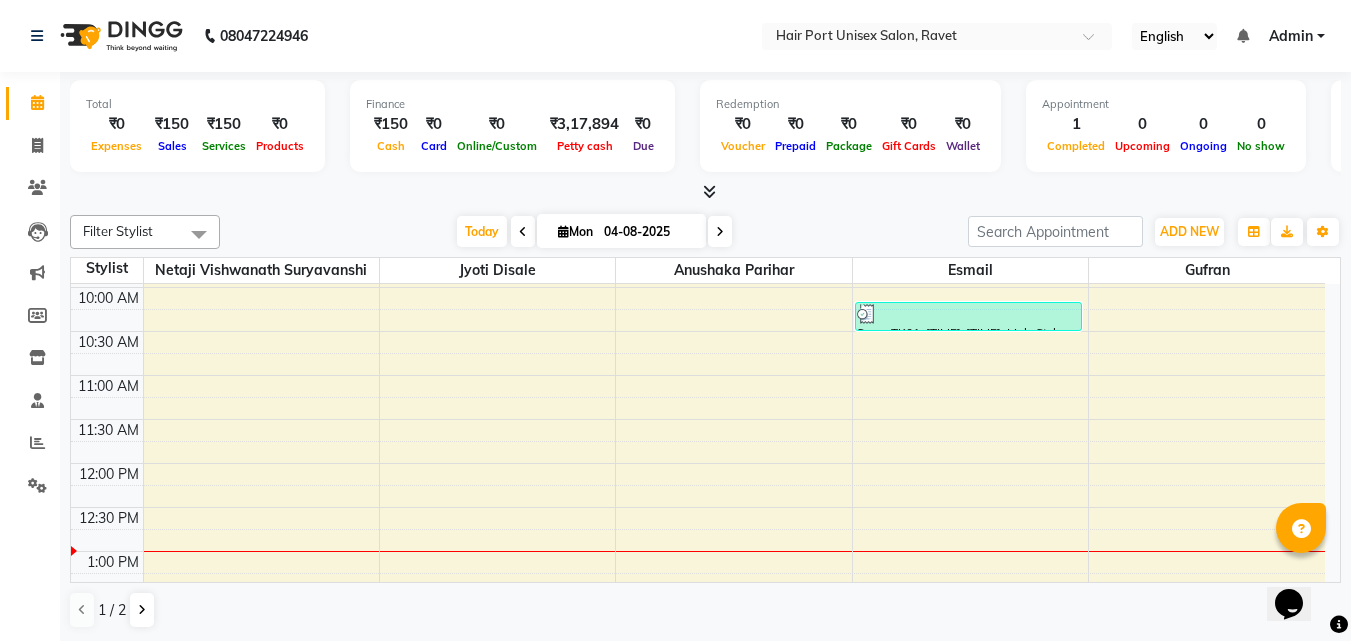 click at bounding box center (720, 232) 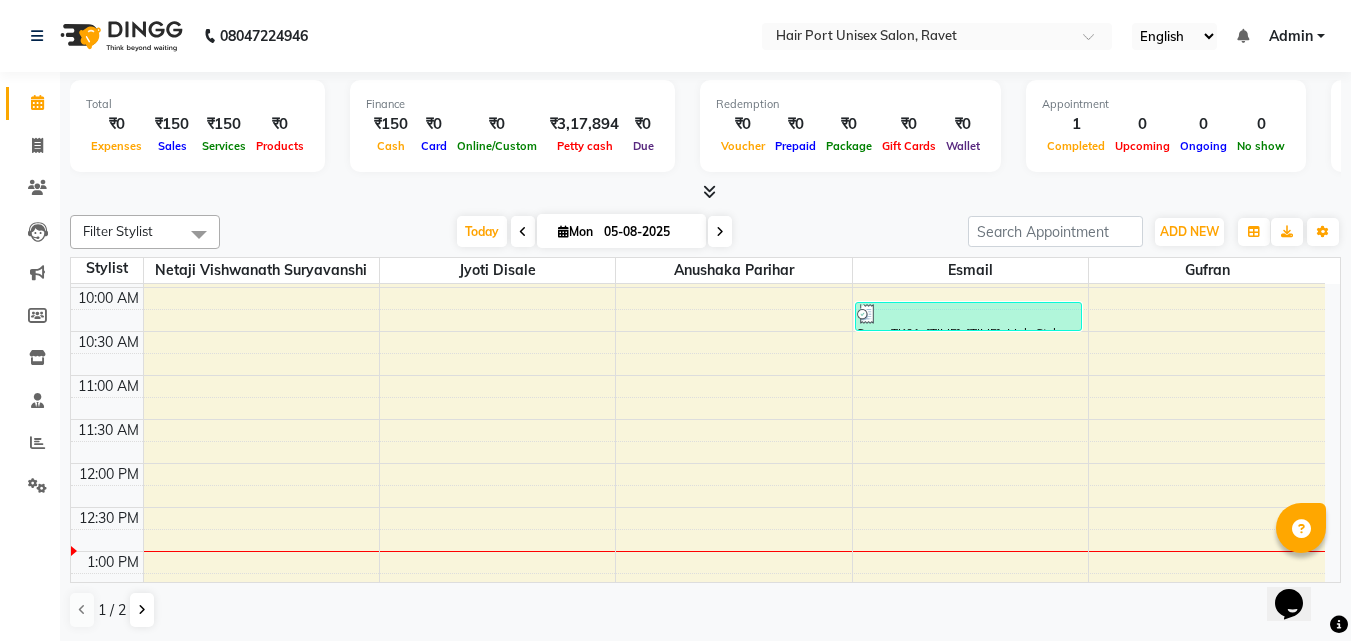 scroll, scrollTop: 0, scrollLeft: 0, axis: both 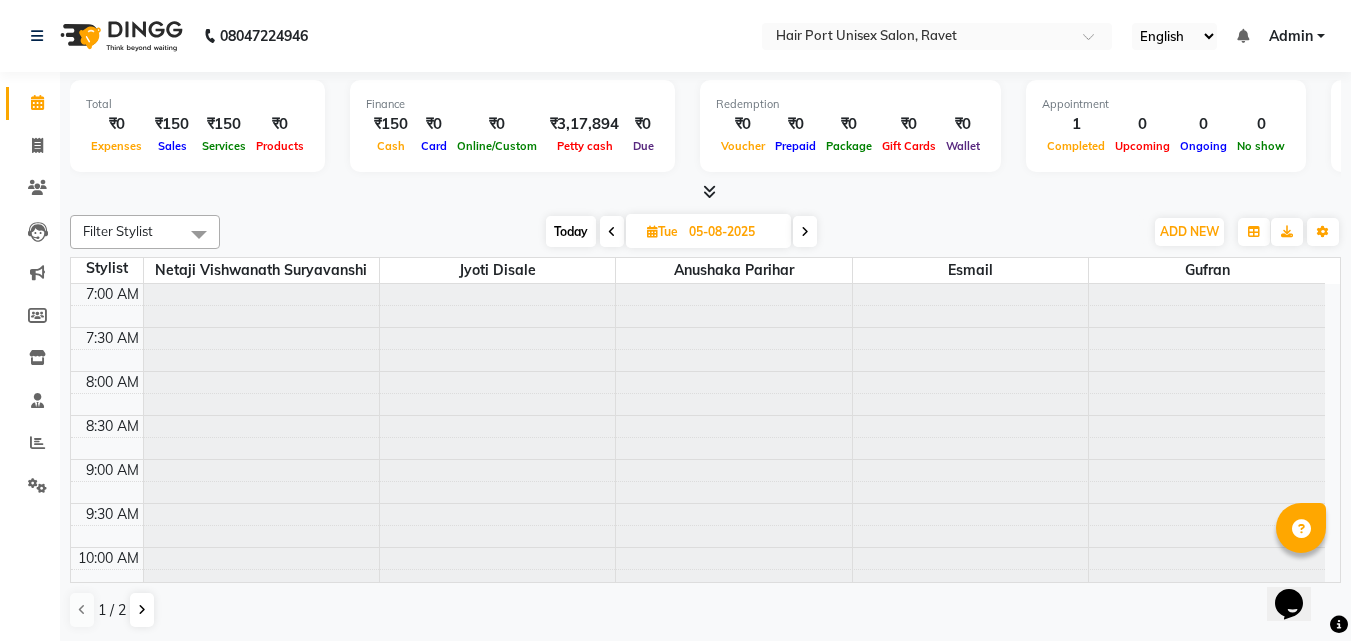 click on "05-08-2025" at bounding box center [733, 232] 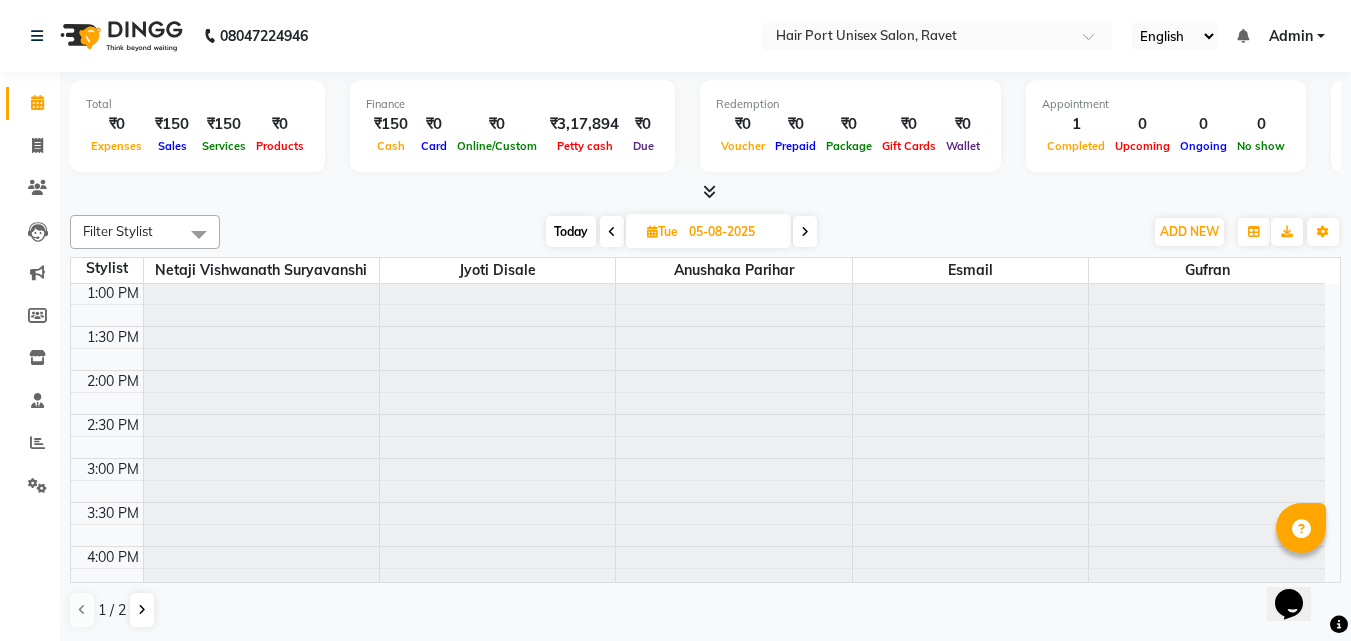 select on "8" 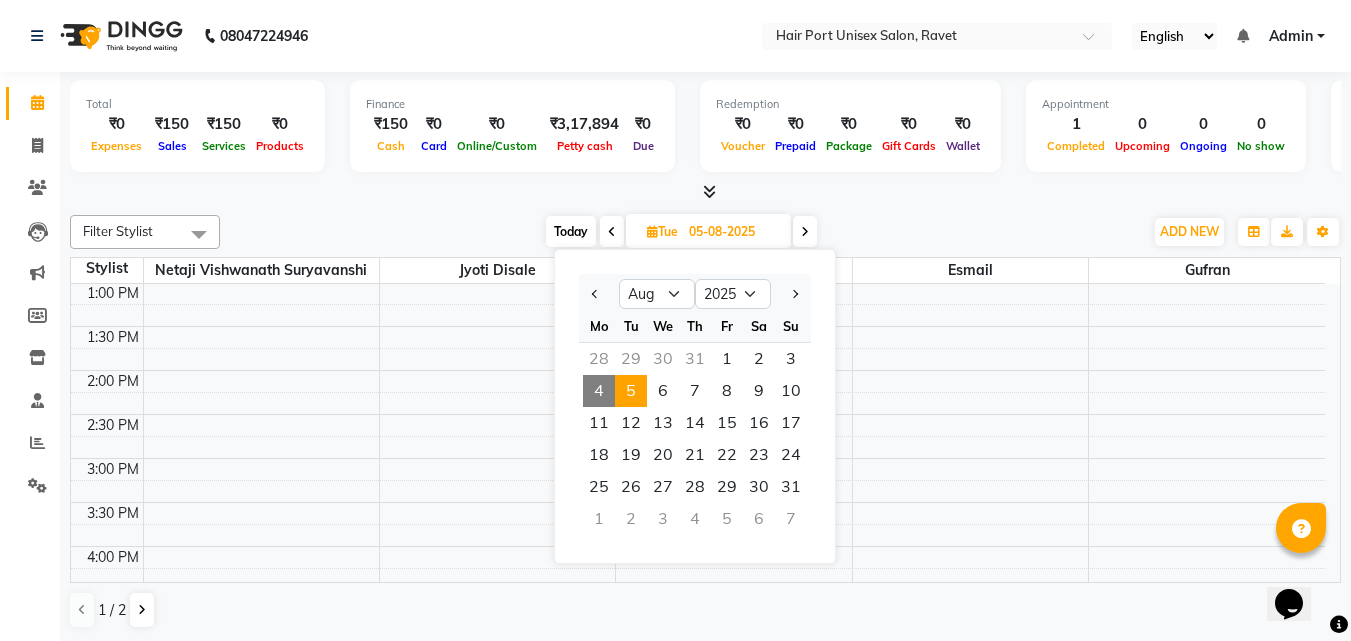 click on "4" at bounding box center (599, 391) 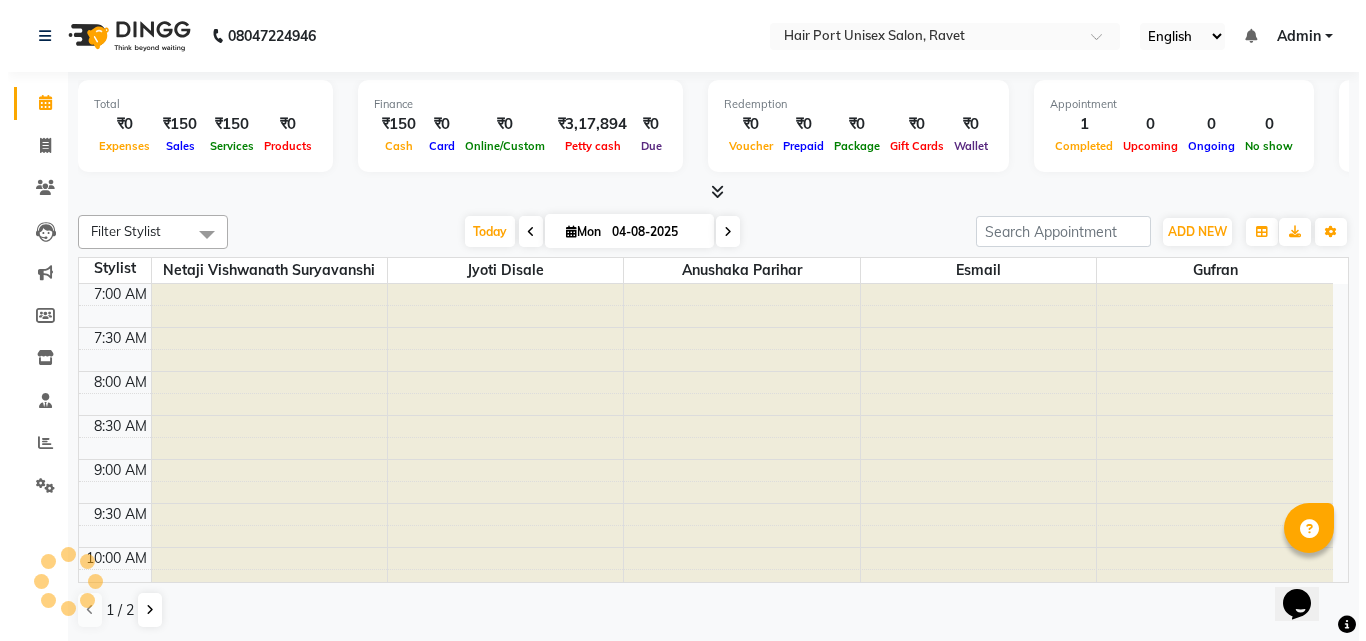 scroll, scrollTop: 529, scrollLeft: 0, axis: vertical 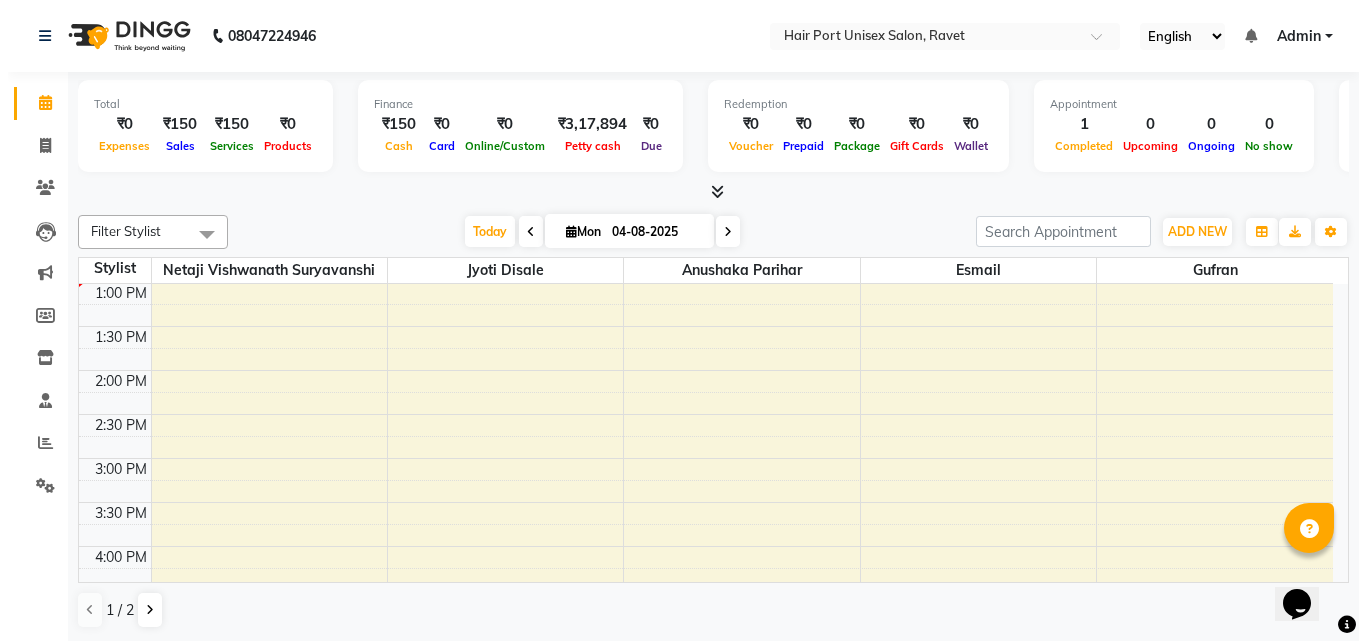 select on "service" 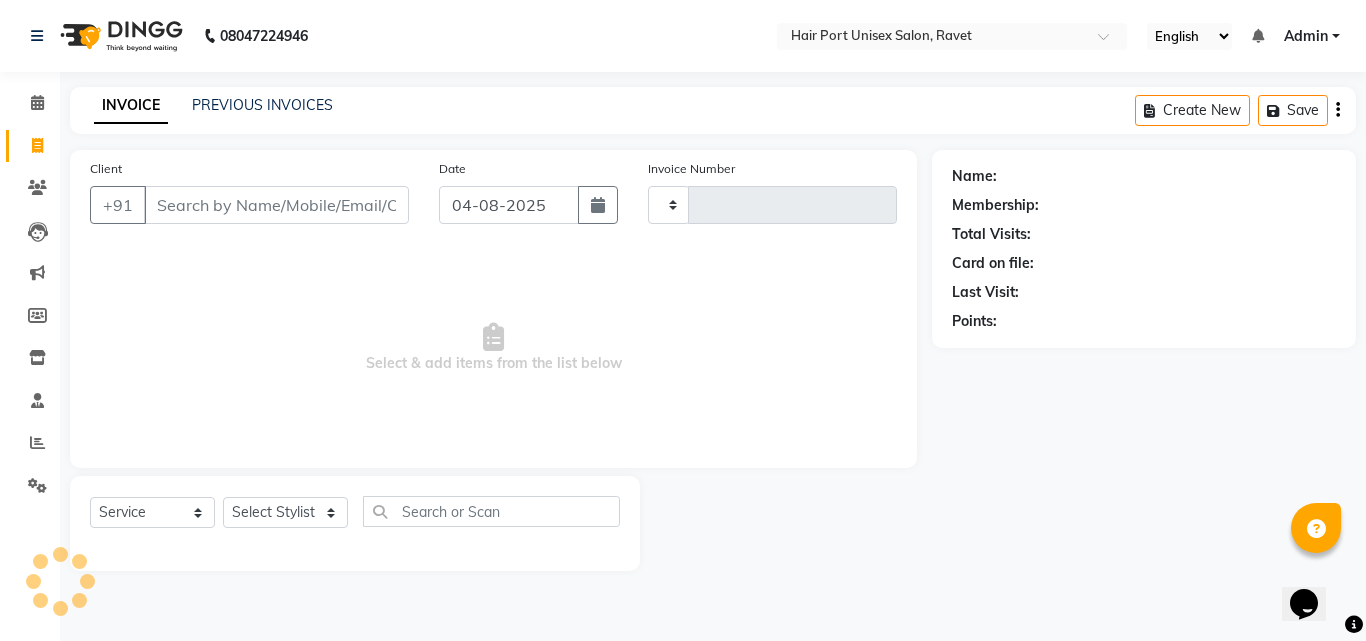 type on "2900" 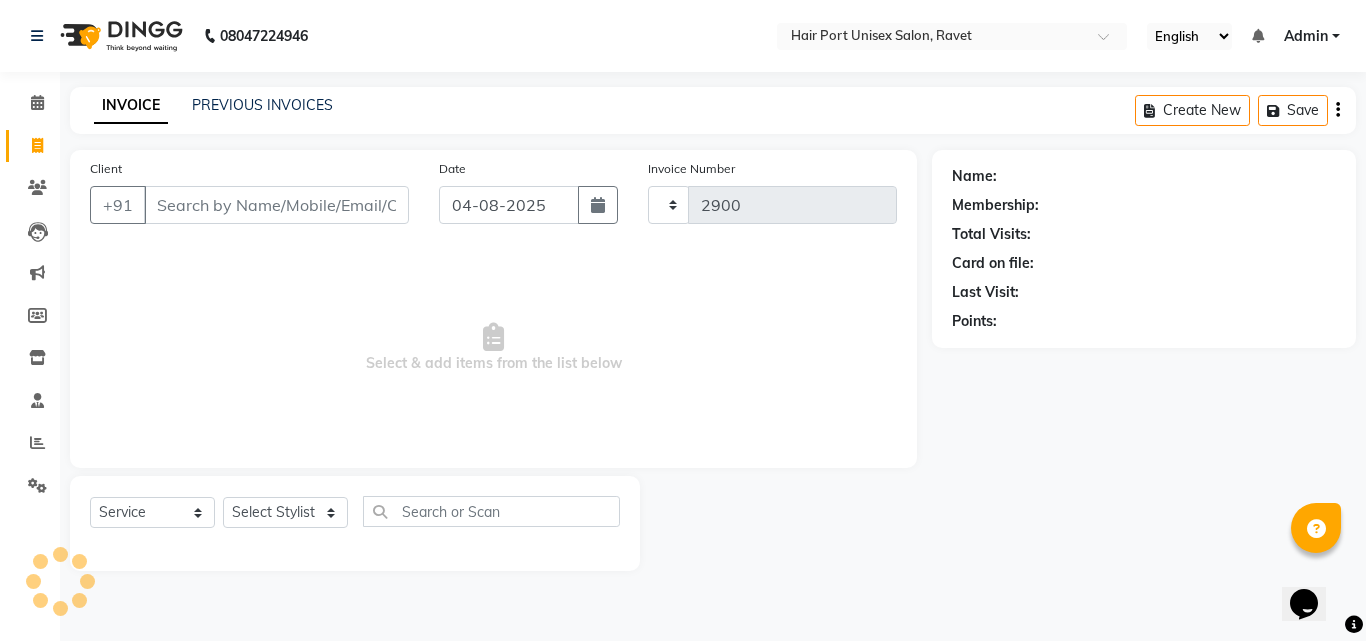 select on "7015" 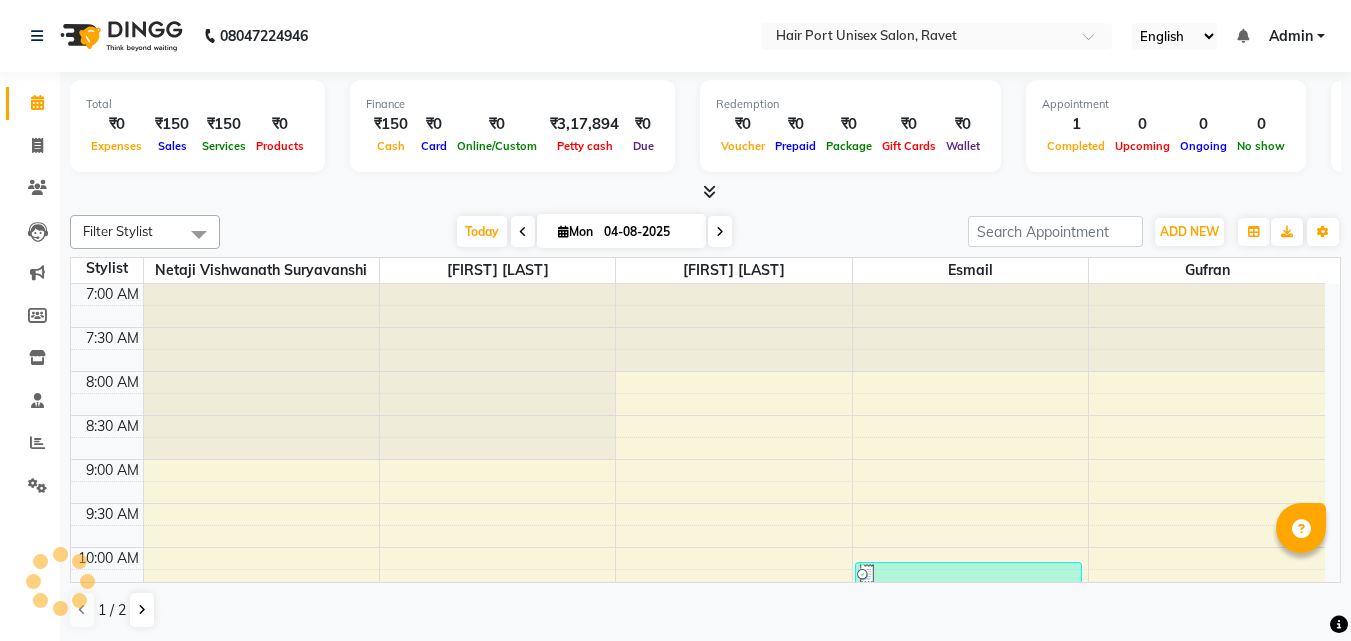 scroll, scrollTop: 0, scrollLeft: 0, axis: both 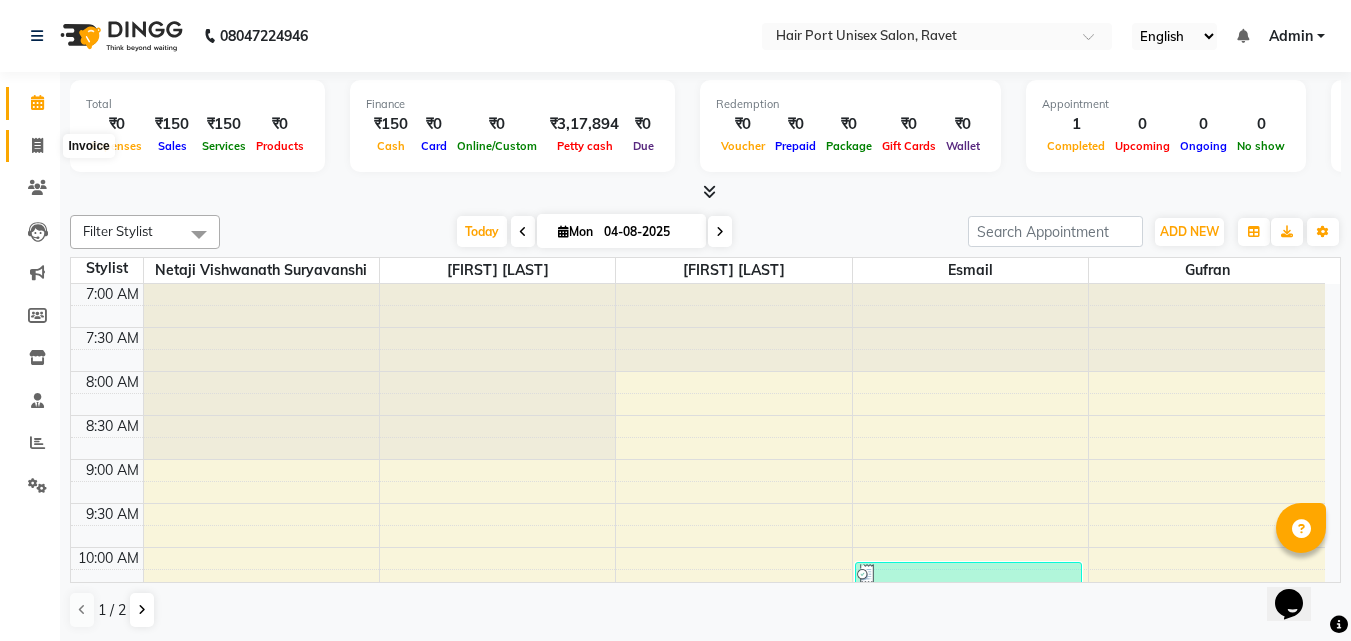 click 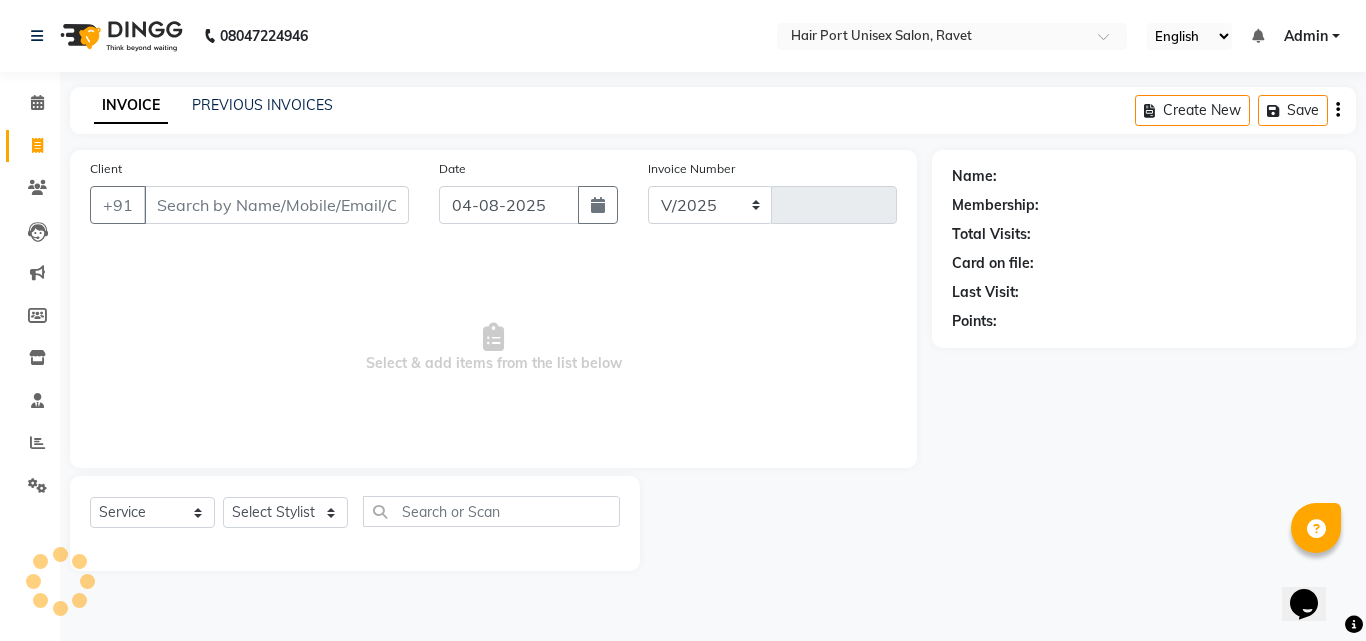 select on "7015" 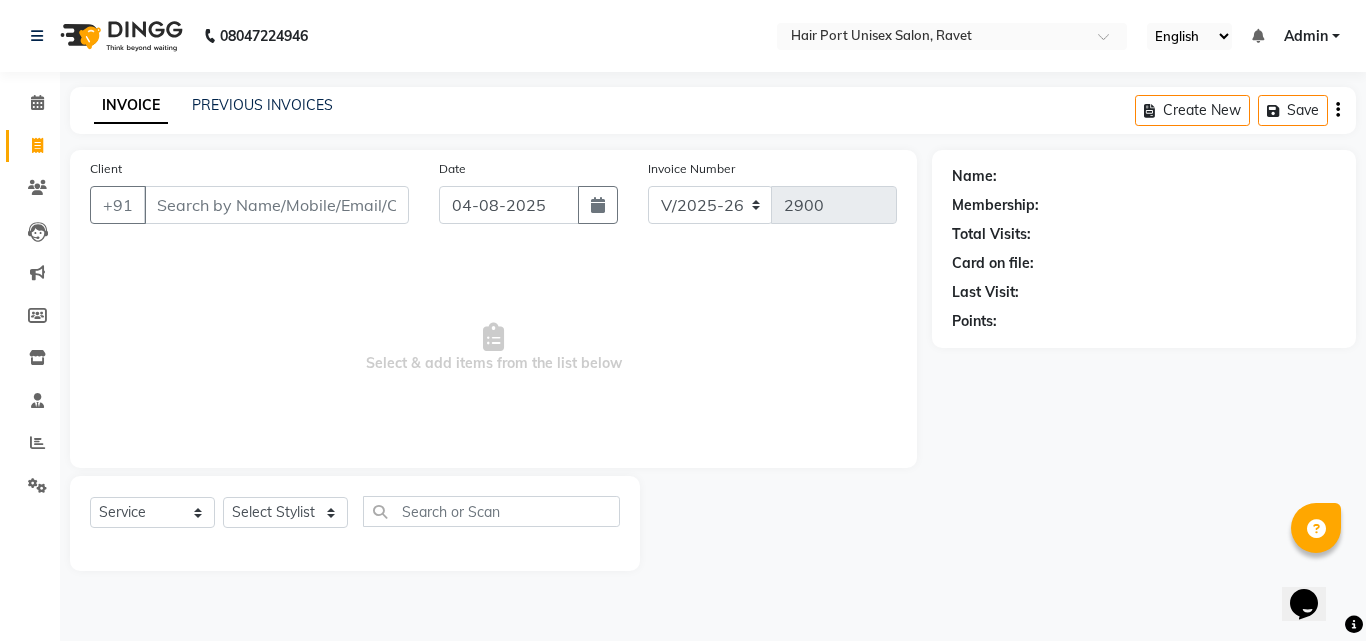 click on "Client" at bounding box center (276, 205) 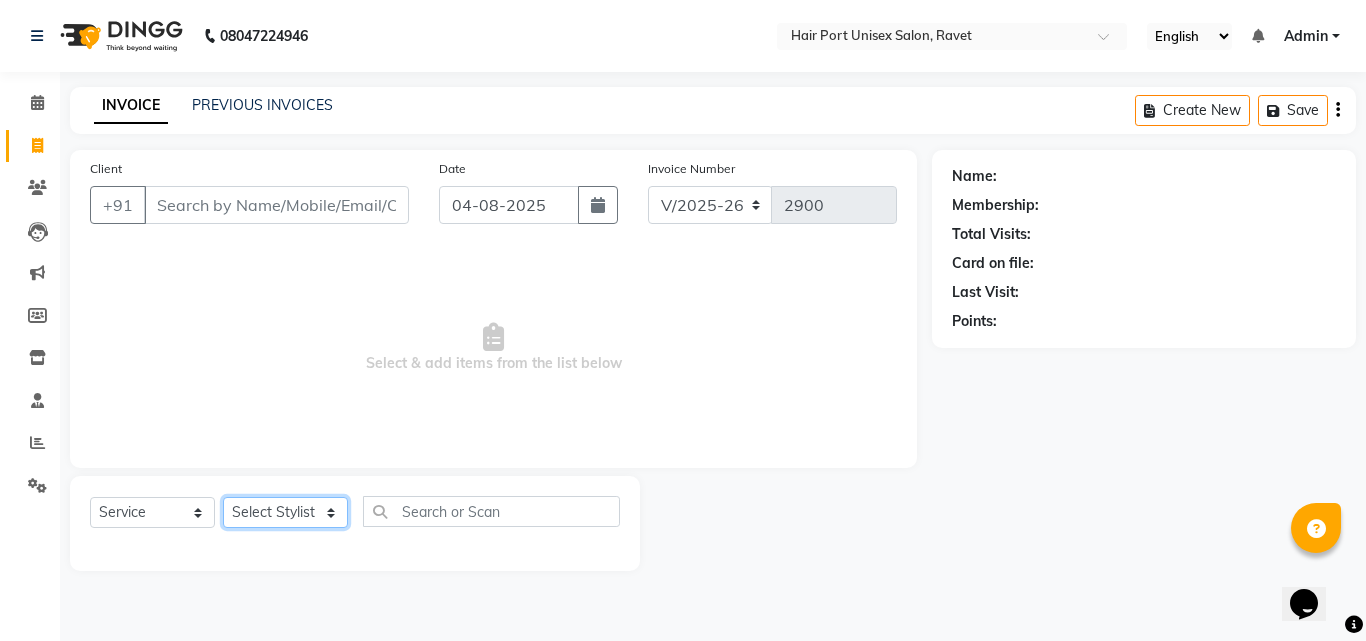 click on "Select Stylist Anushaka Parihar  Esmail Gufran Jyoti Disale Netaji Vishwanath Suryavanshi Rupali  Tanaji Vishwanath Suryavanshi Vinod Mane" 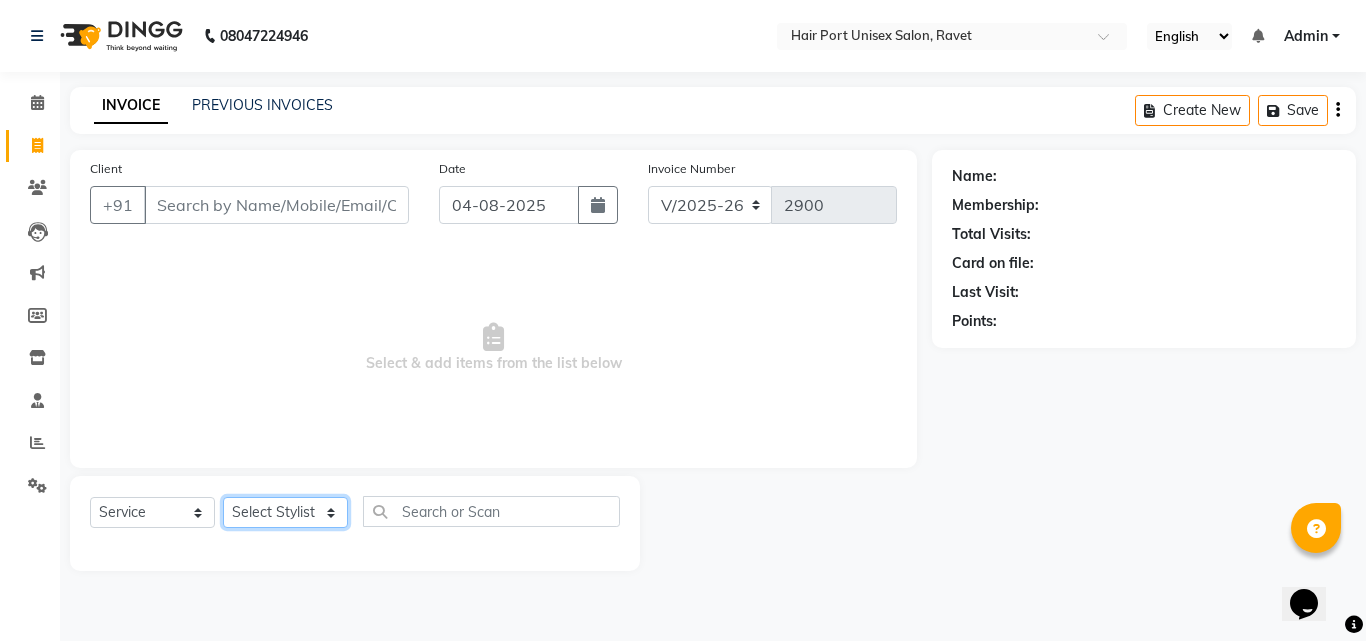 select on "66342" 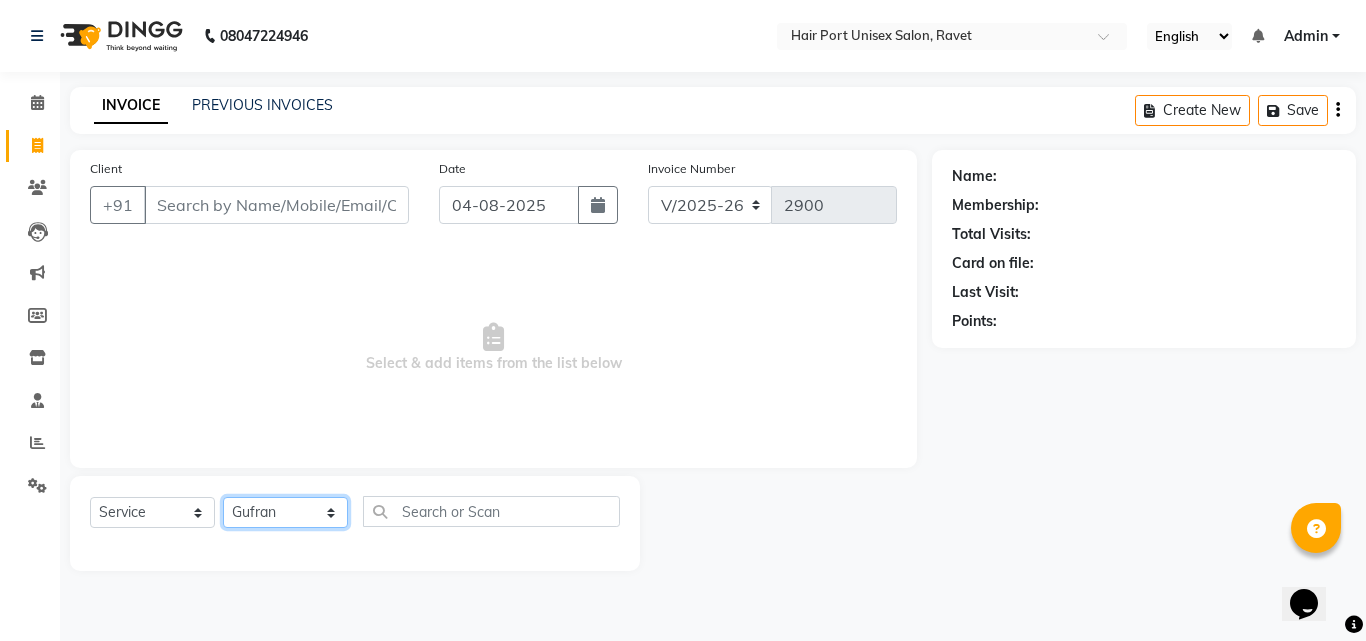 click on "Select Stylist Anushaka Parihar  Esmail Gufran Jyoti Disale Netaji Vishwanath Suryavanshi Rupali  Tanaji Vishwanath Suryavanshi Vinod Mane" 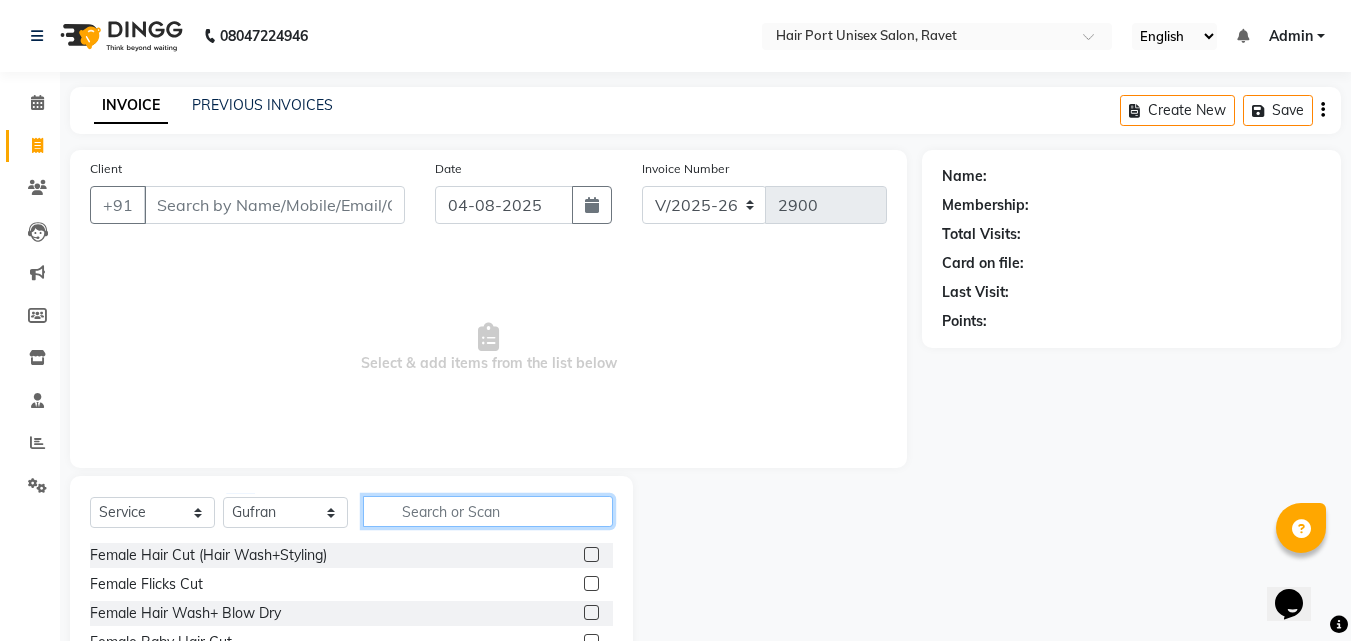 click 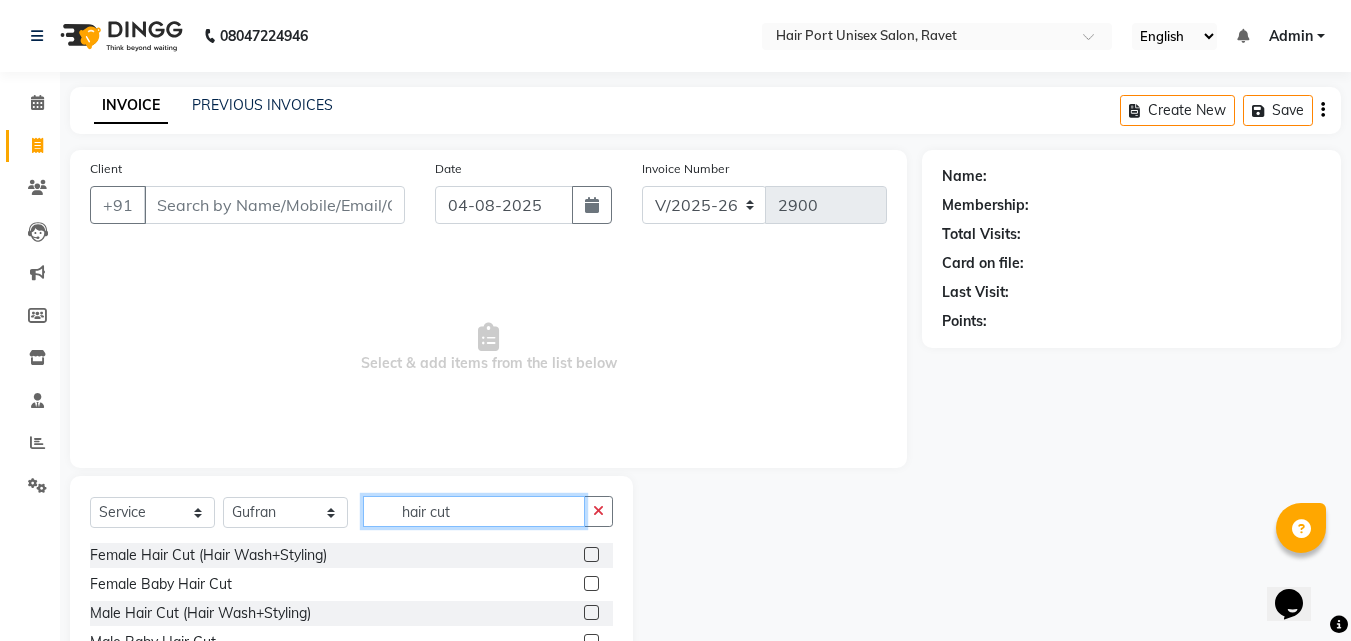 type on "hair cut" 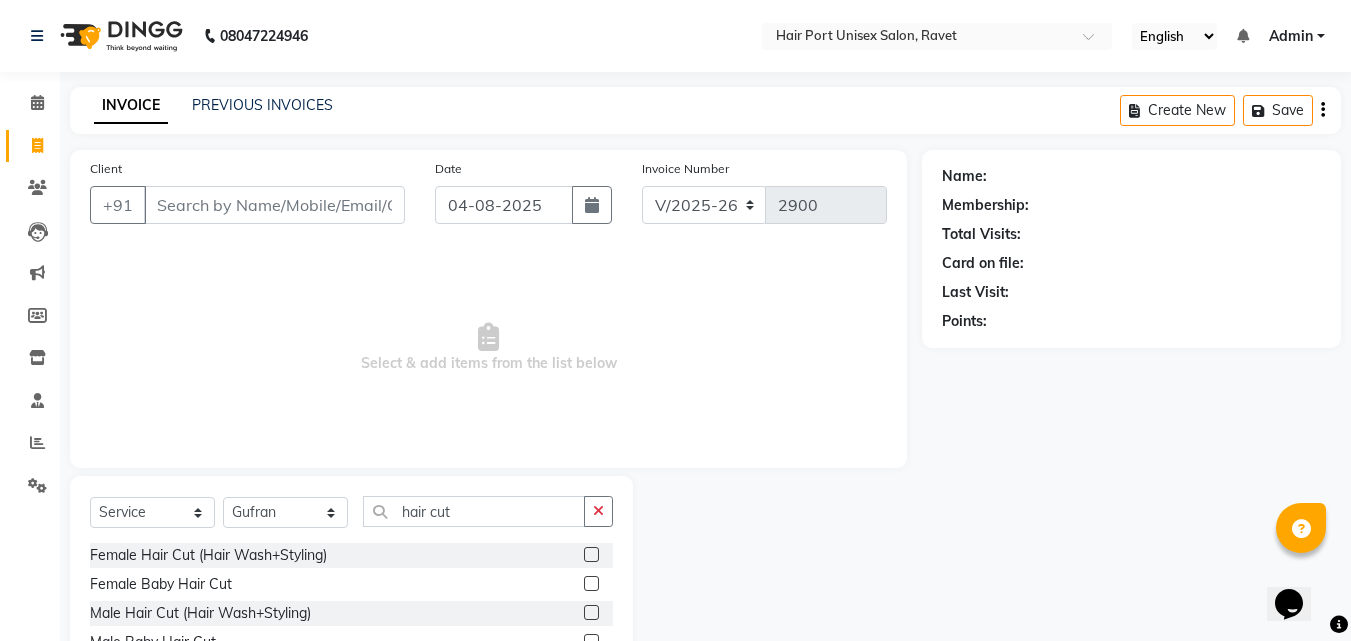 click 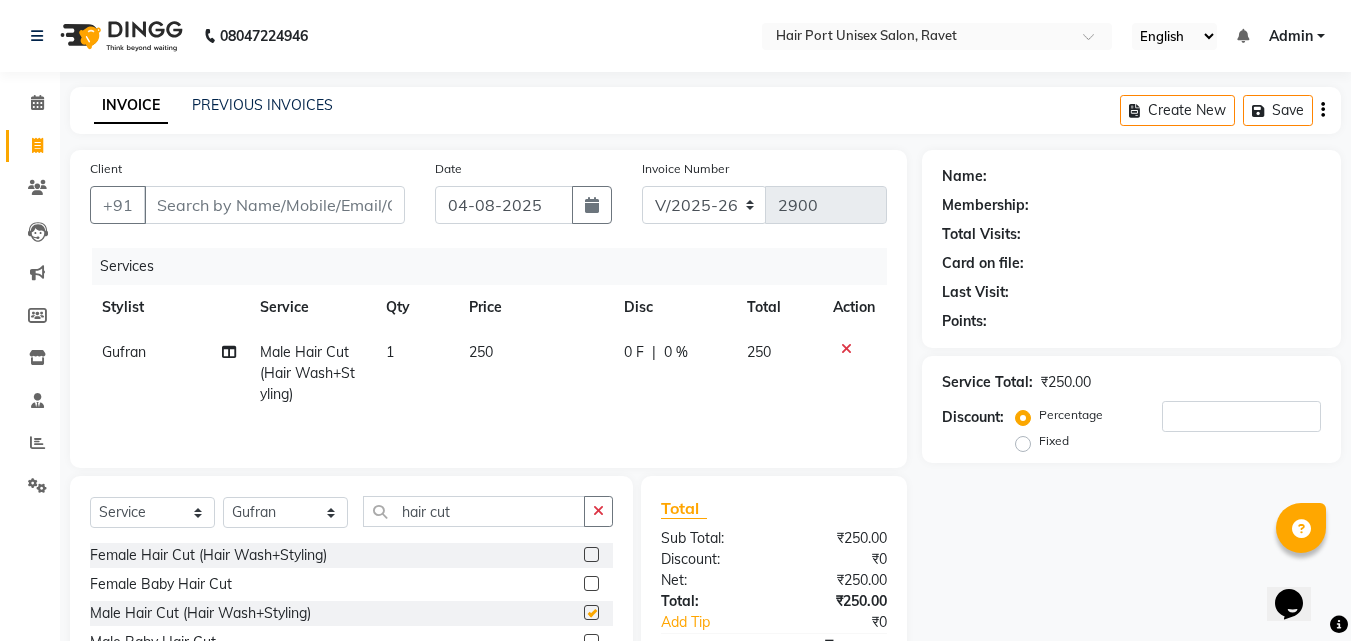 checkbox on "false" 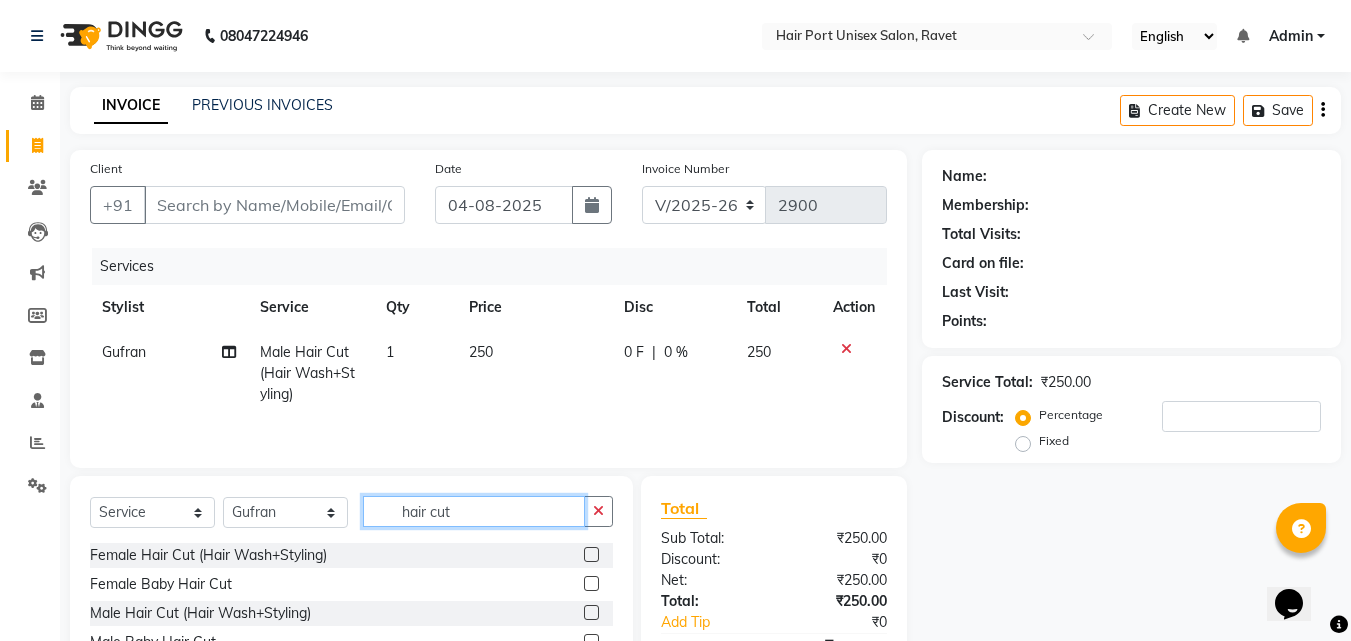 click on "hair cut" 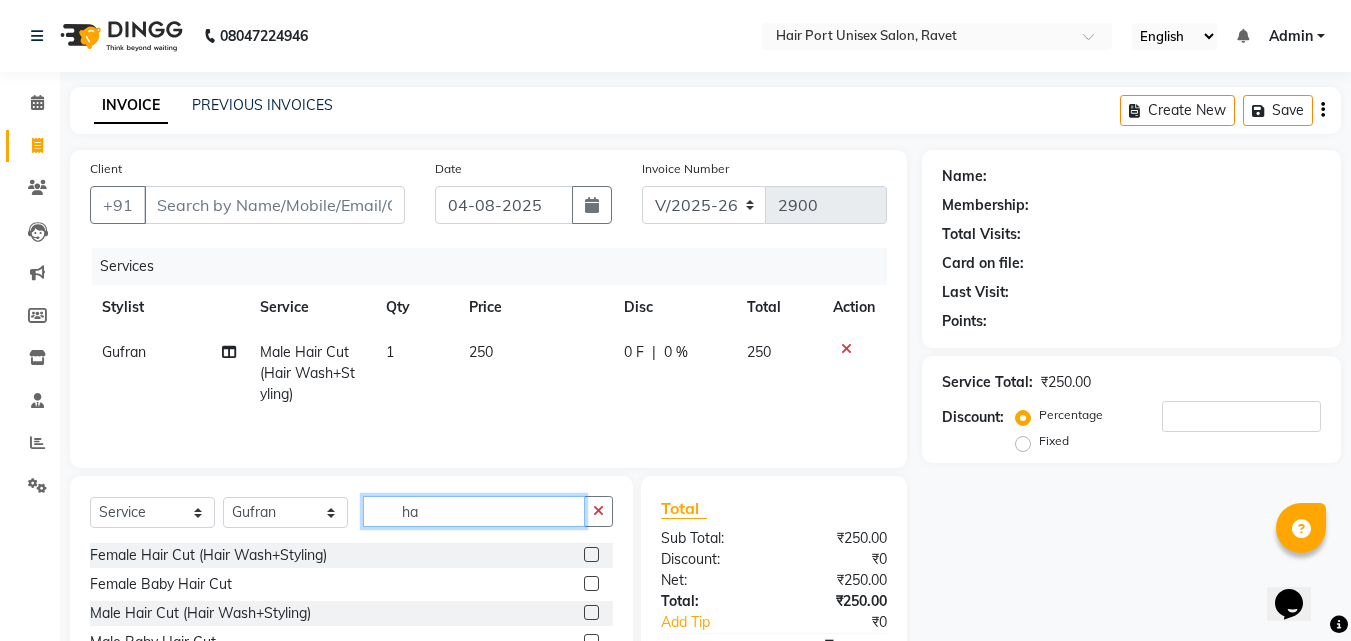 type on "h" 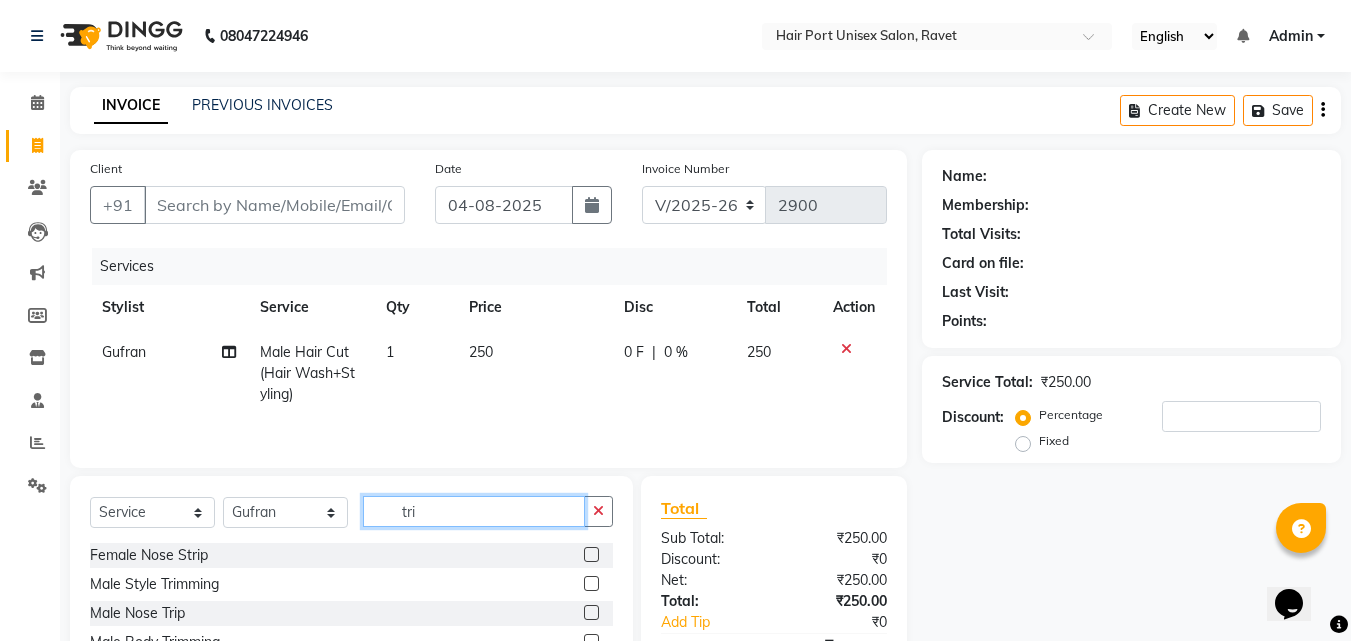 type on "tri" 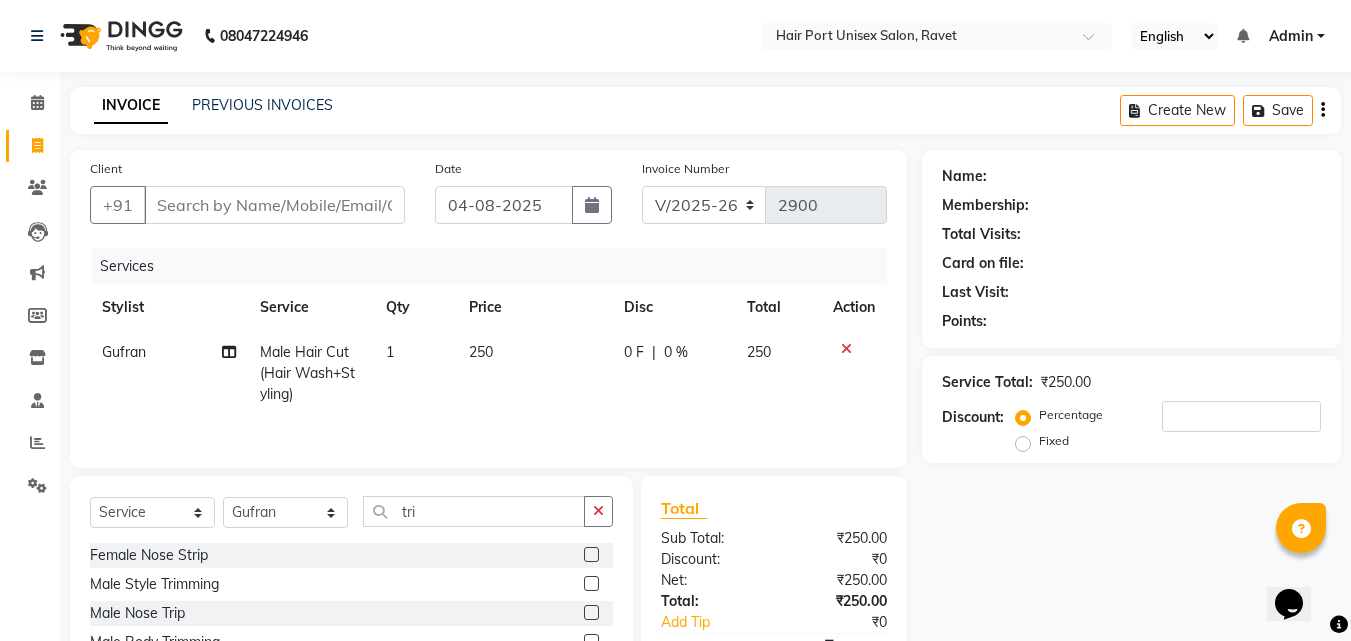 click 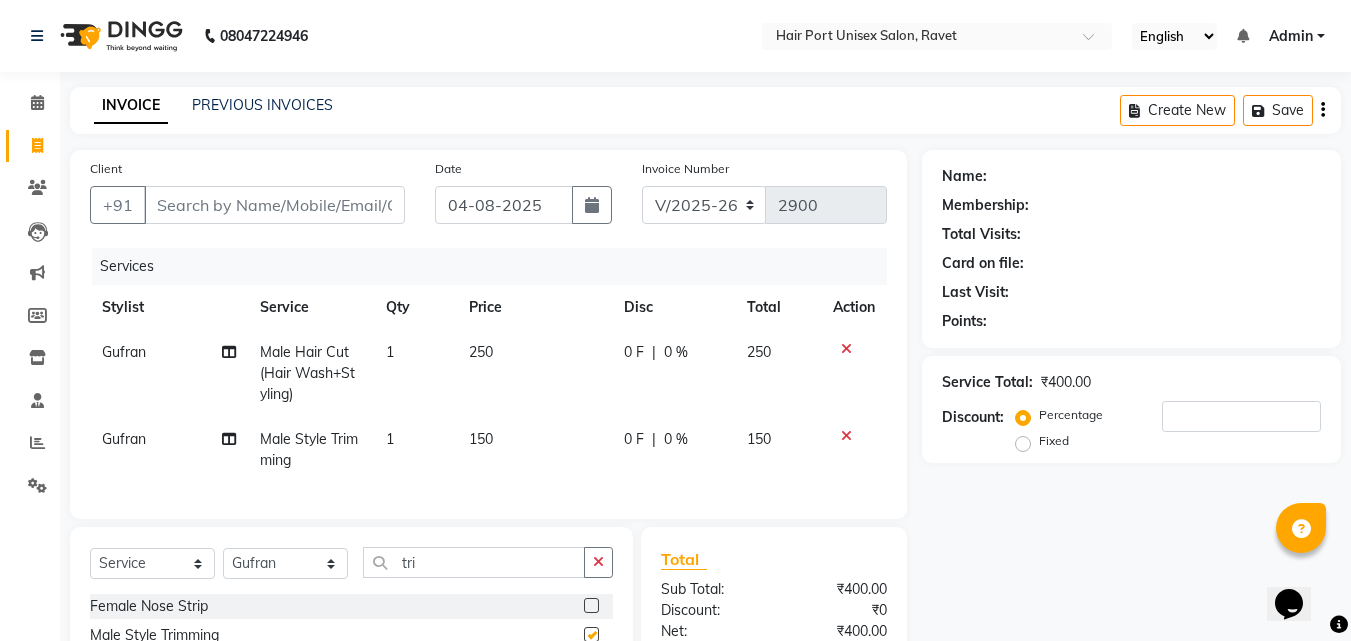 checkbox on "false" 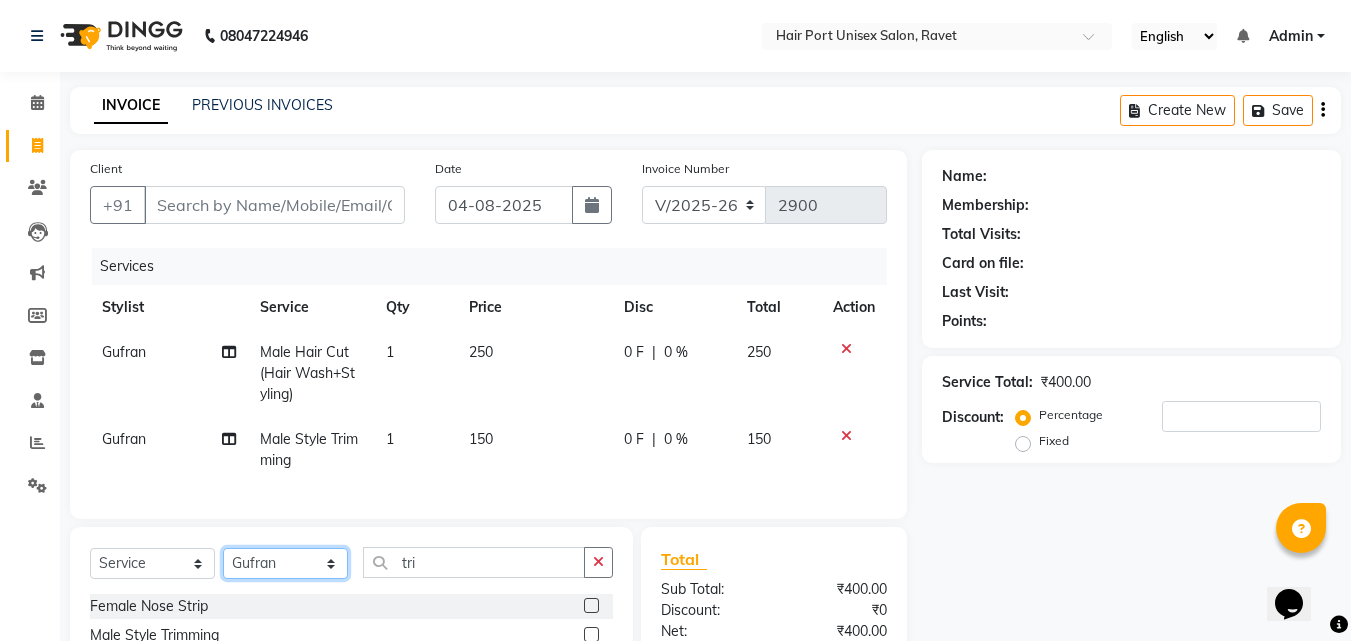 click on "Select Stylist Anushaka Parihar  Esmail Gufran Jyoti Disale Netaji Vishwanath Suryavanshi Rupali  Tanaji Vishwanath Suryavanshi Vinod Mane" 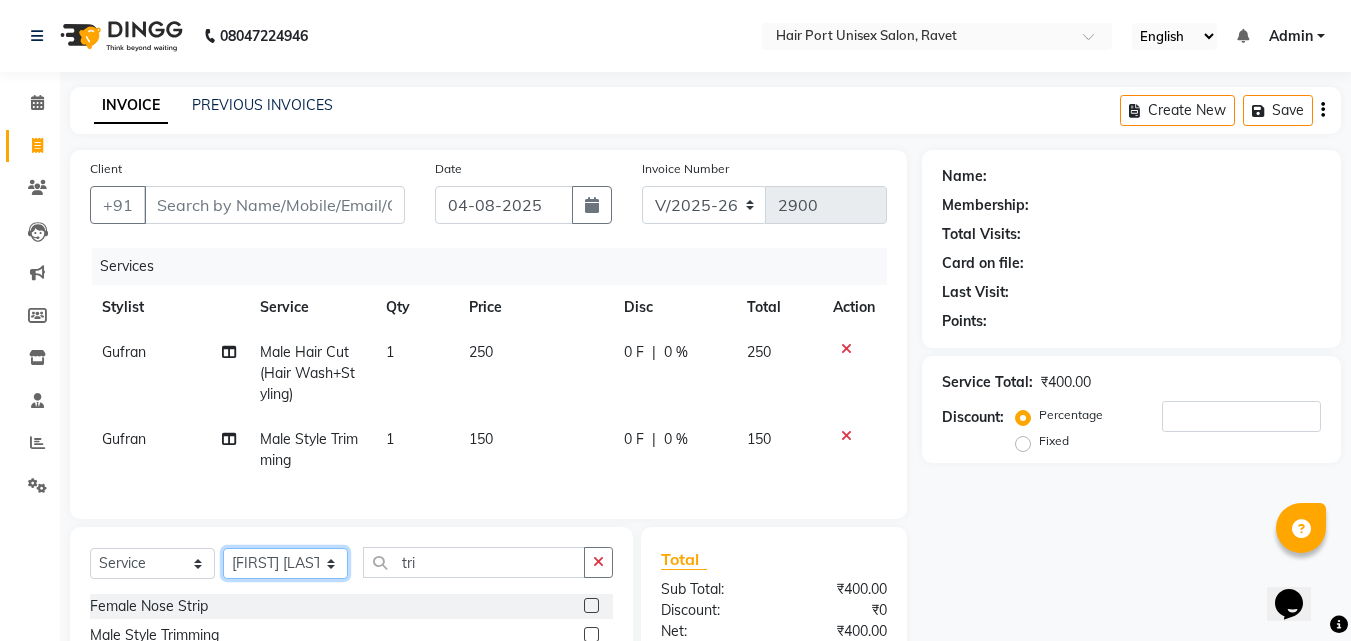 click on "Select Stylist Anushaka Parihar  Esmail Gufran Jyoti Disale Netaji Vishwanath Suryavanshi Rupali  Tanaji Vishwanath Suryavanshi Vinod Mane" 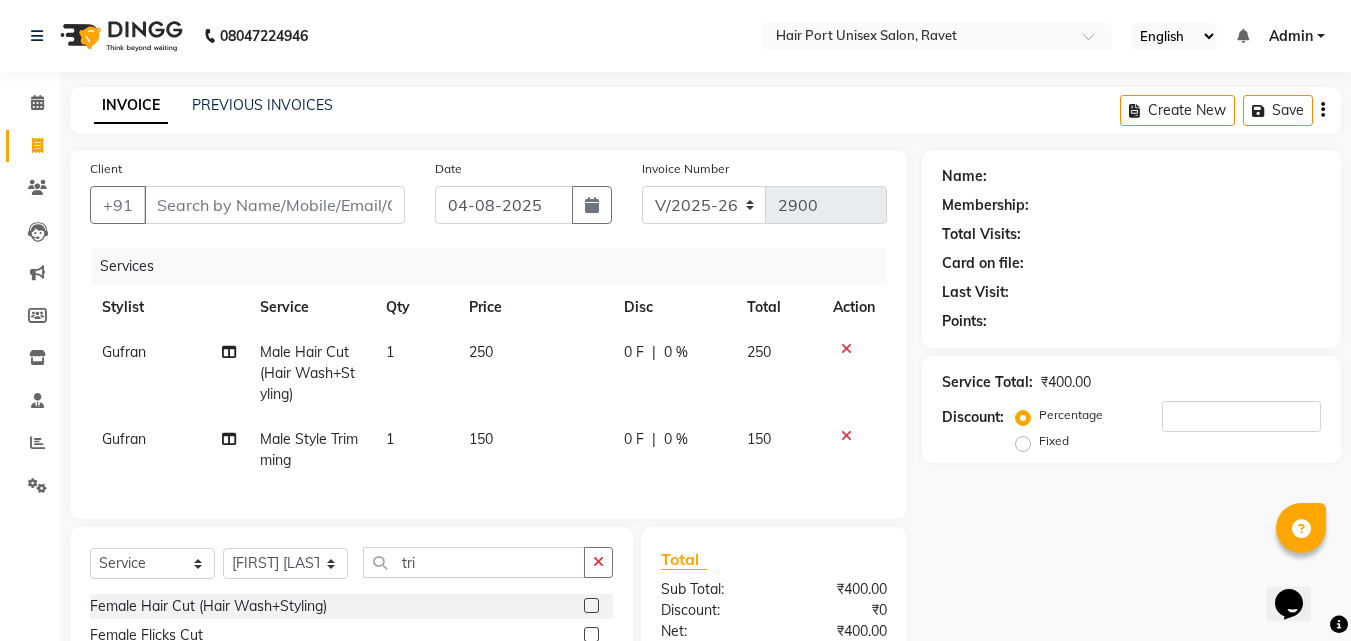 click on "Client +91 Date 04-08-2025 Invoice Number V/2025 V/2025-26 2900 Services Stylist Service Qty Price Disc Total Action Gufran Male Hair Cut (Hair Wash+Styling) 1 250 0 F | 0 % 250 Gufran Male Style Trimming  1 150 0 F | 0 % 150" 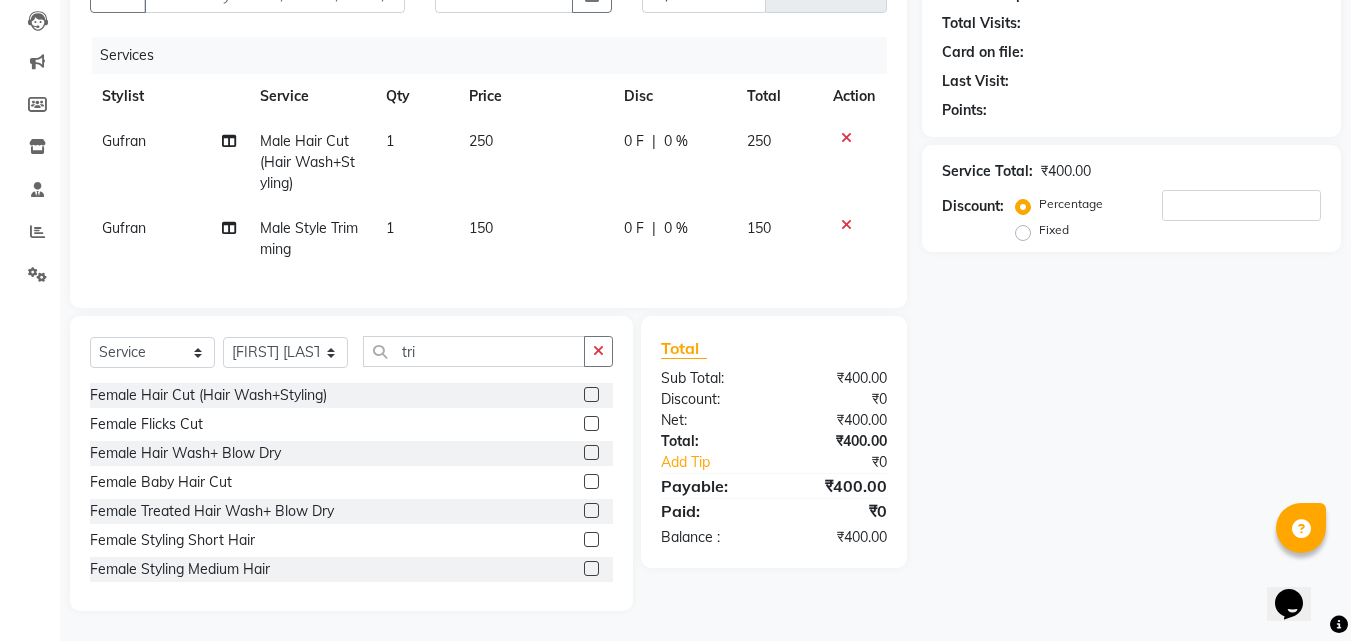 scroll, scrollTop: 226, scrollLeft: 0, axis: vertical 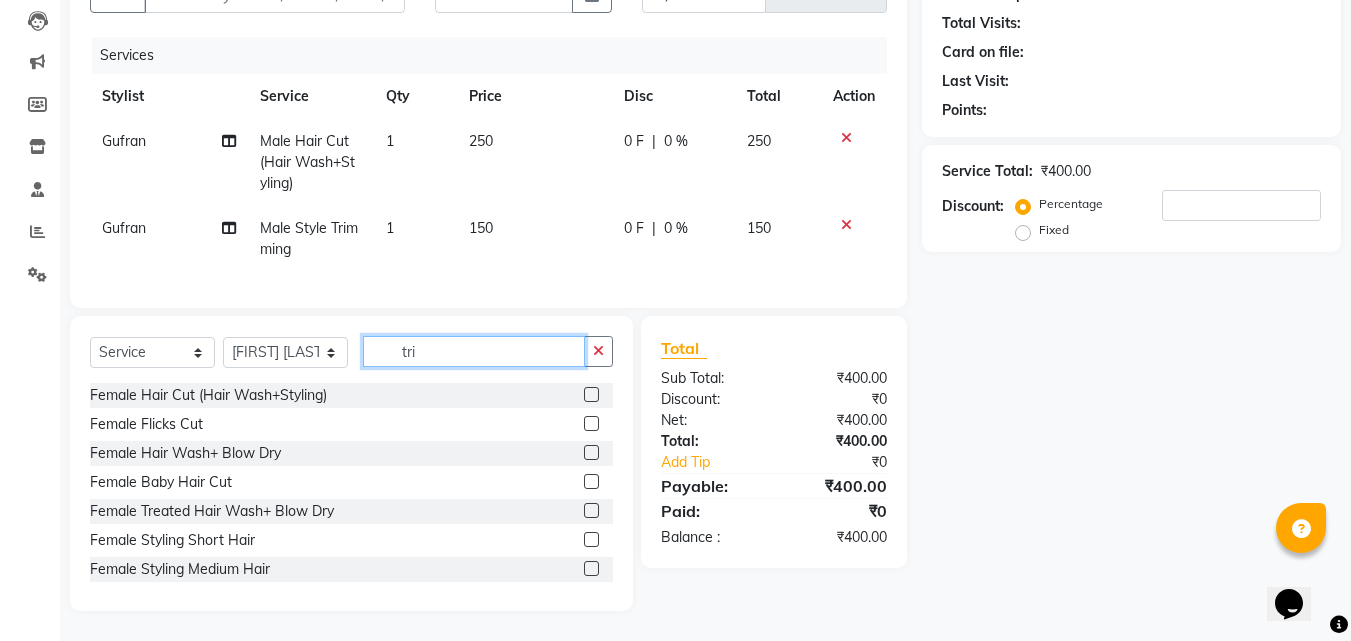 click on "tri" 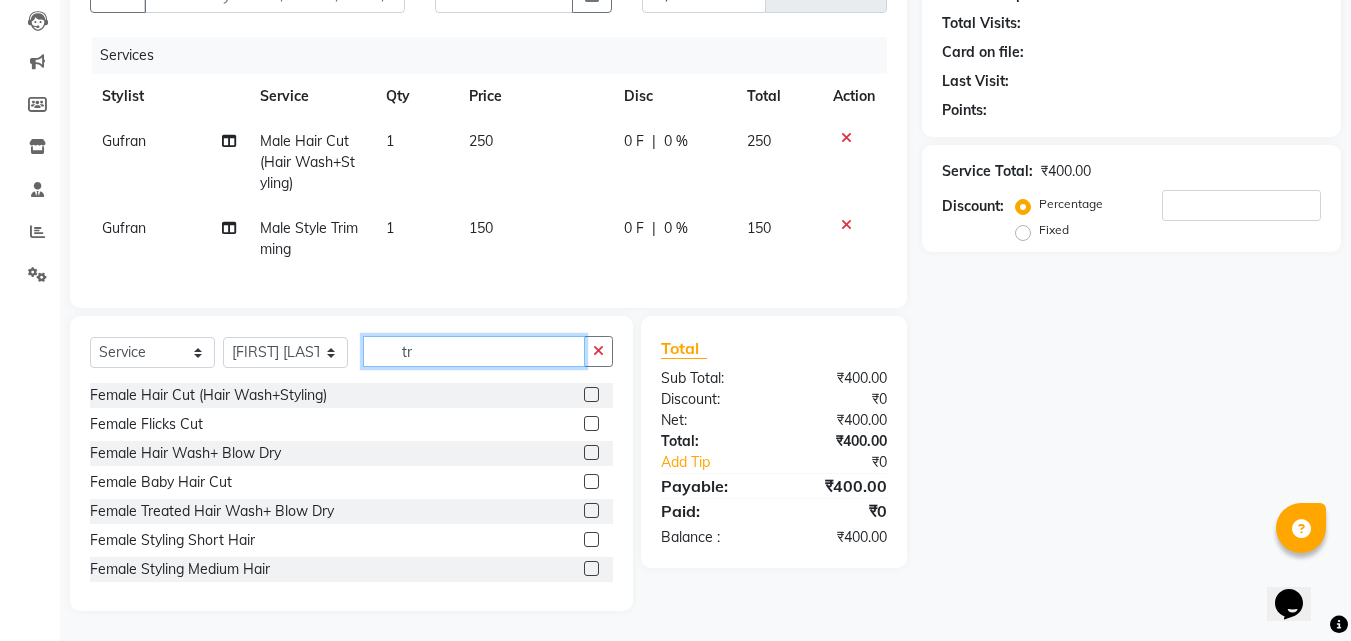 type on "t" 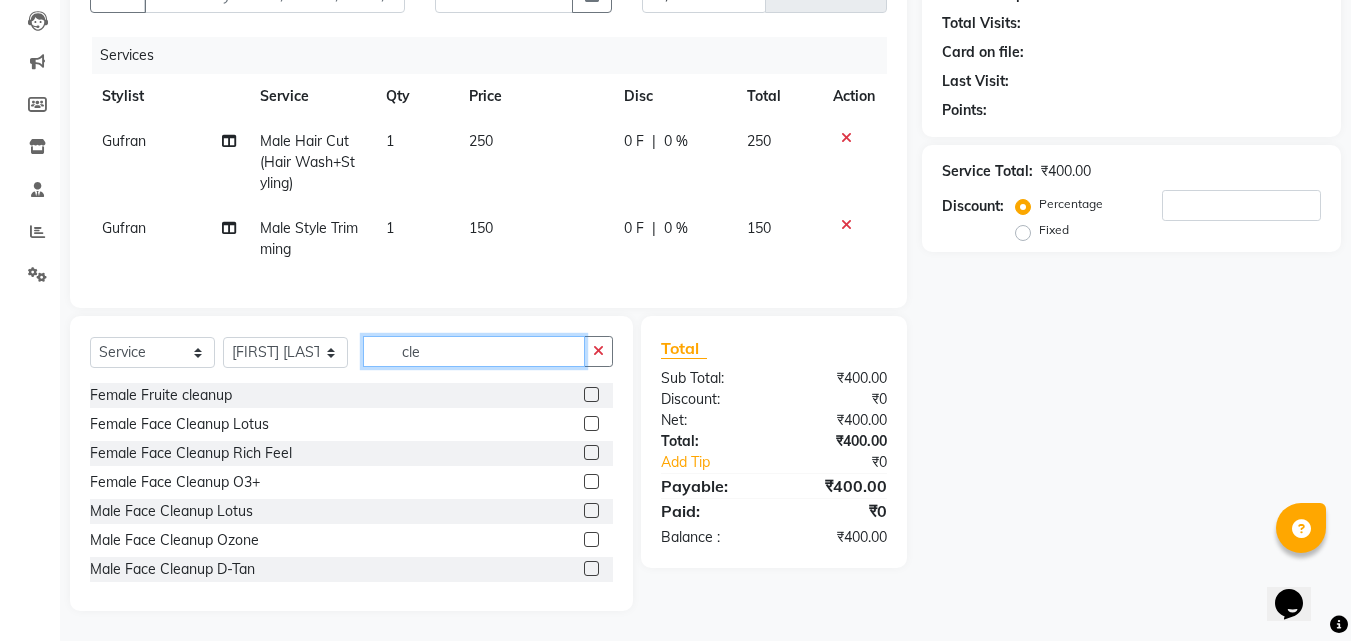 type on "cle" 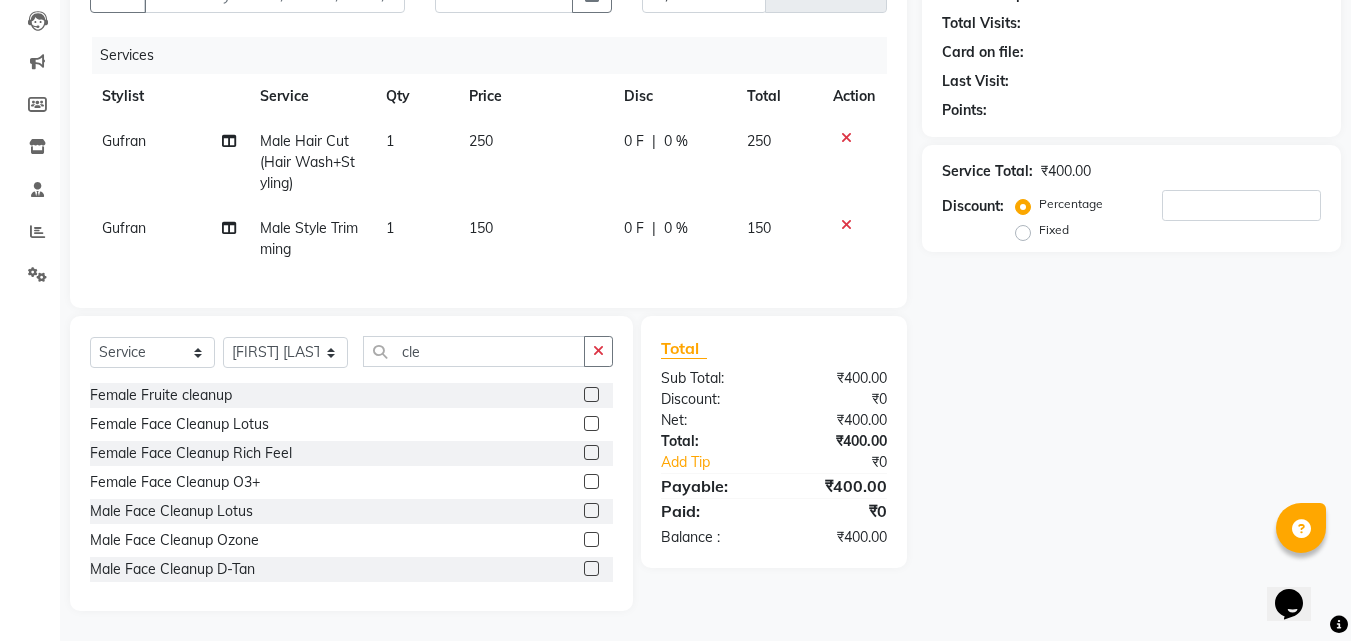 click on "Female Face Cleanup Rich Feel" 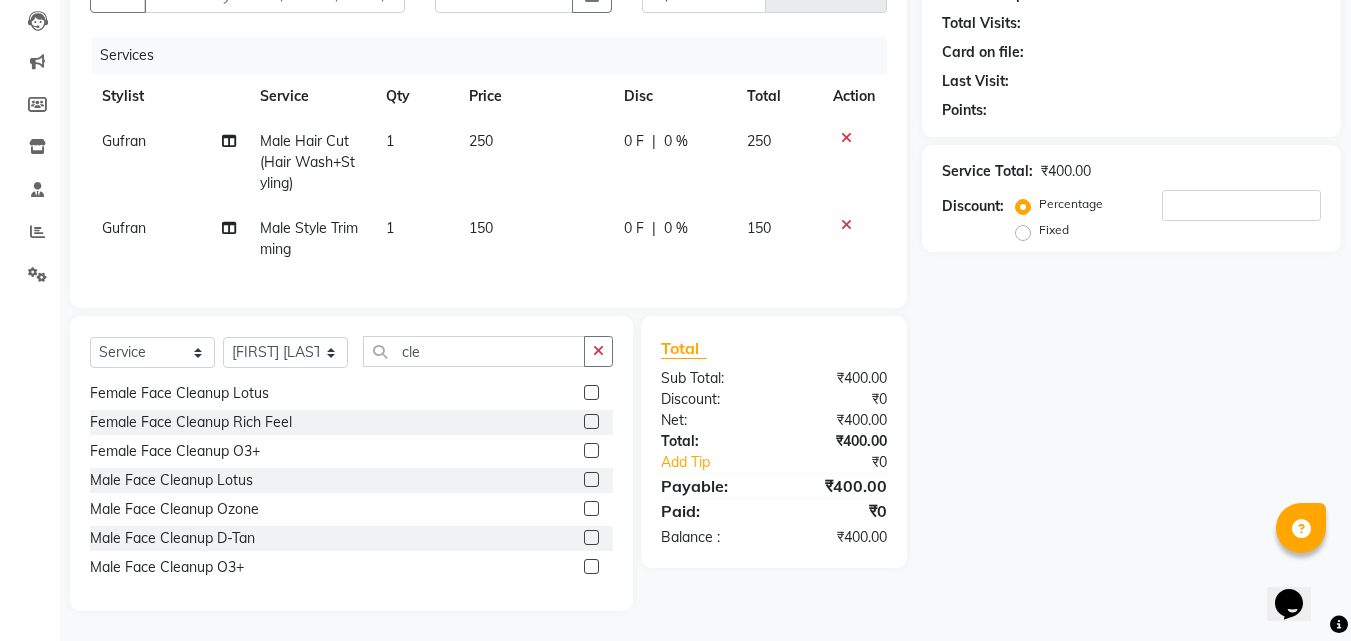 scroll, scrollTop: 32, scrollLeft: 0, axis: vertical 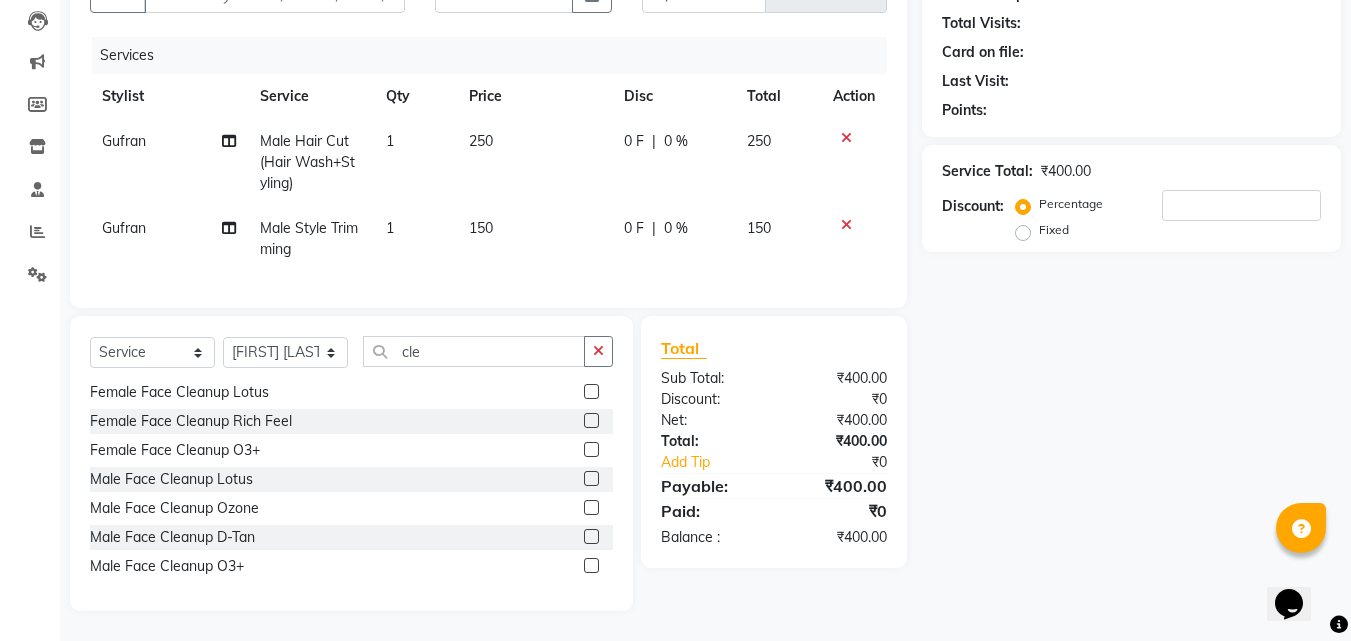 click 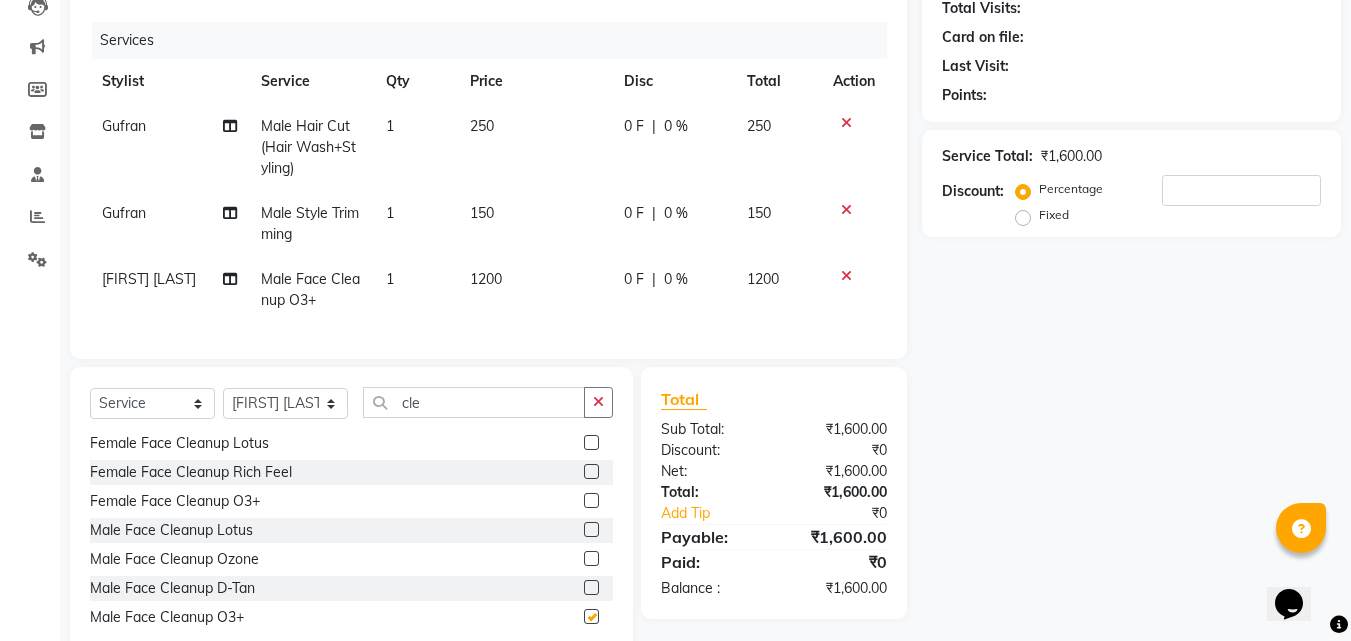 checkbox on "false" 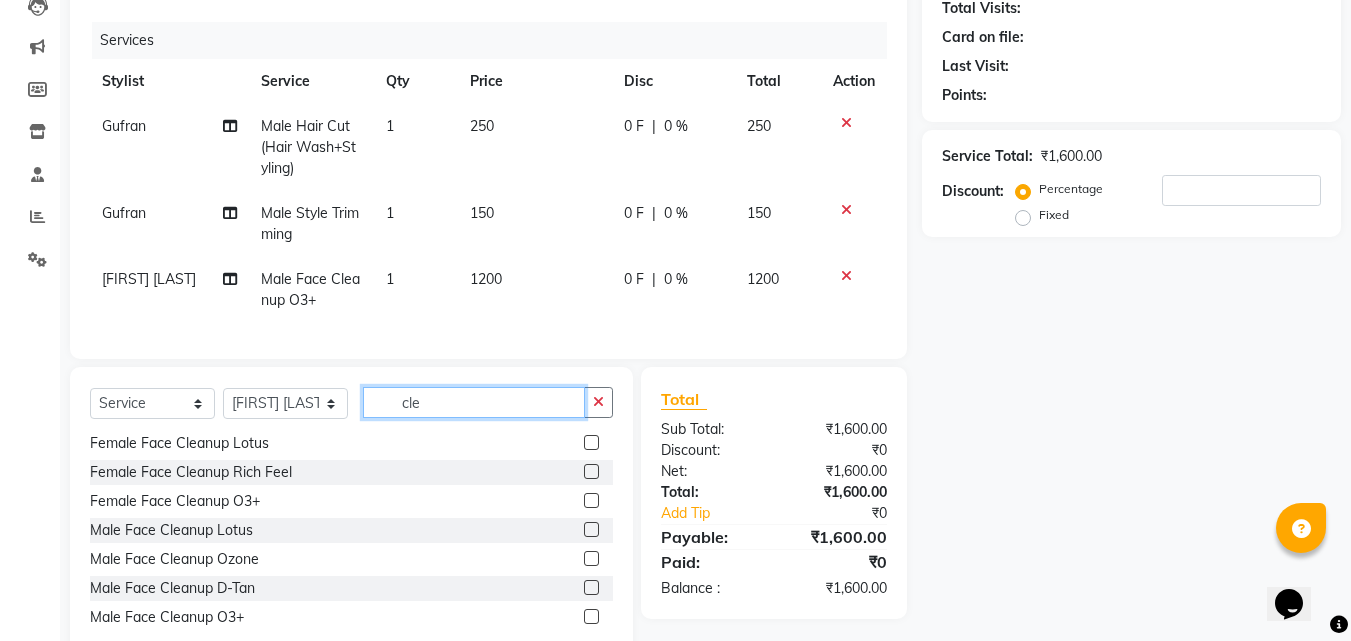 click on "cle" 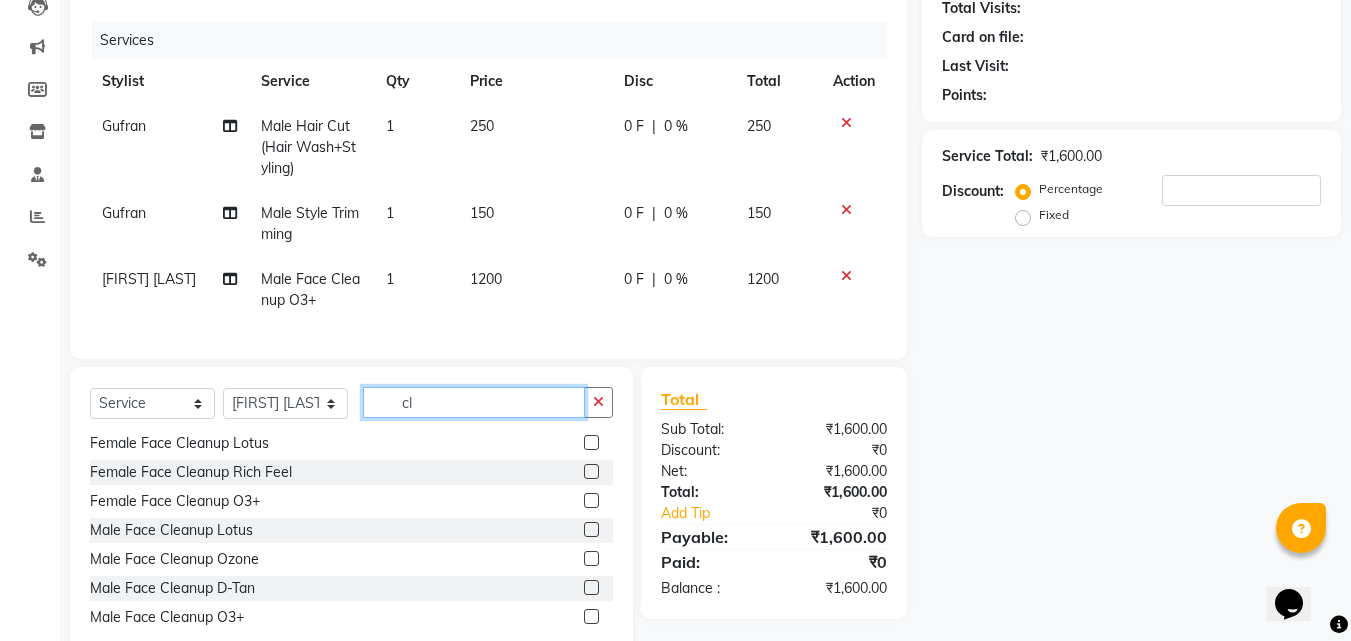 type on "c" 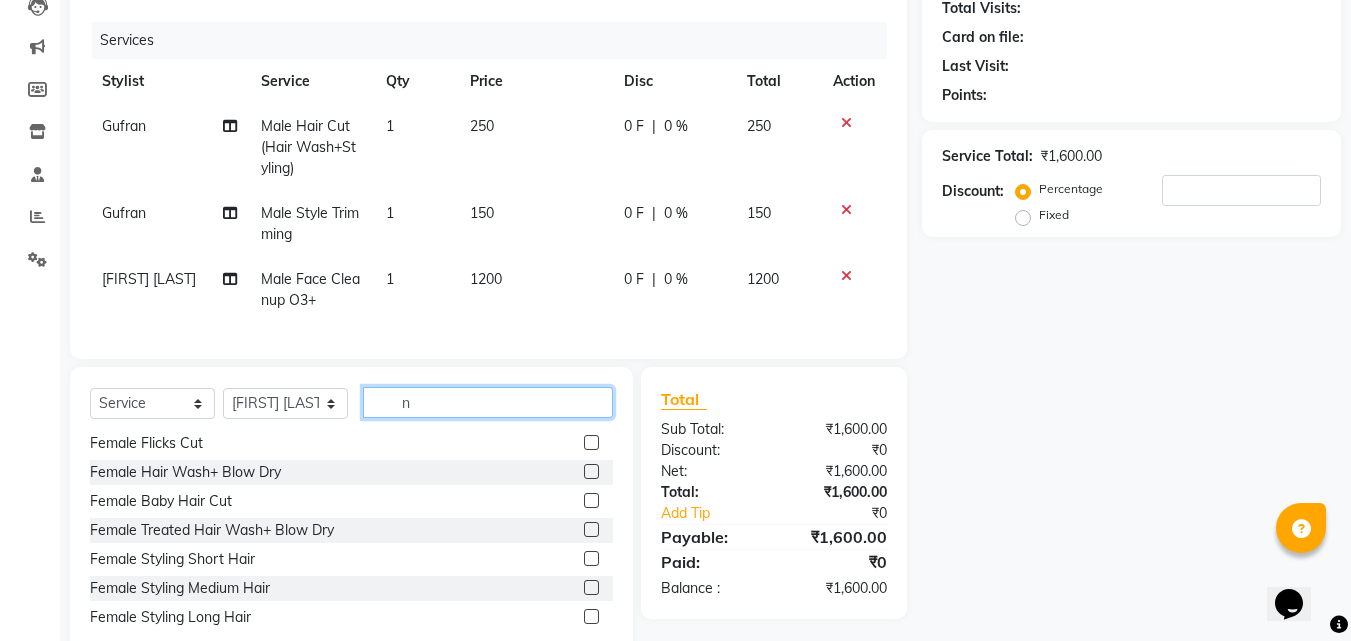 scroll, scrollTop: 0, scrollLeft: 0, axis: both 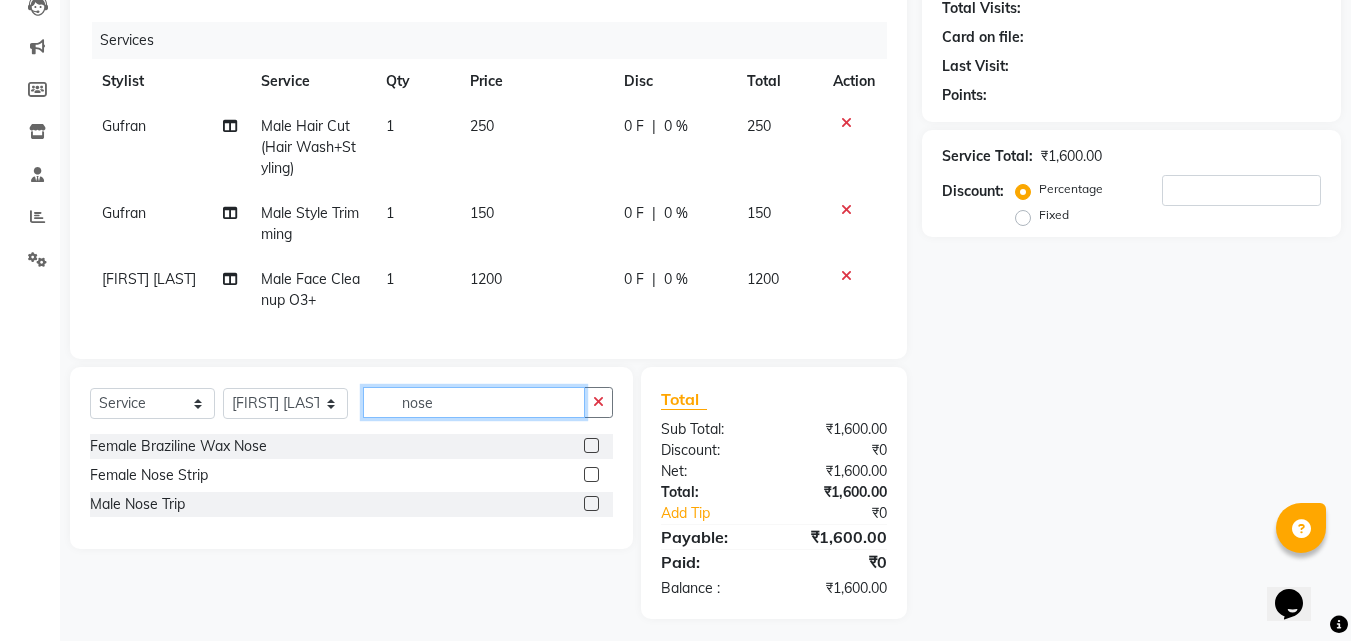 type on "nose" 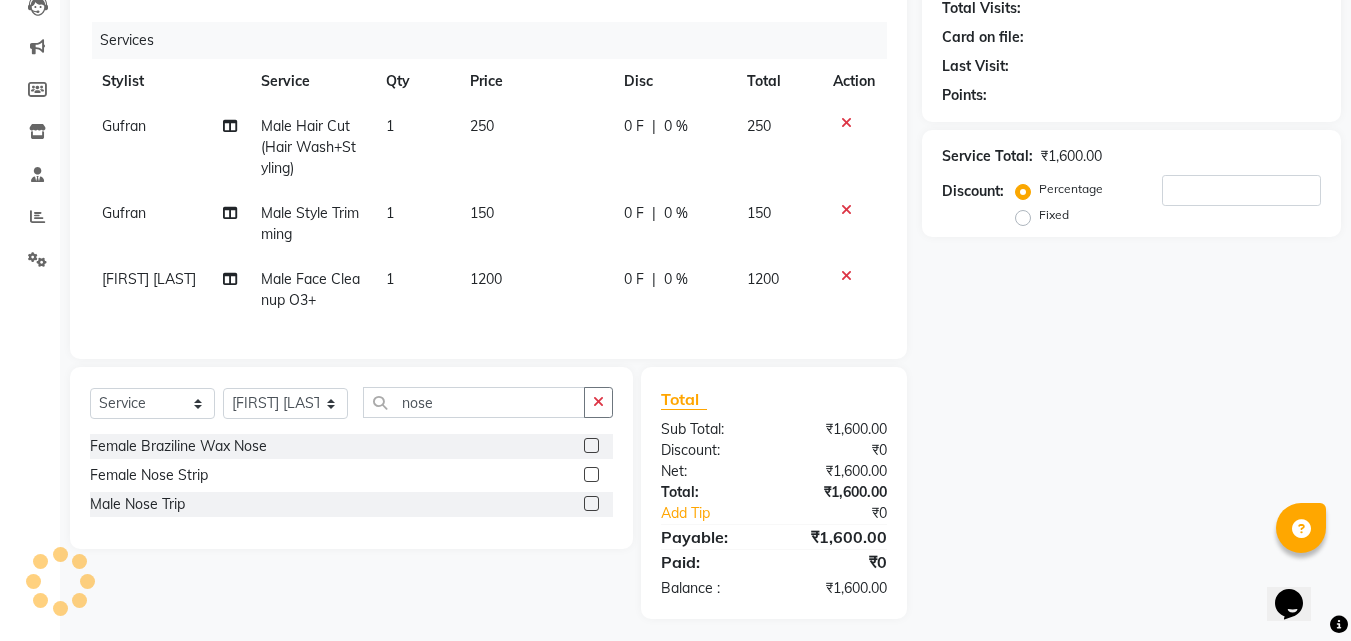 click 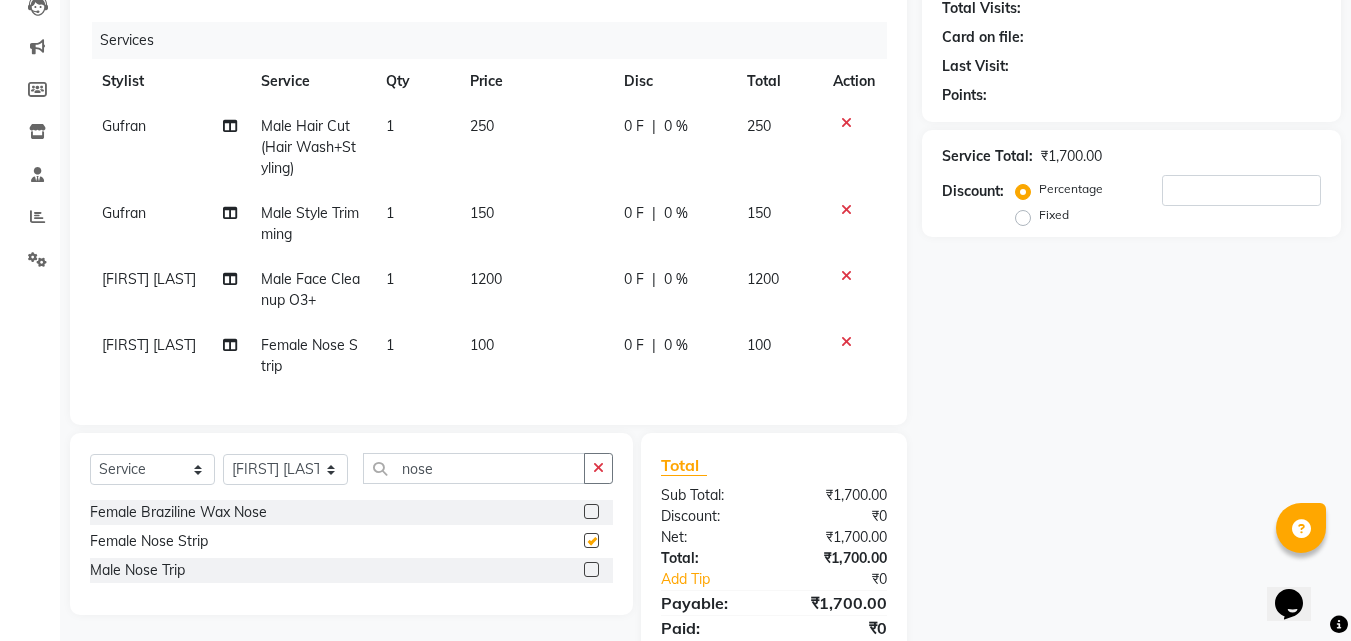 checkbox on "false" 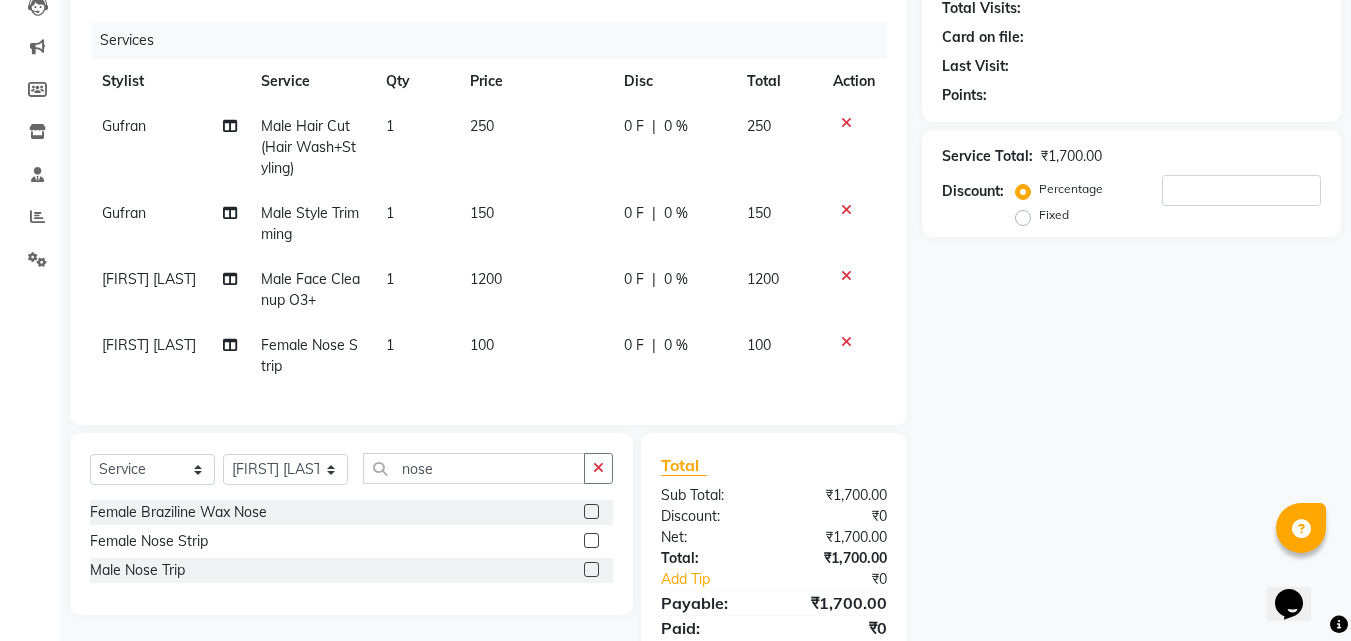 click on "Name: Membership: Total Visits: Card on file: Last Visit:  Points:  Service Total:  ₹1,700.00  Discount:  Percentage   Fixed" 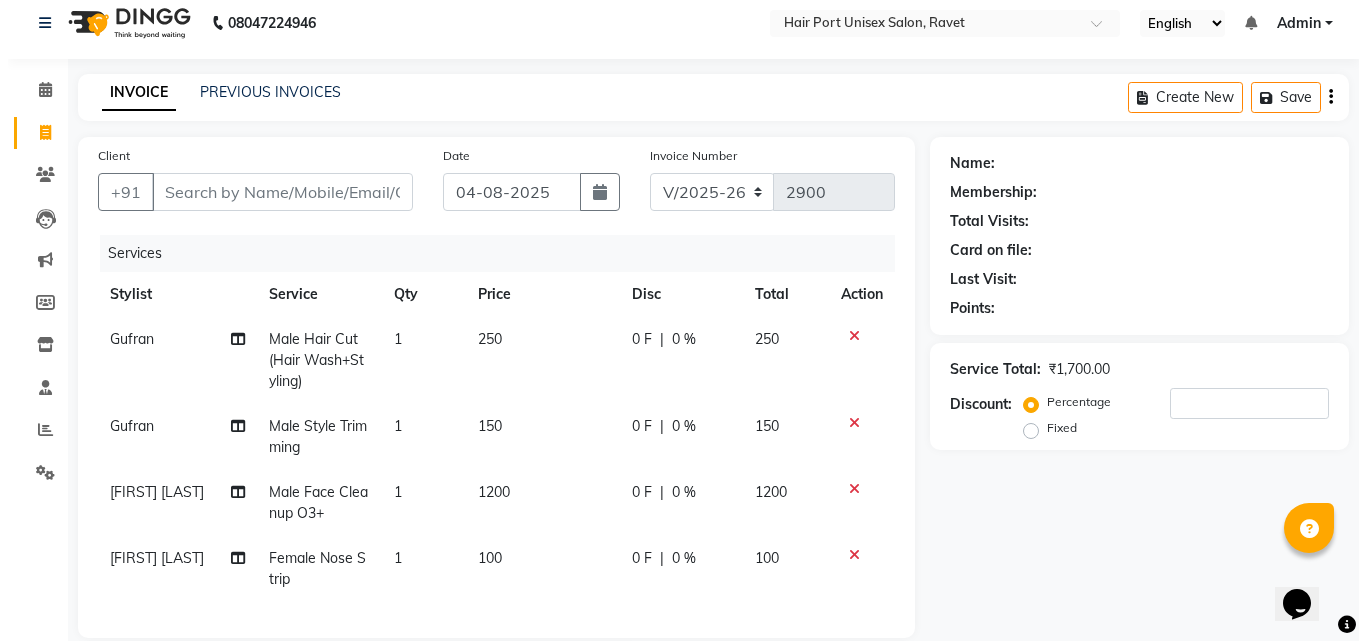 scroll, scrollTop: 0, scrollLeft: 0, axis: both 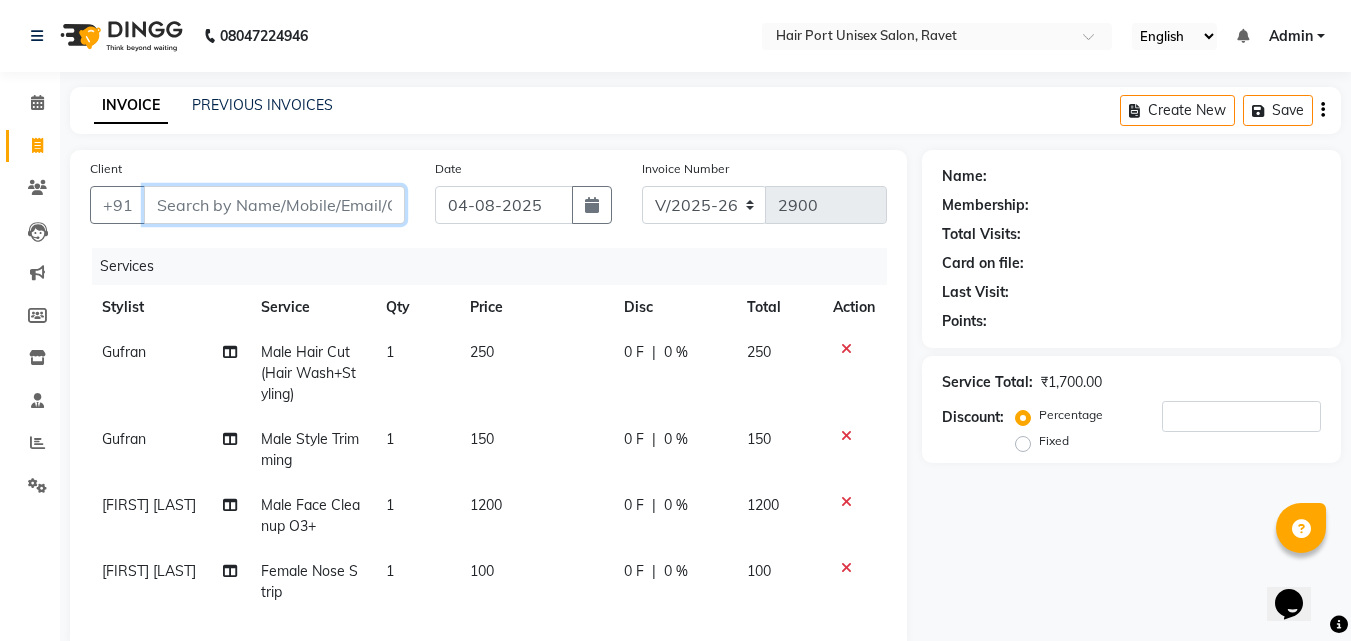 click on "Client" at bounding box center (274, 205) 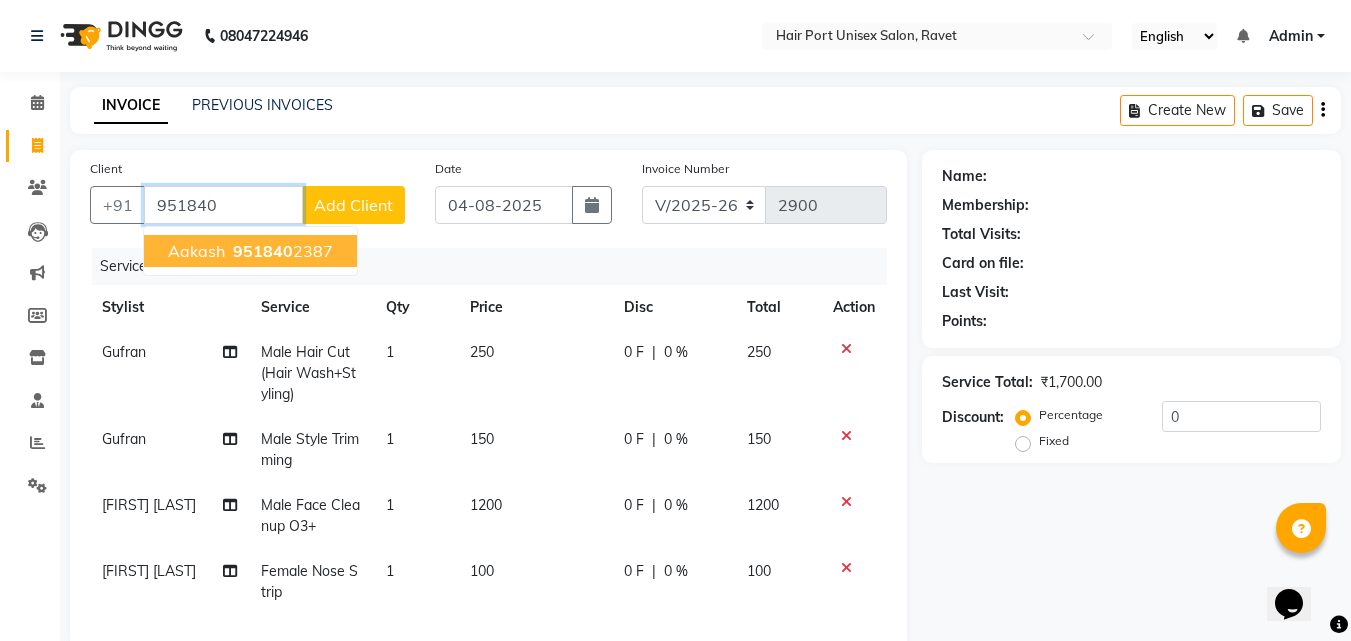 click on "951840" at bounding box center (223, 205) 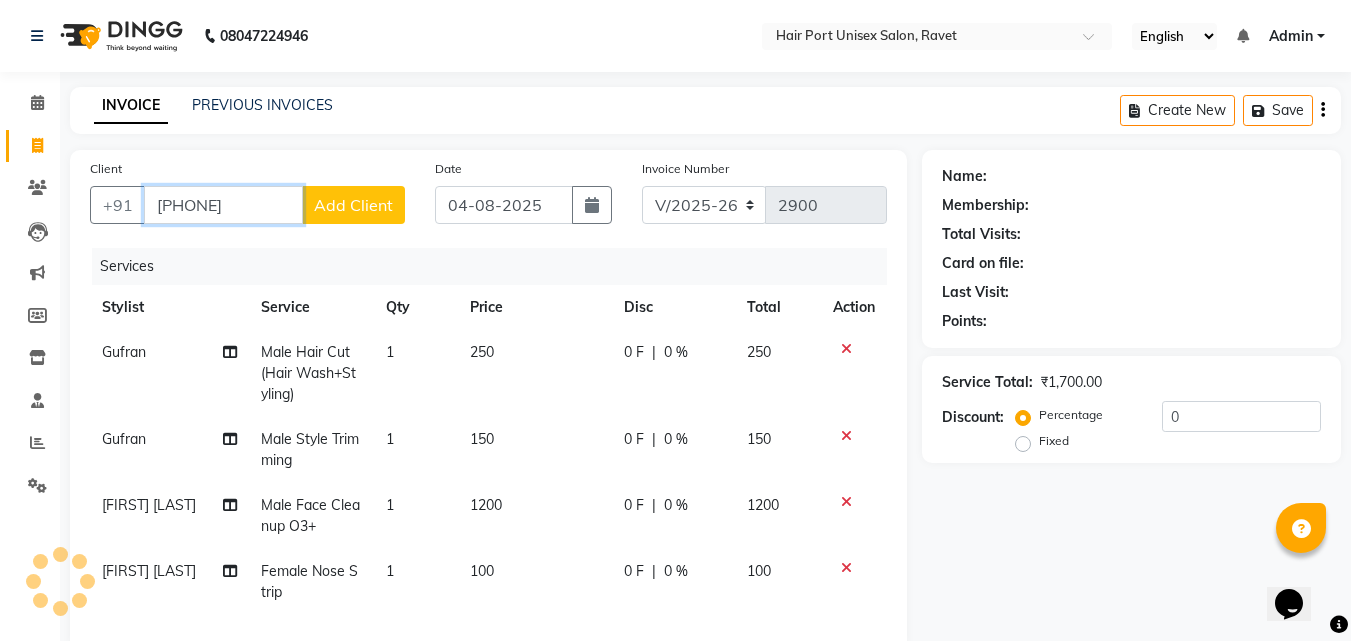 type on "9518402687" 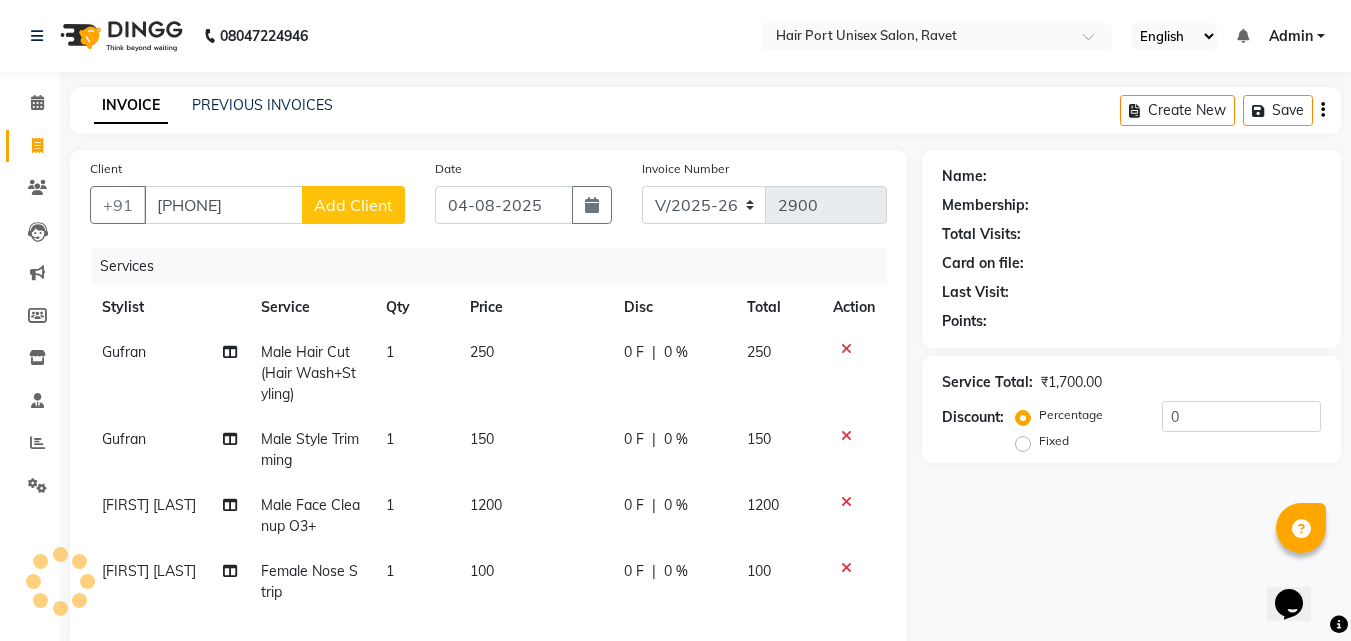 click on "Add Client" 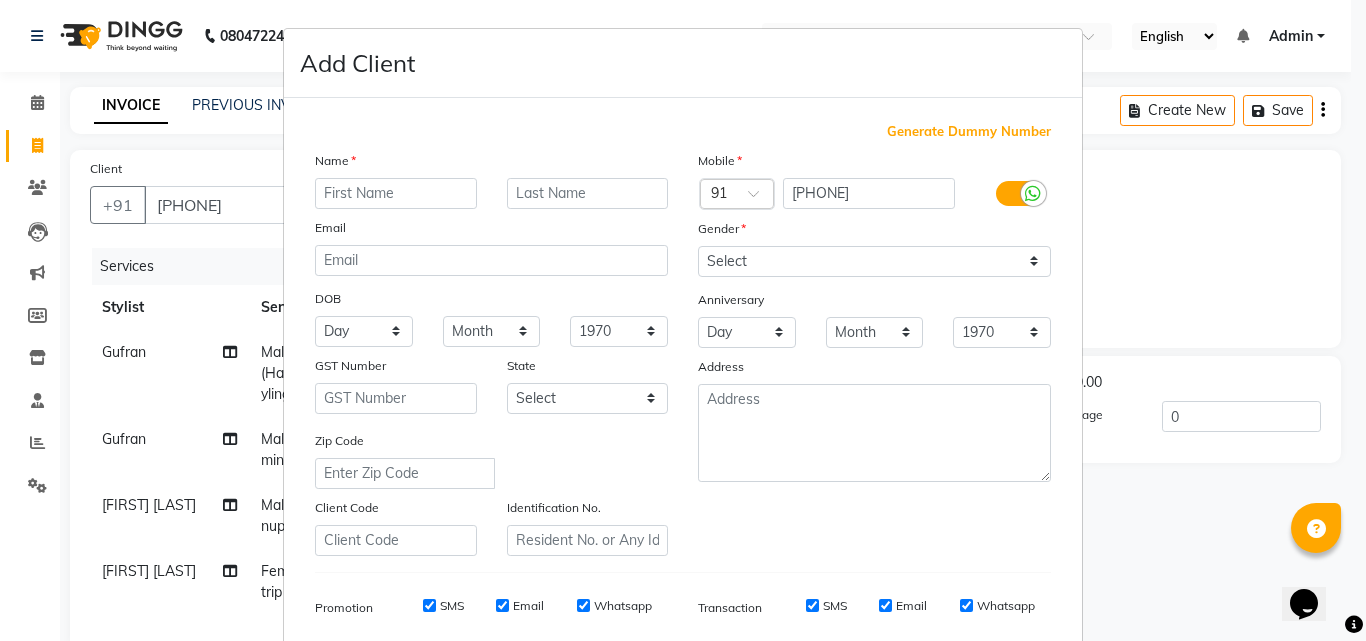 click at bounding box center [396, 193] 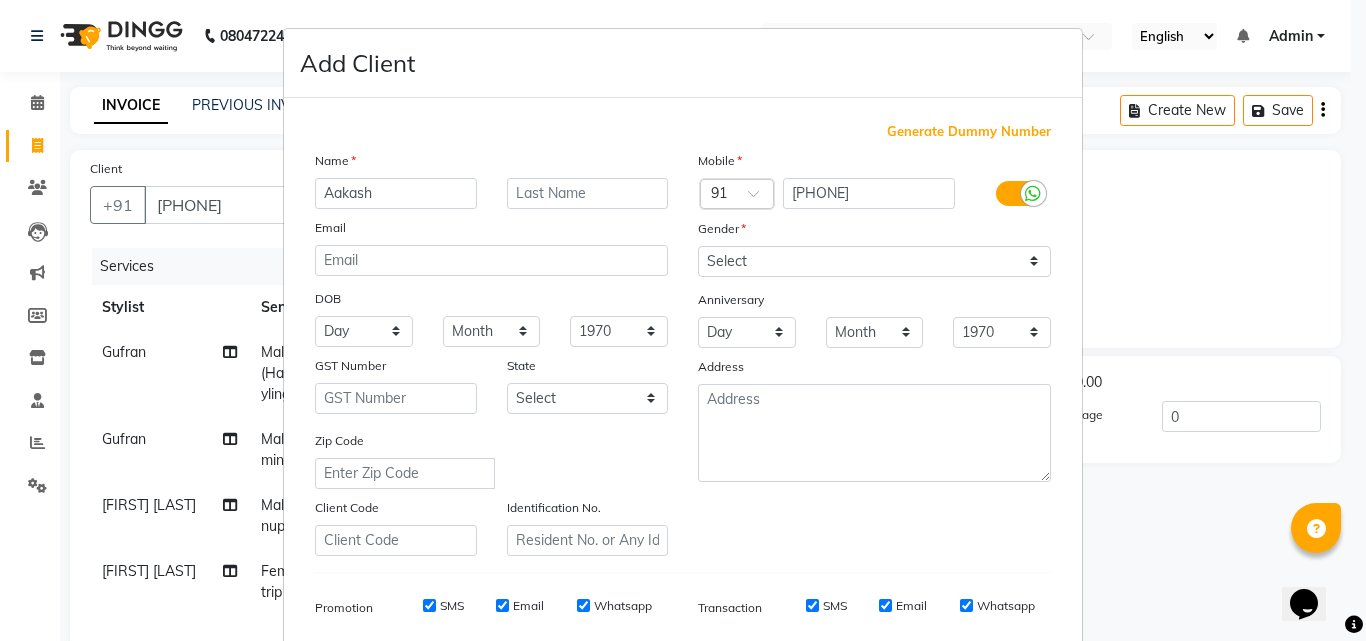 type on "Aakash" 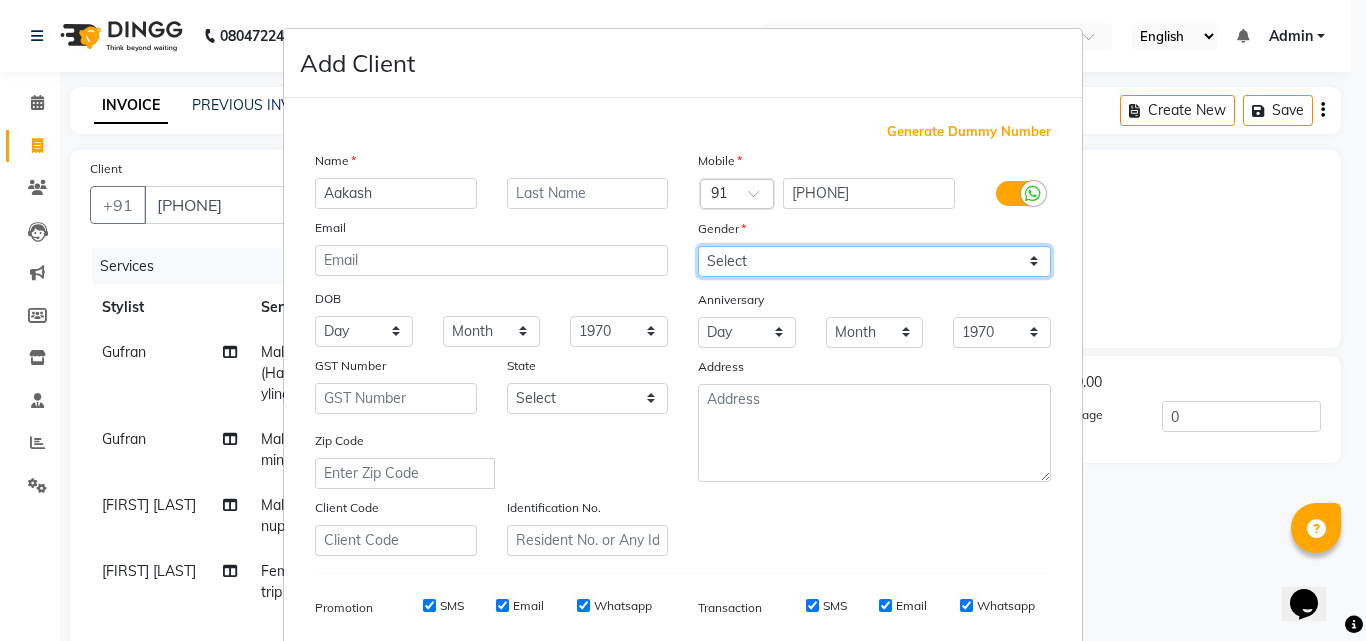 click on "Select Male Female Other Prefer Not To Say" at bounding box center (874, 261) 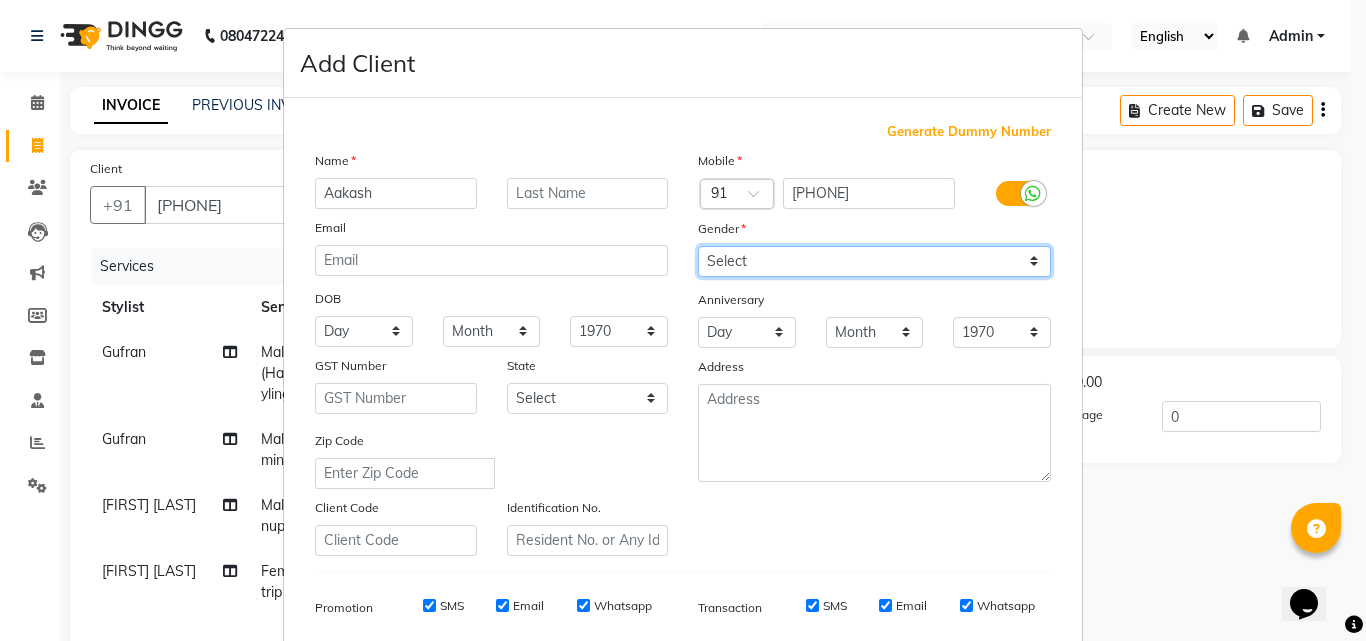 select on "male" 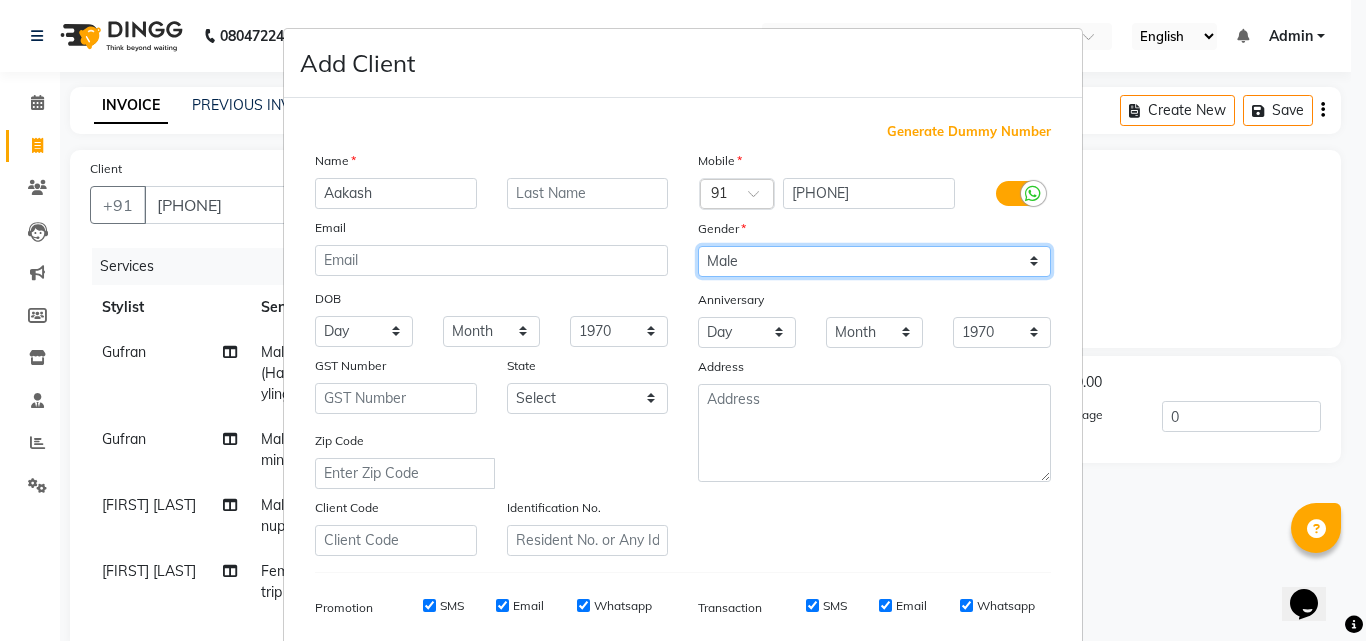 click on "Select Male Female Other Prefer Not To Say" at bounding box center [874, 261] 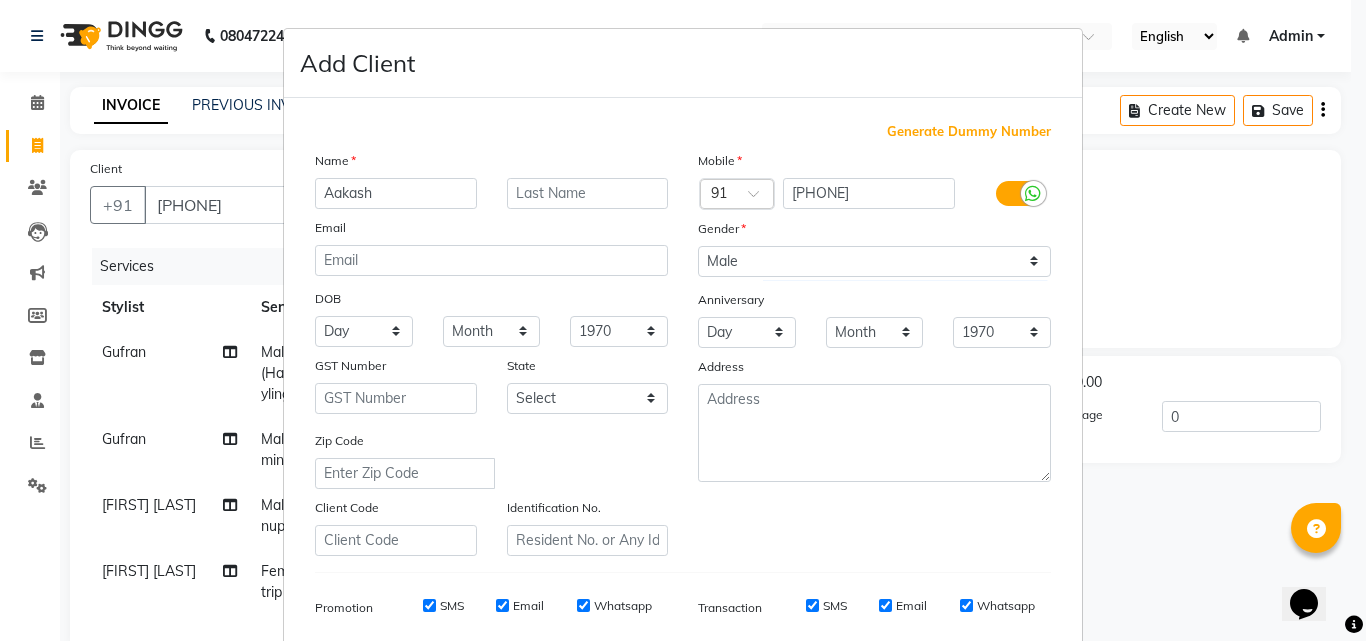 click on "Add Client Generate Dummy Number Name Aakash Email DOB Day 01 02 03 04 05 06 07 08 09 10 11 12 13 14 15 16 17 18 19 20 21 22 23 24 25 26 27 28 29 30 31 Month January February March April May June July August September October November December 1940 1941 1942 1943 1944 1945 1946 1947 1948 1949 1950 1951 1952 1953 1954 1955 1956 1957 1958 1959 1960 1961 1962 1963 1964 1965 1966 1967 1968 1969 1970 1971 1972 1973 1974 1975 1976 1977 1978 1979 1980 1981 1982 1983 1984 1985 1986 1987 1988 1989 1990 1991 1992 1993 1994 1995 1996 1997 1998 1999 2000 2001 2002 2003 2004 2005 2006 2007 2008 2009 2010 2011 2012 2013 2014 2015 2016 2017 2018 2019 2020 2021 2022 2023 2024 GST Number State Select Andaman and Nicobar Islands Andhra Pradesh Arunachal Pradesh Assam Bihar Chandigarh Chhattisgarh Dadra and Nagar Haveli Daman and Diu Delhi Goa Gujarat Haryana Himachal Pradesh Jammu and Kashmir Jharkhand Karnataka Kerala Lakshadweep Madhya Pradesh Maharashtra Manipur Meghalaya Mizoram Nagaland Odisha Pondicherry Punjab Rajasthan" at bounding box center (683, 320) 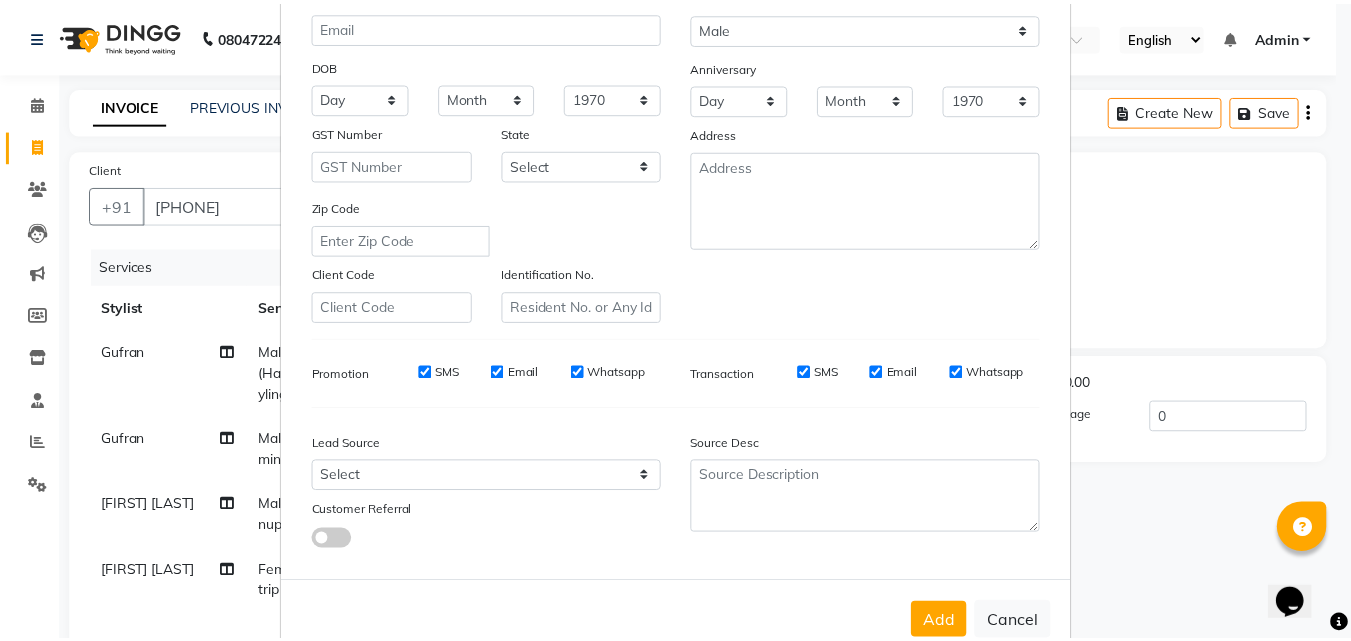 scroll, scrollTop: 282, scrollLeft: 0, axis: vertical 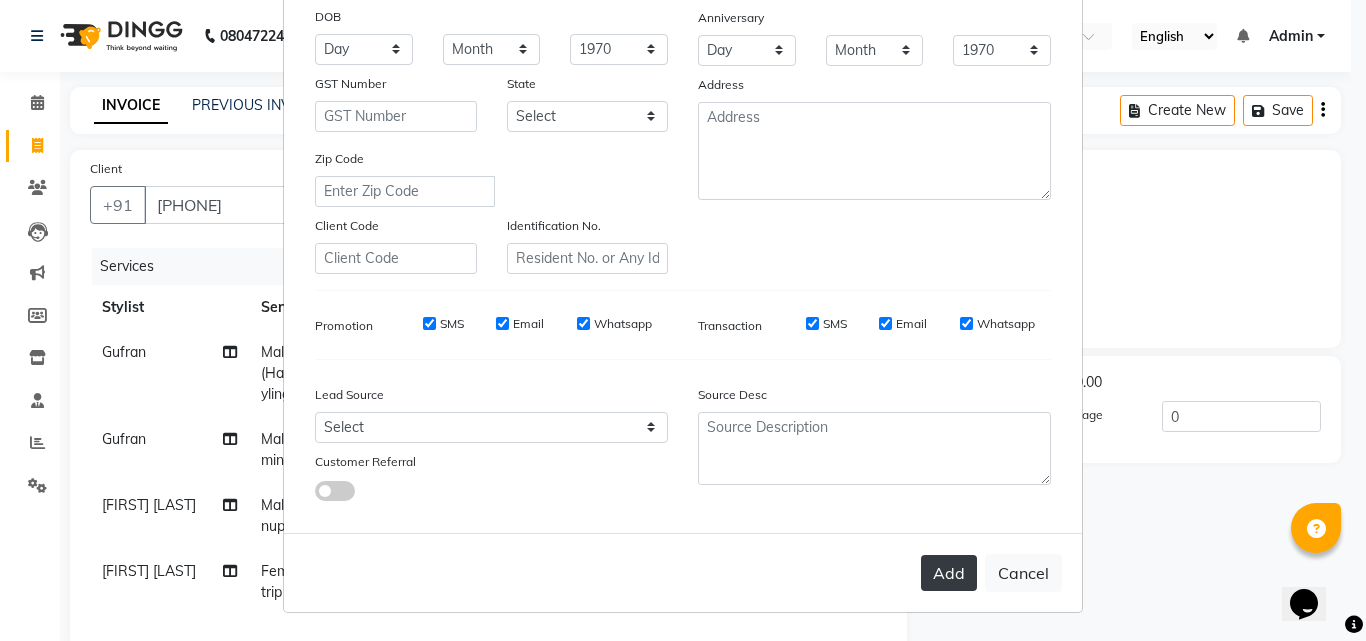 click on "Add" at bounding box center (949, 573) 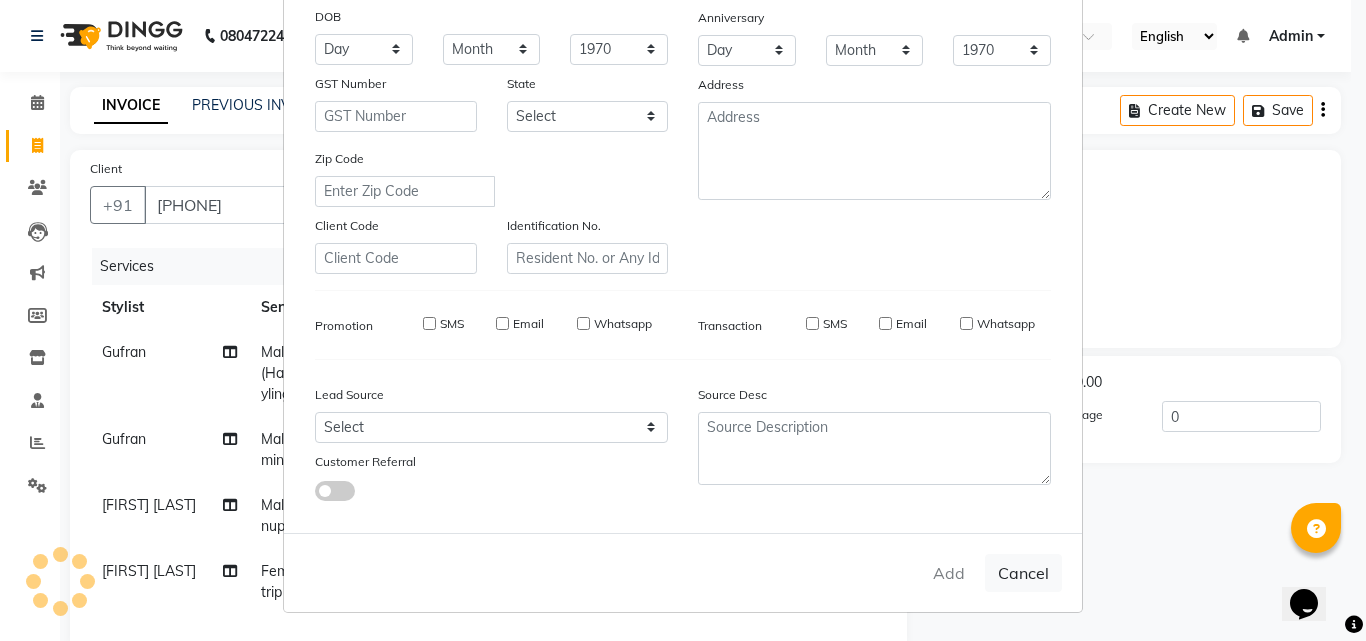 type 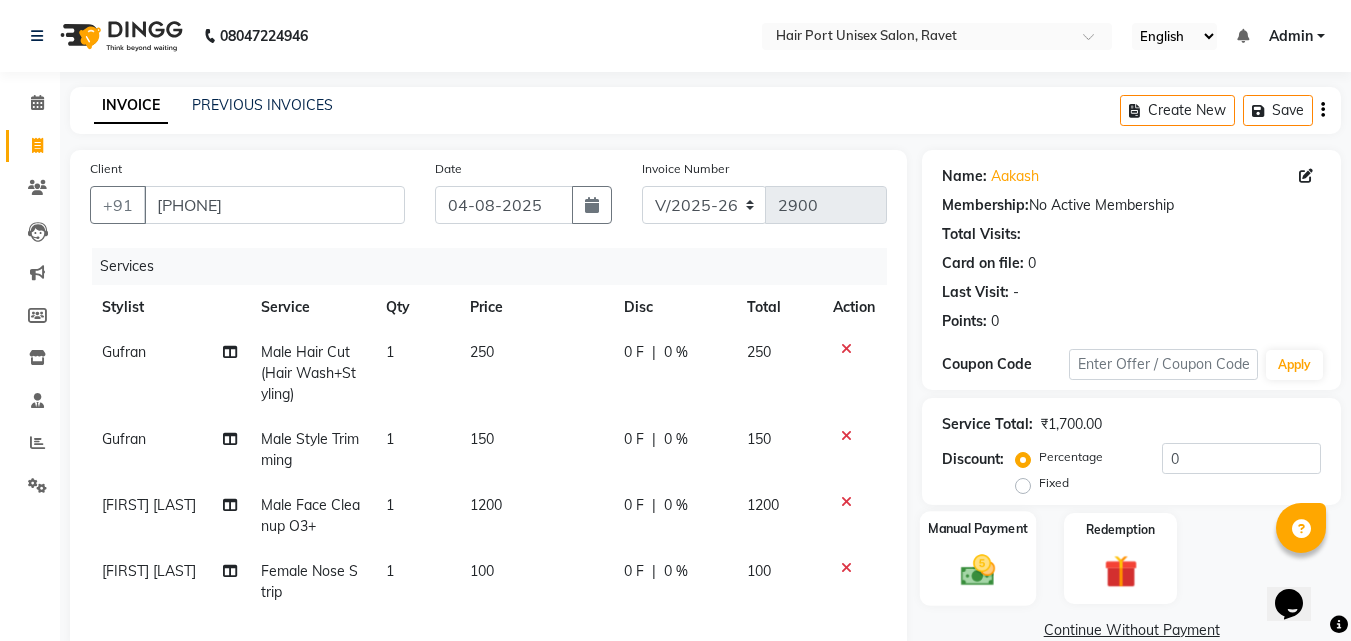 click 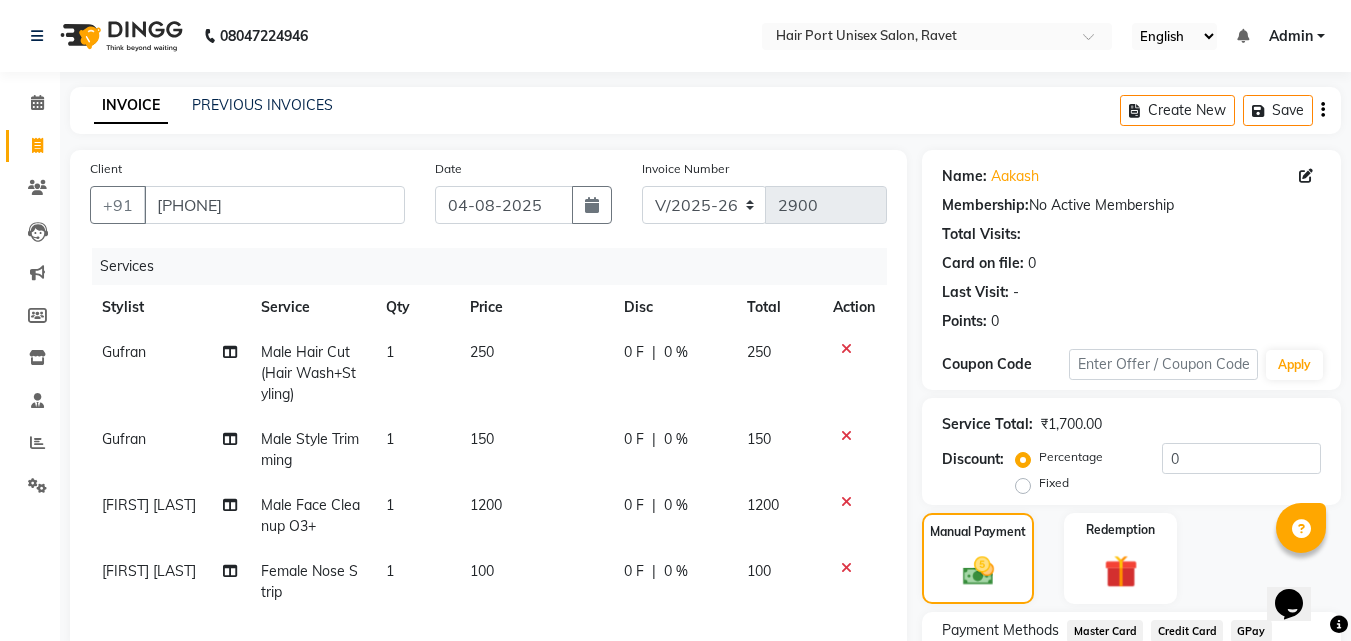 click on "Manual Payment Redemption" 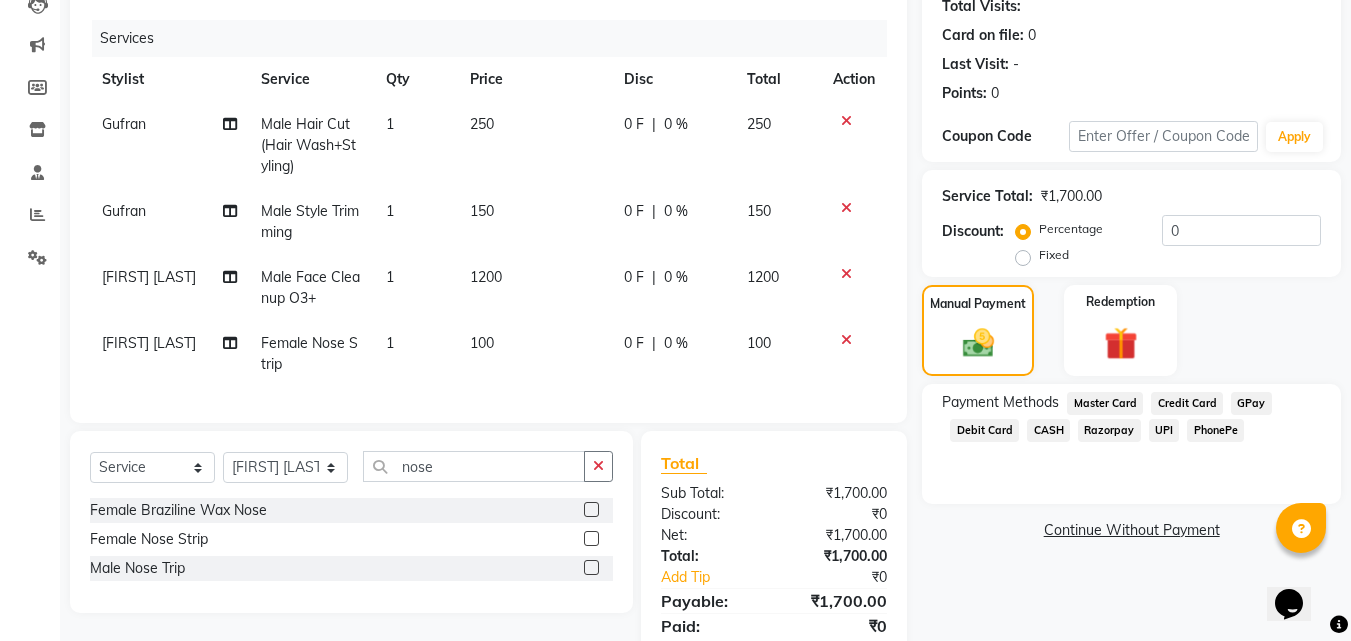 scroll, scrollTop: 315, scrollLeft: 0, axis: vertical 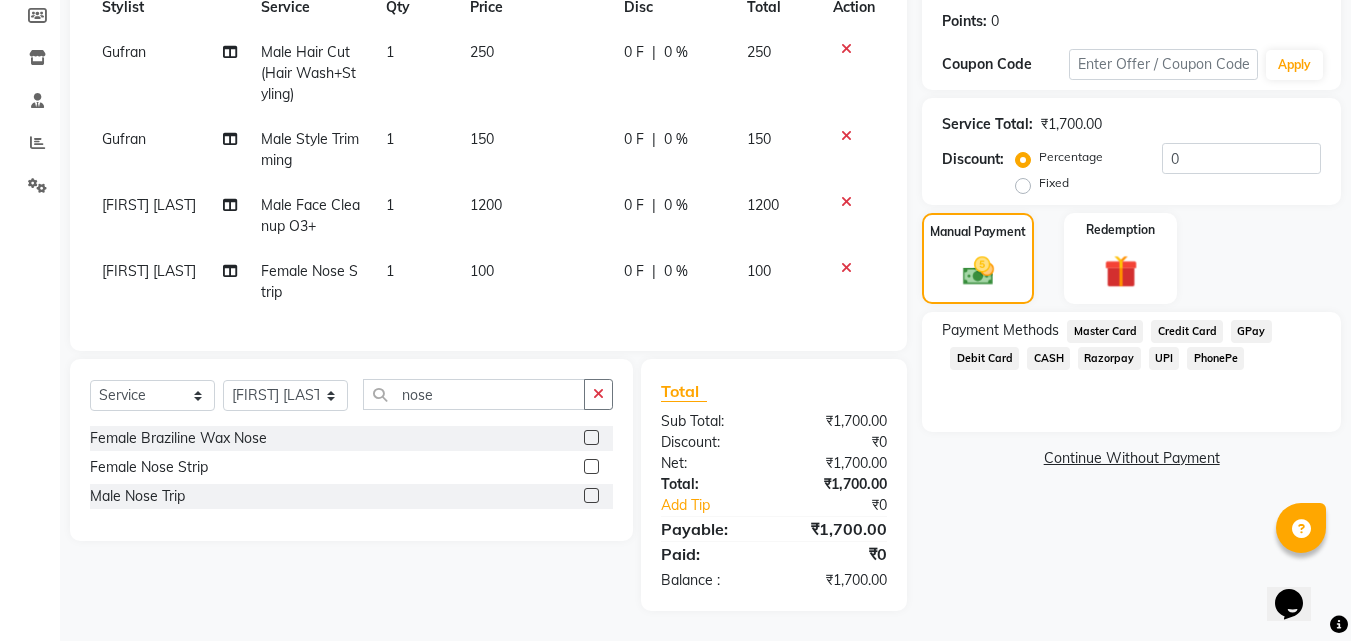 click on "UPI" 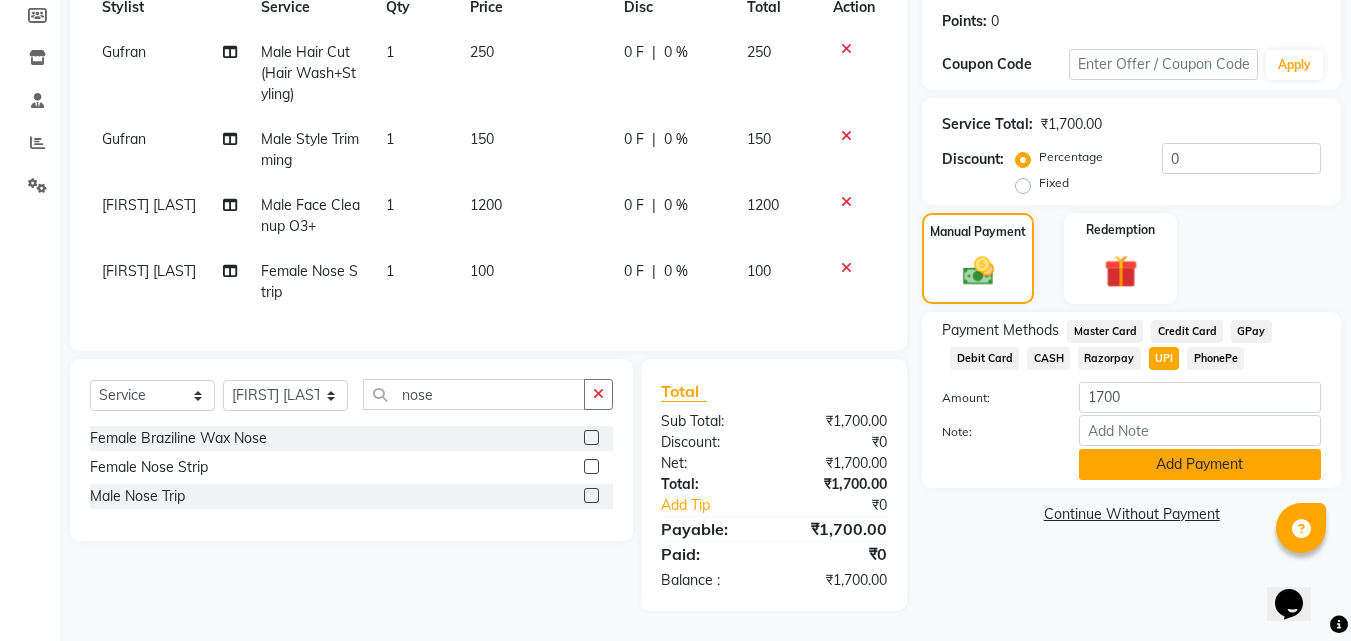 click on "Add Payment" 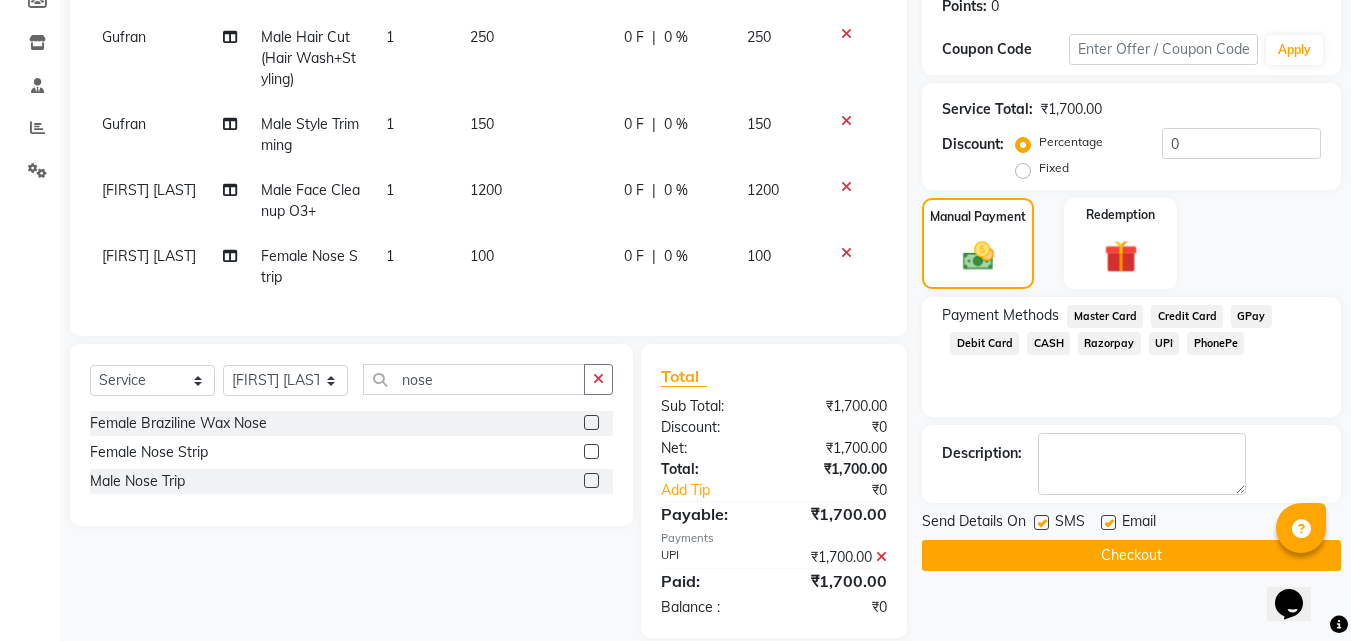 click on "Checkout" 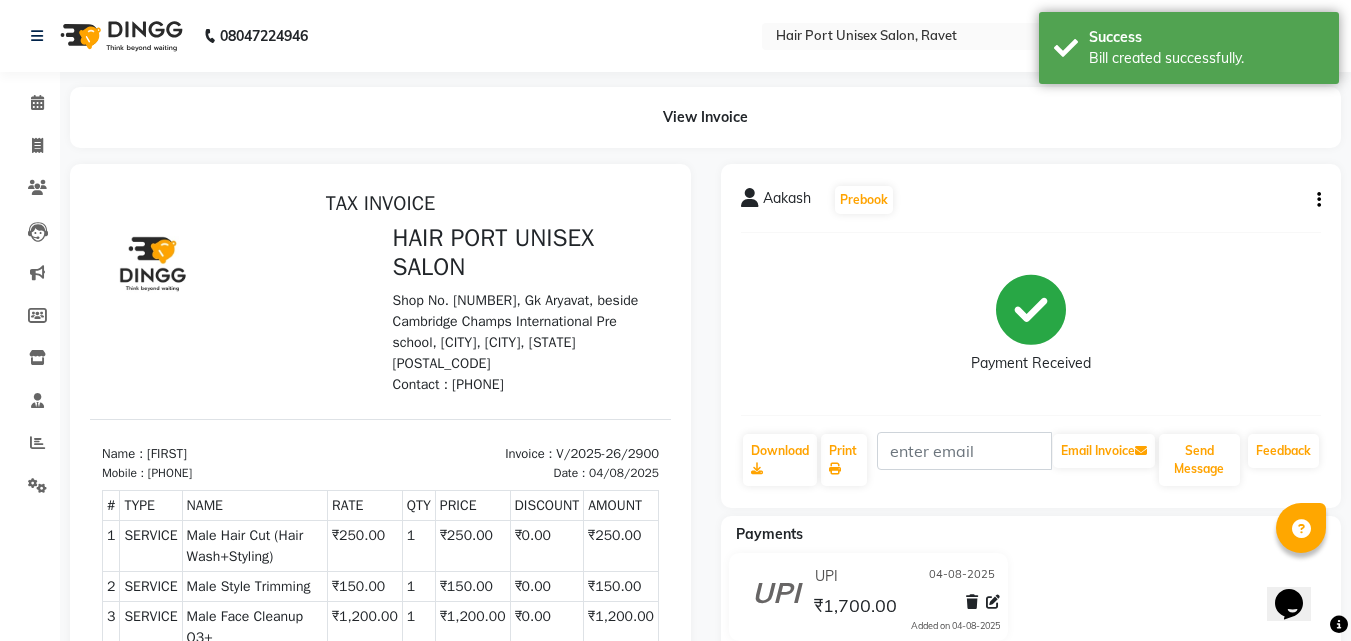 scroll, scrollTop: 0, scrollLeft: 0, axis: both 